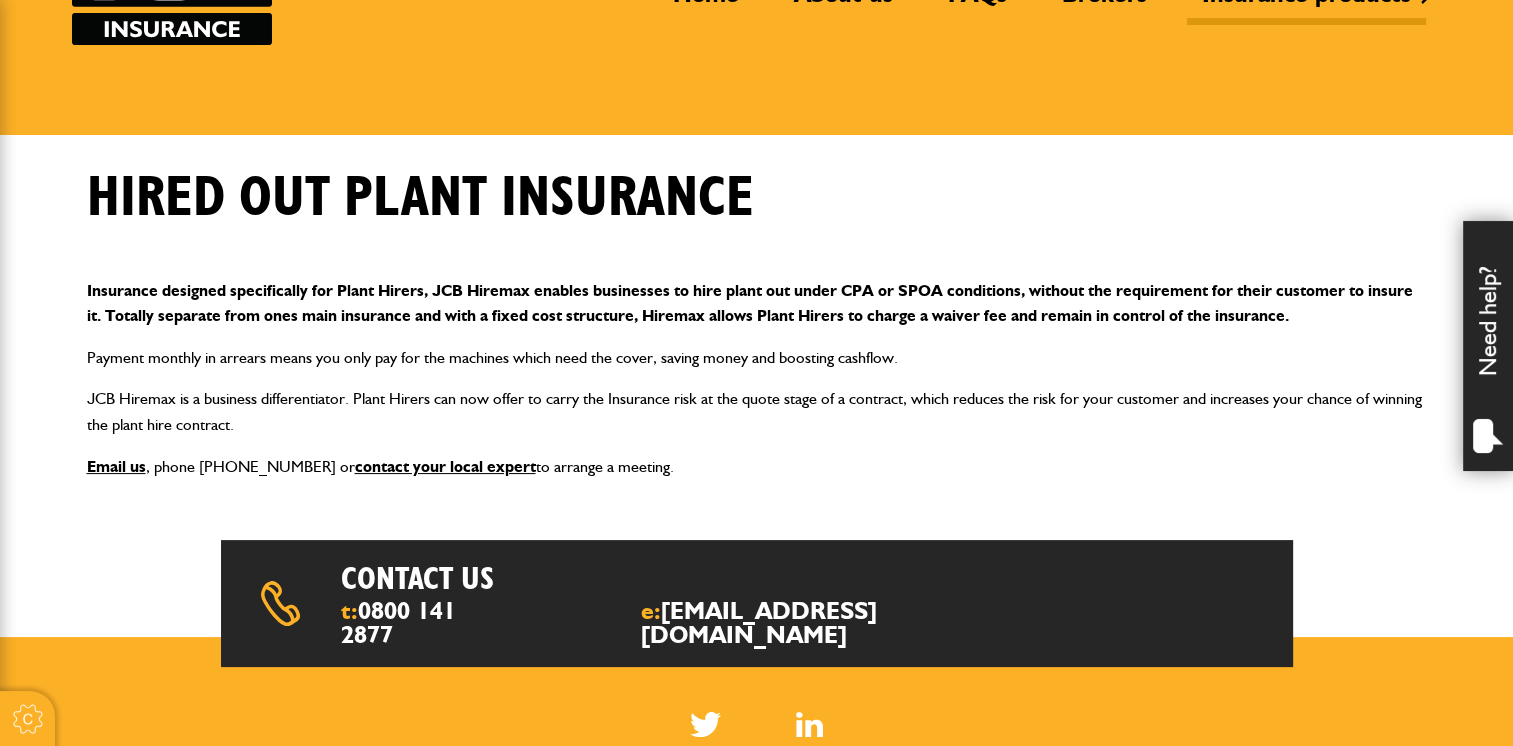 scroll, scrollTop: 198, scrollLeft: 0, axis: vertical 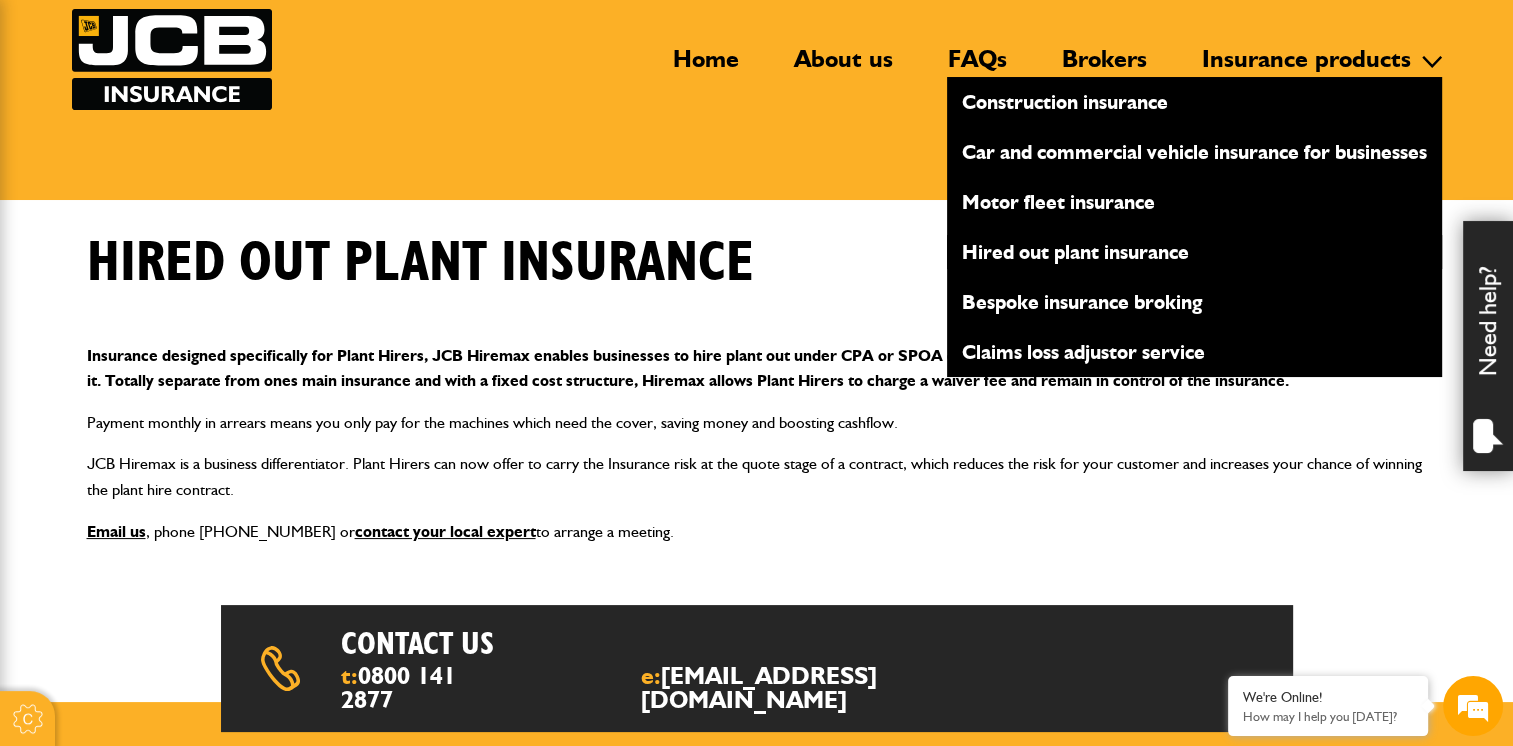 click on "Hired out plant insurance" at bounding box center (1194, 252) 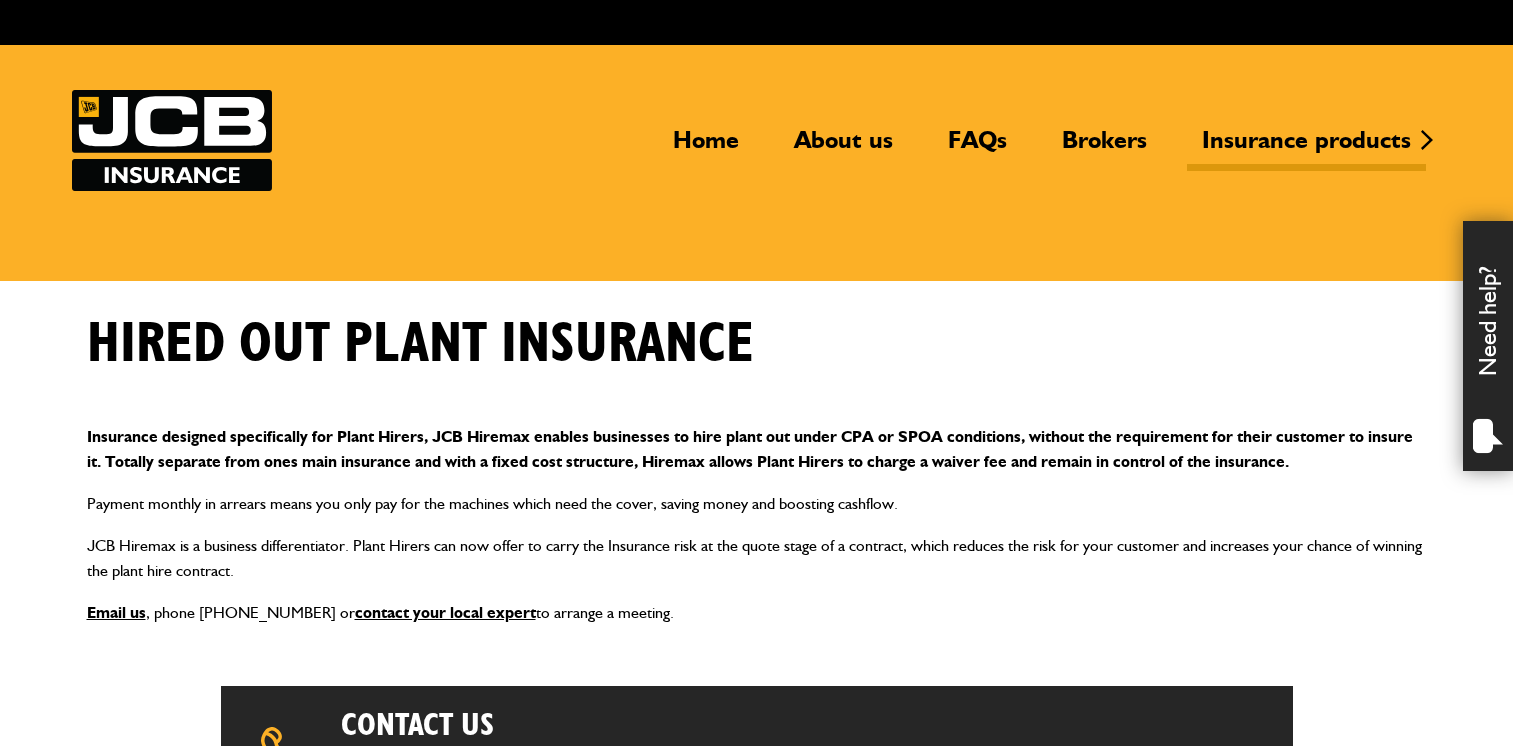 scroll, scrollTop: 0, scrollLeft: 0, axis: both 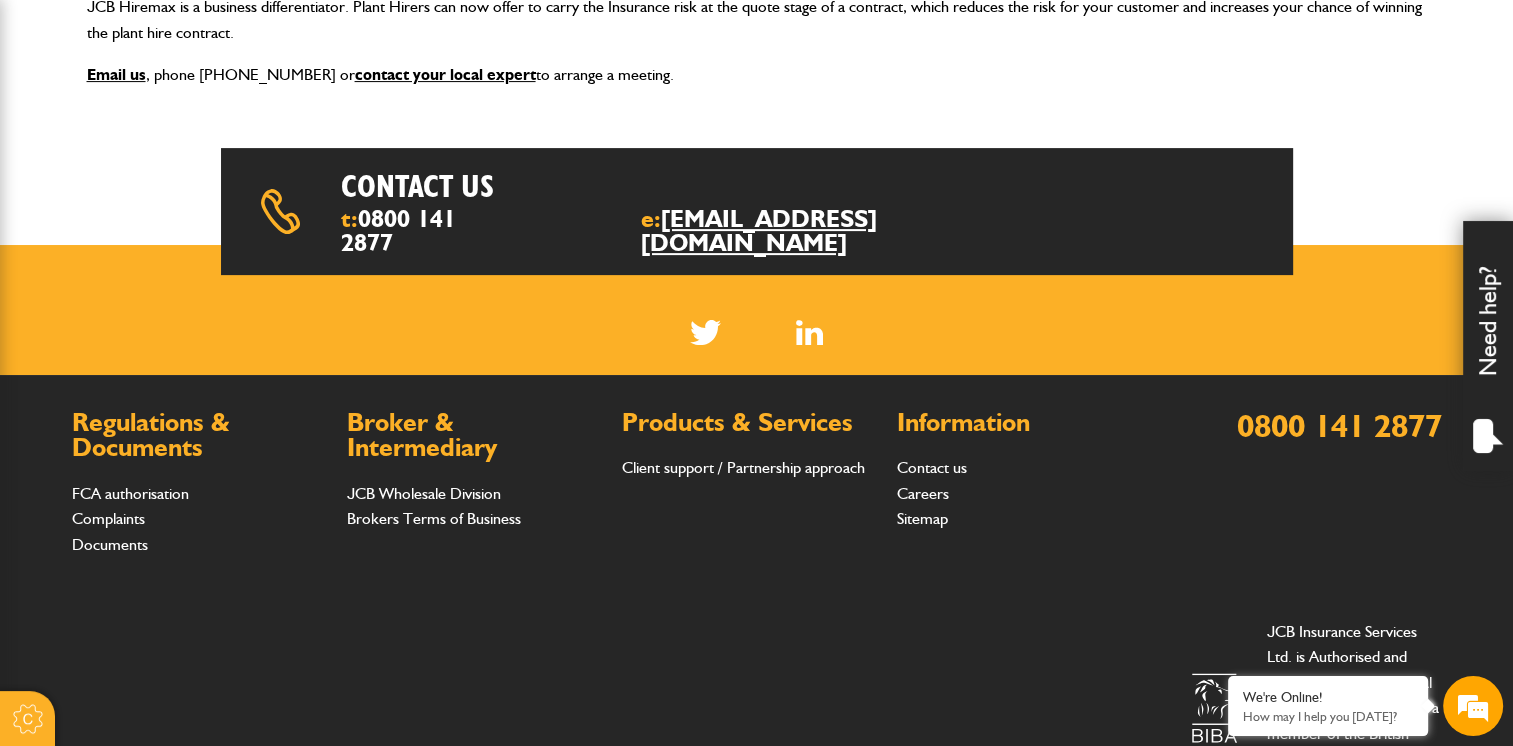 click on "[EMAIL_ADDRESS][DOMAIN_NAME]" at bounding box center [759, 230] 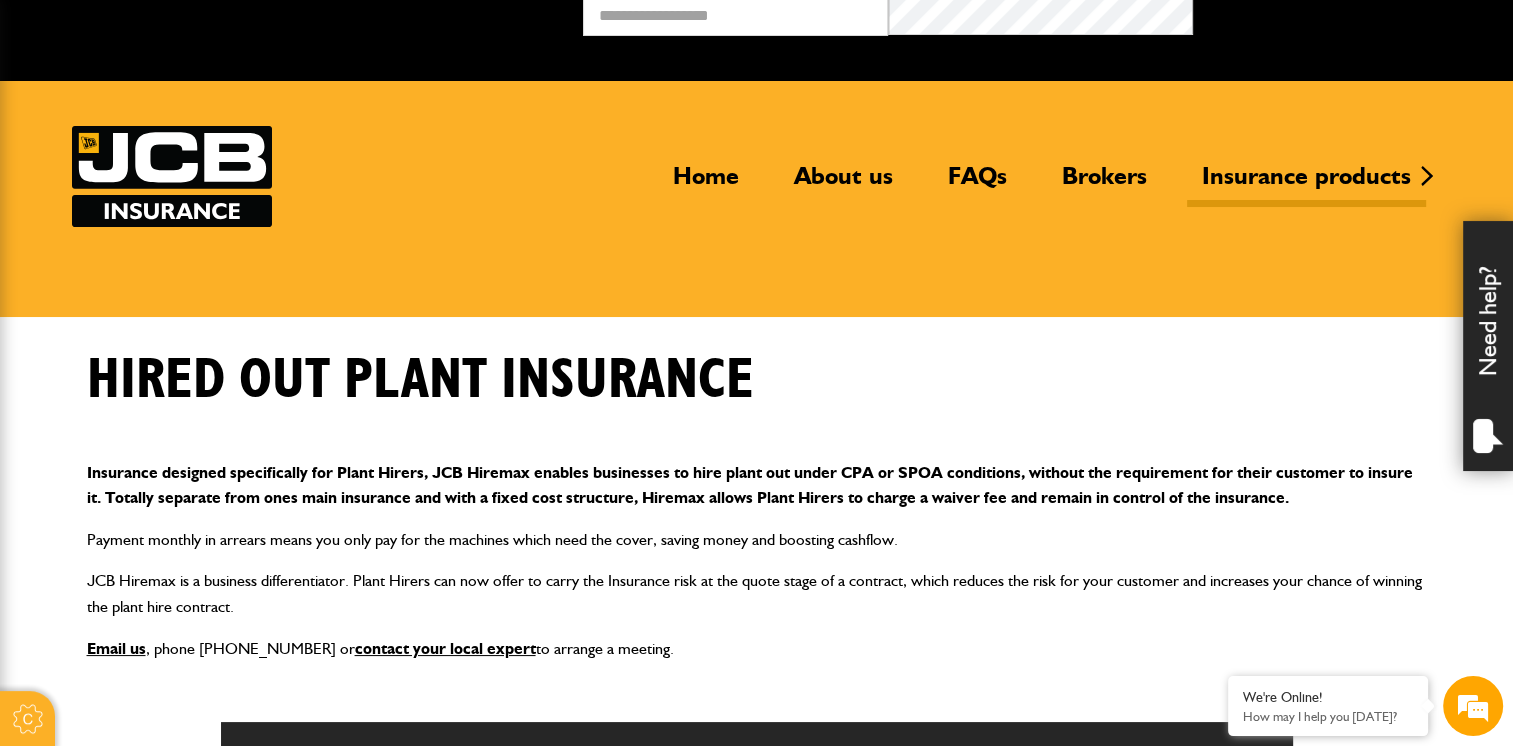 scroll, scrollTop: 0, scrollLeft: 0, axis: both 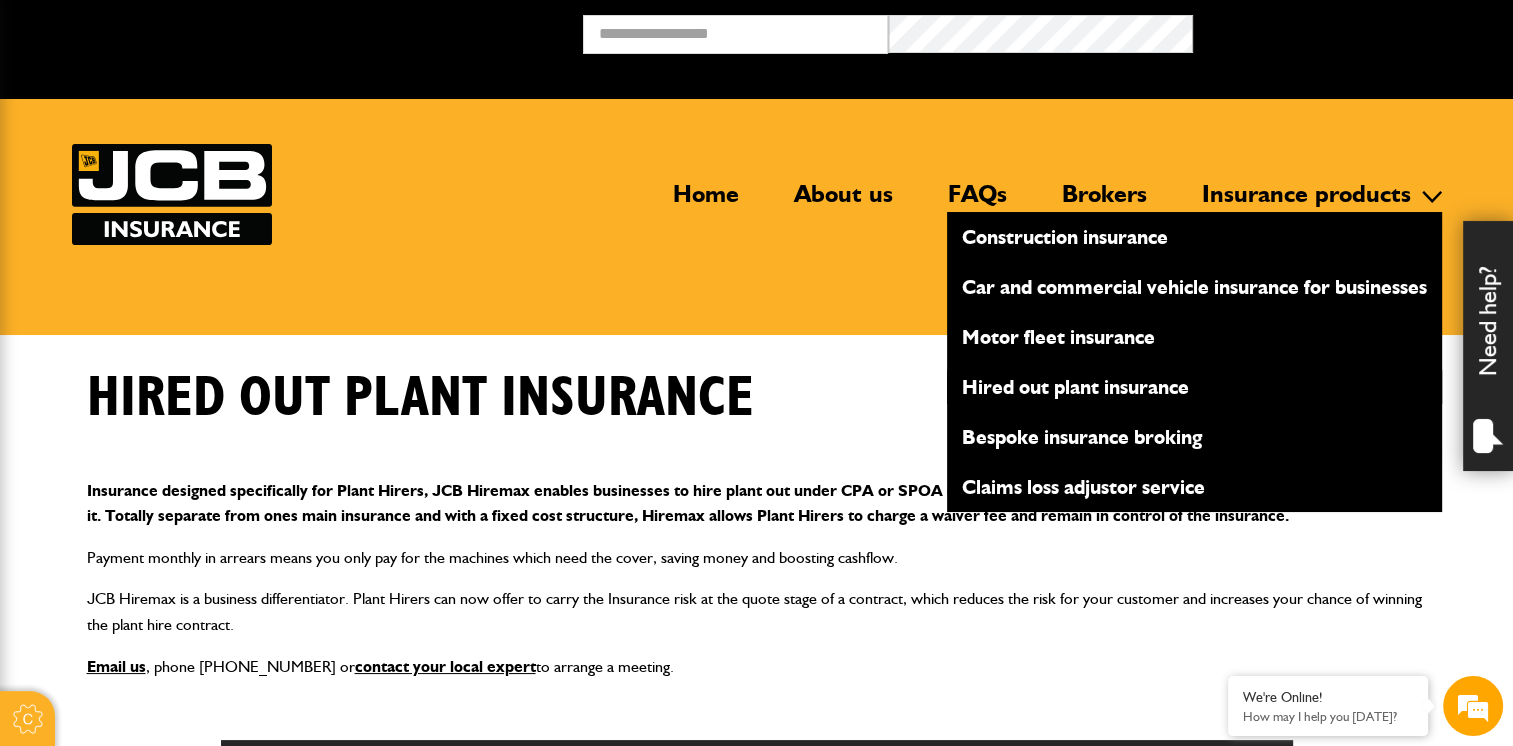 click on "Hired out plant insurance" at bounding box center [1194, 387] 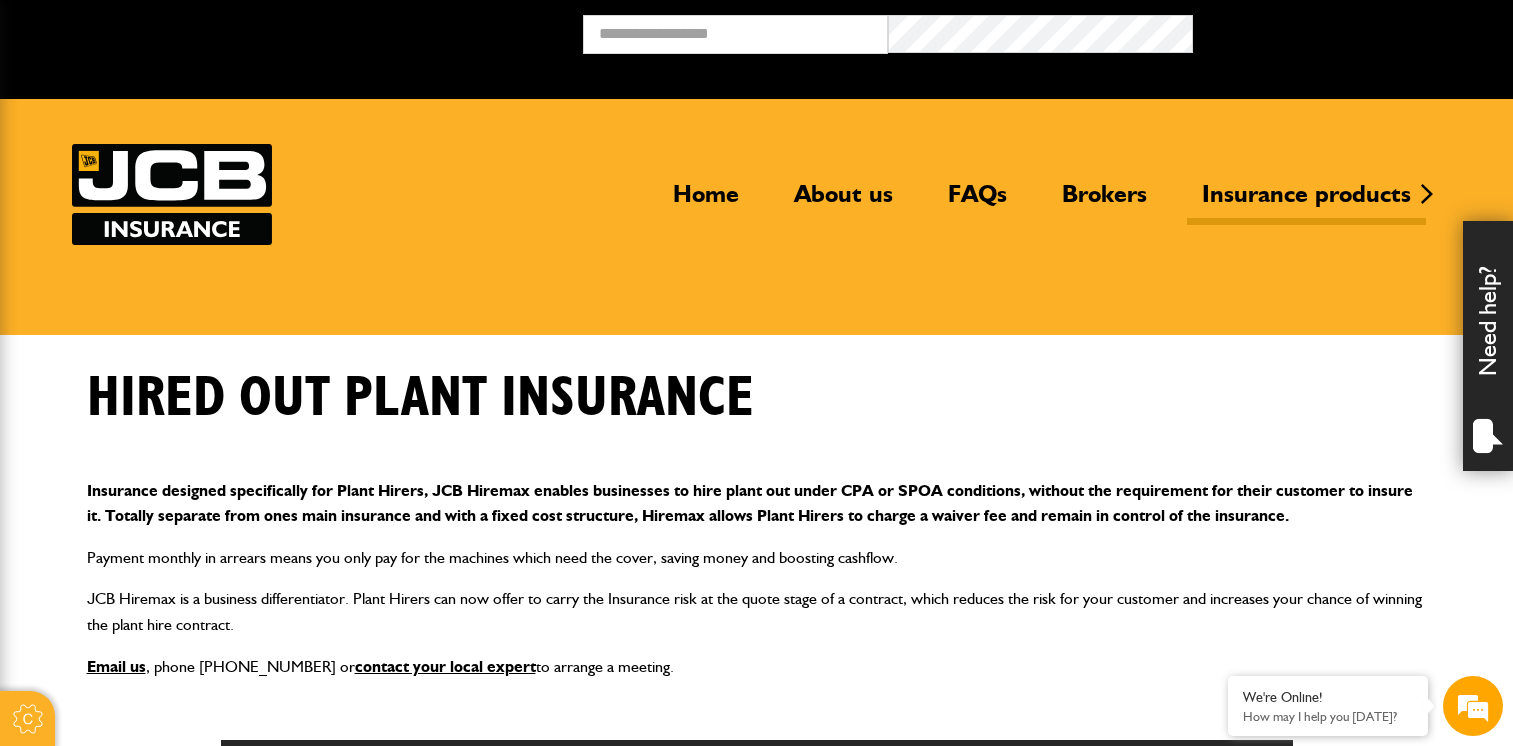 scroll, scrollTop: 360, scrollLeft: 0, axis: vertical 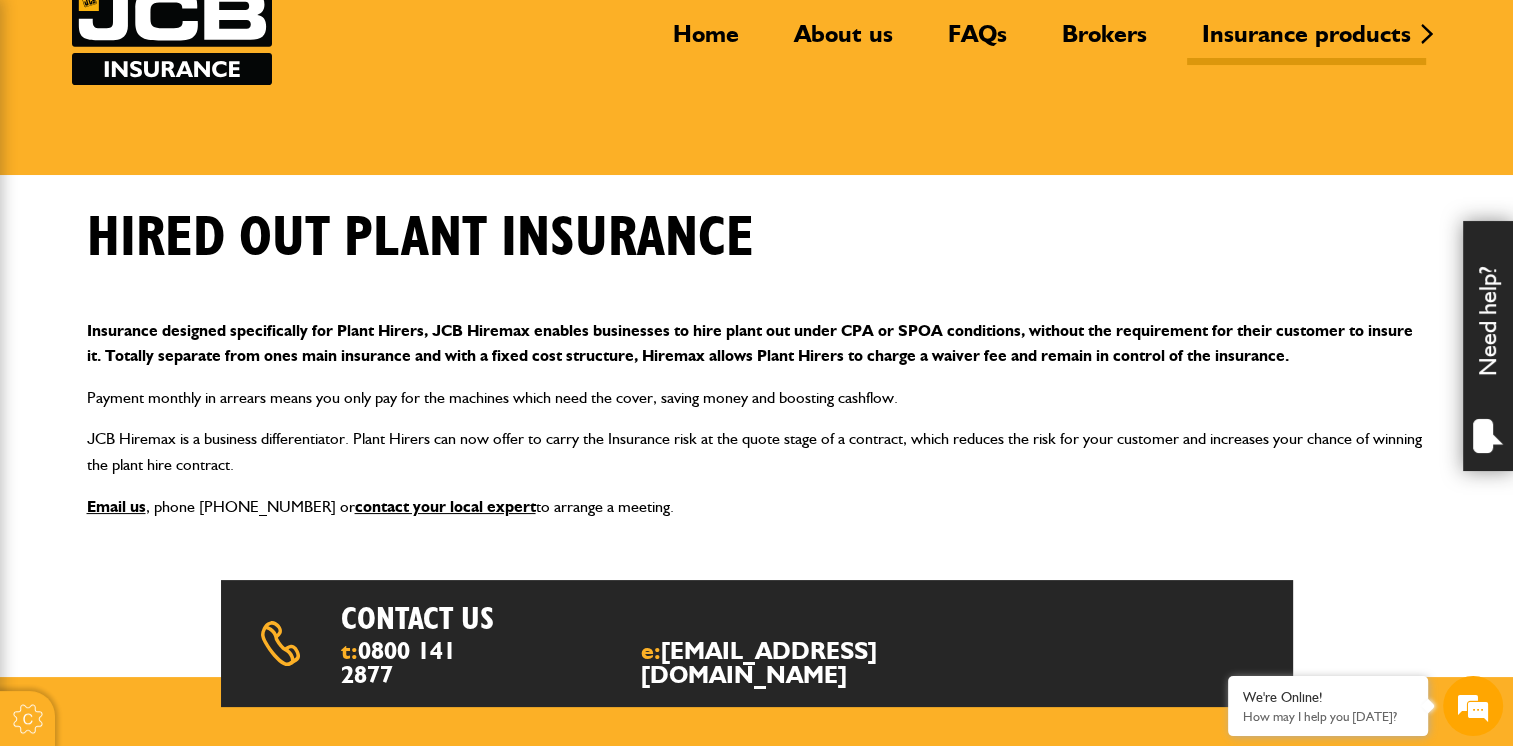 type on "**********" 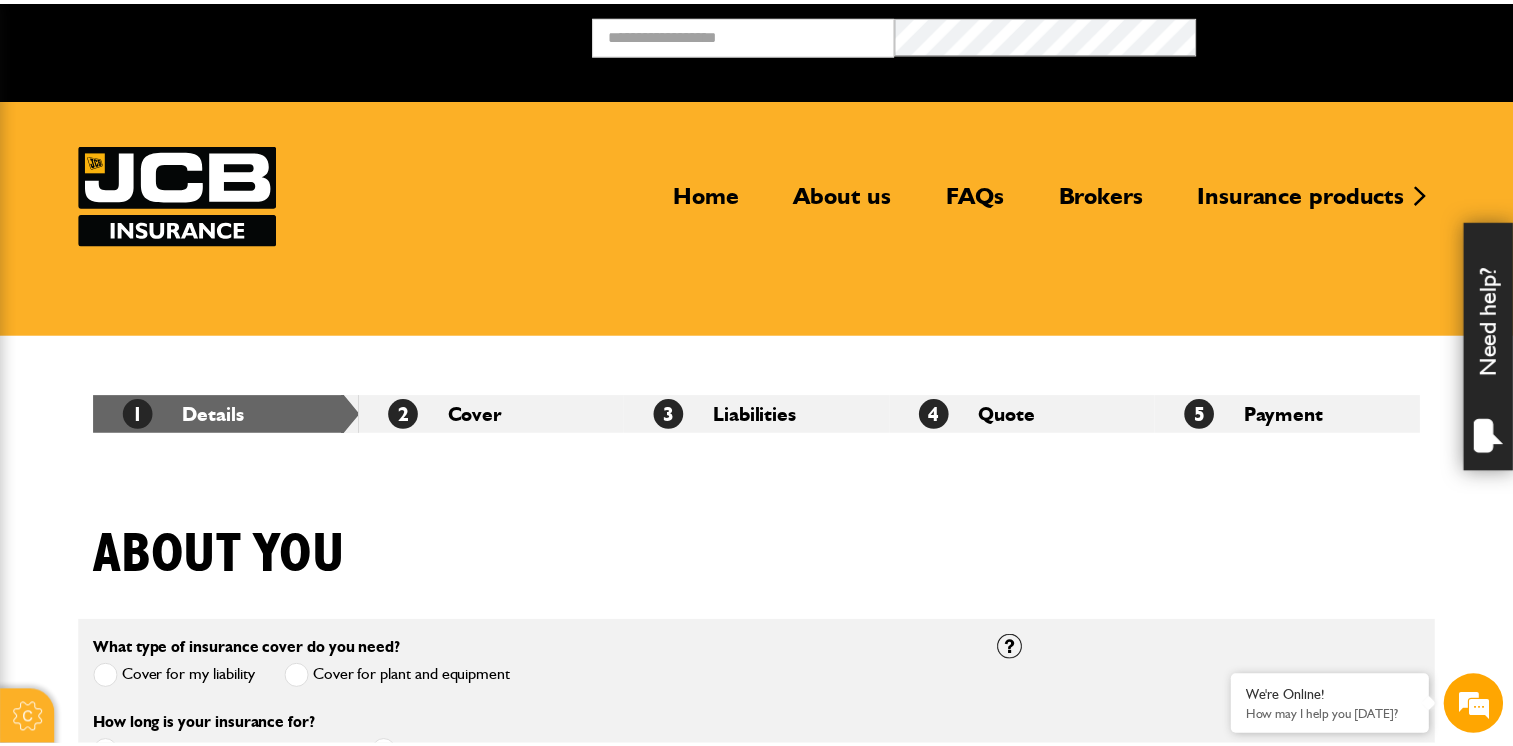 scroll, scrollTop: 499, scrollLeft: 0, axis: vertical 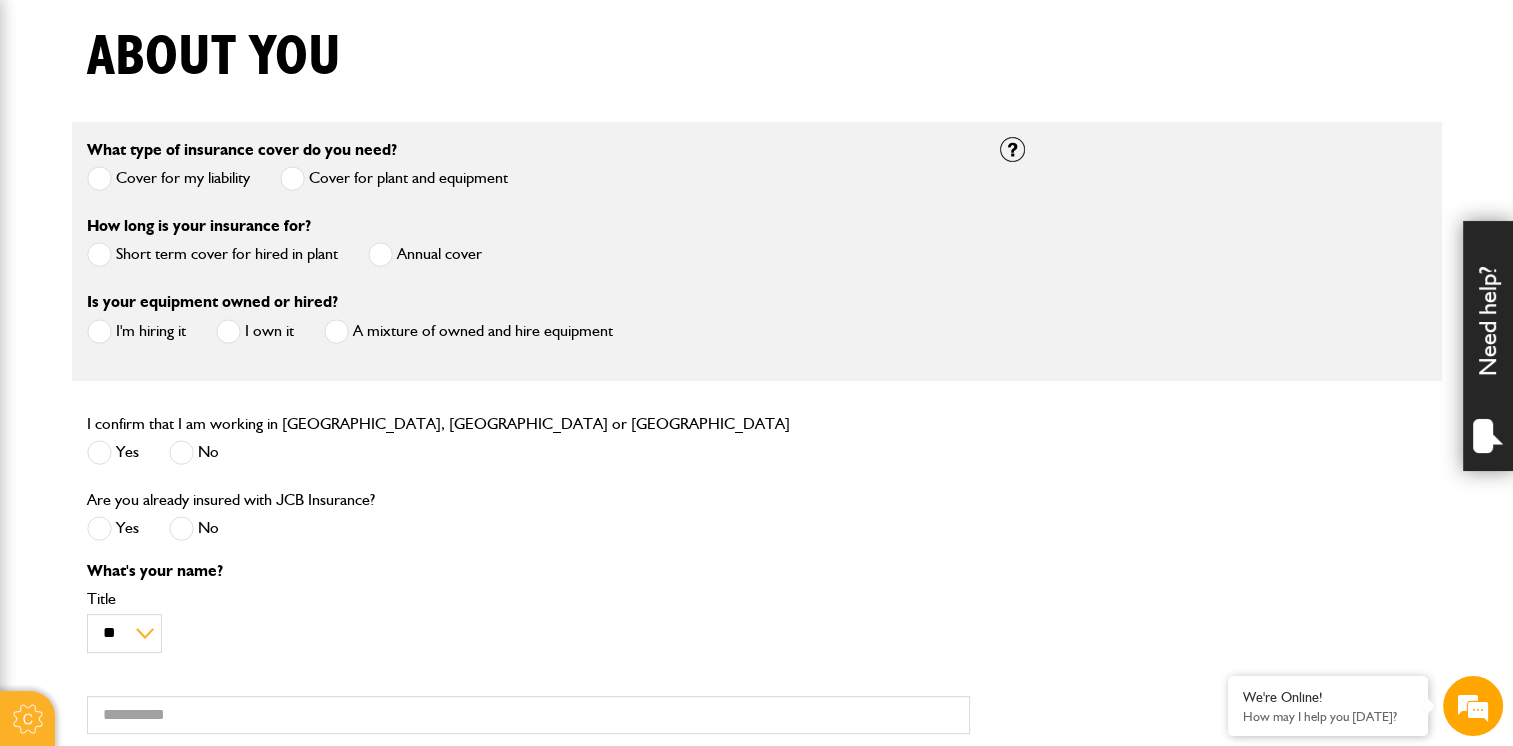 click at bounding box center [99, 254] 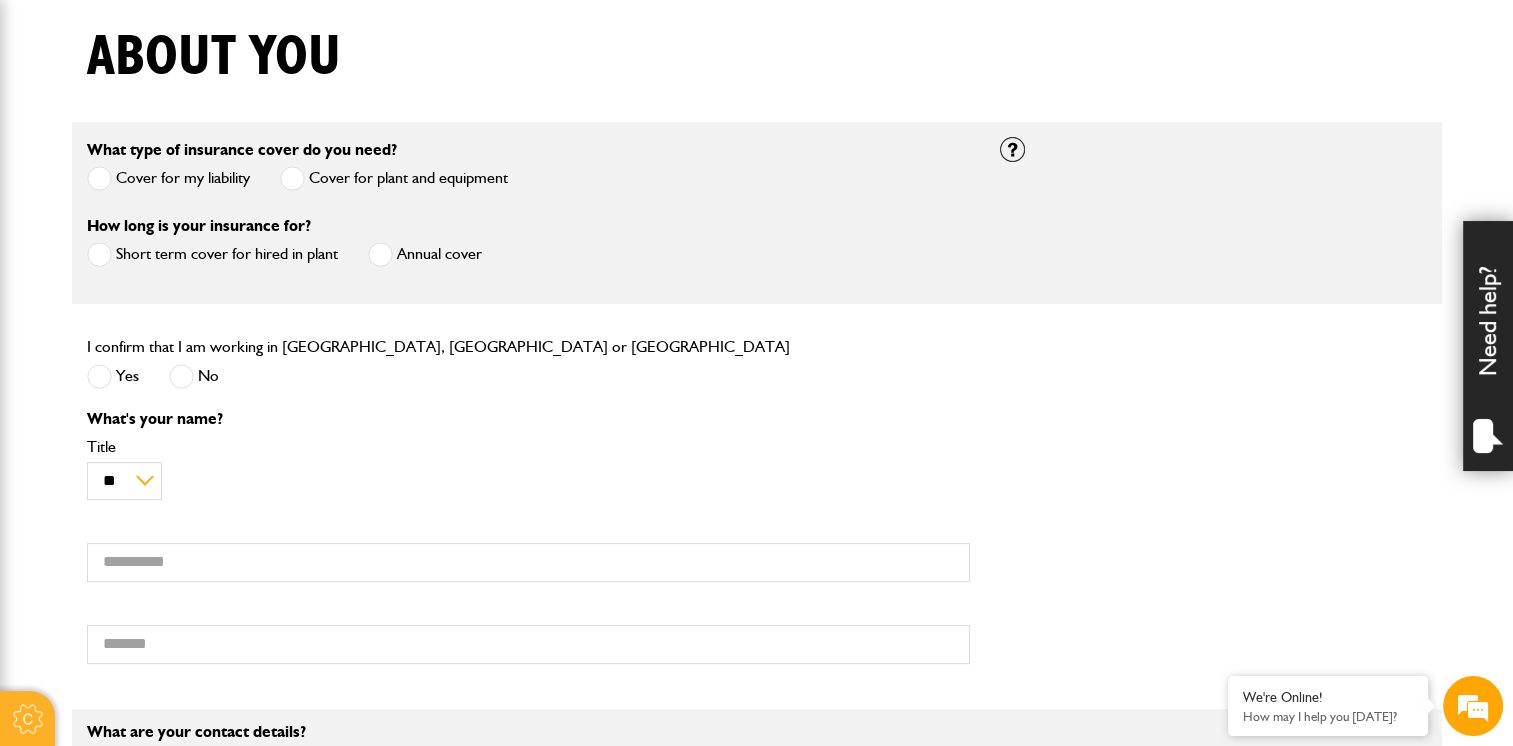 click at bounding box center (99, 376) 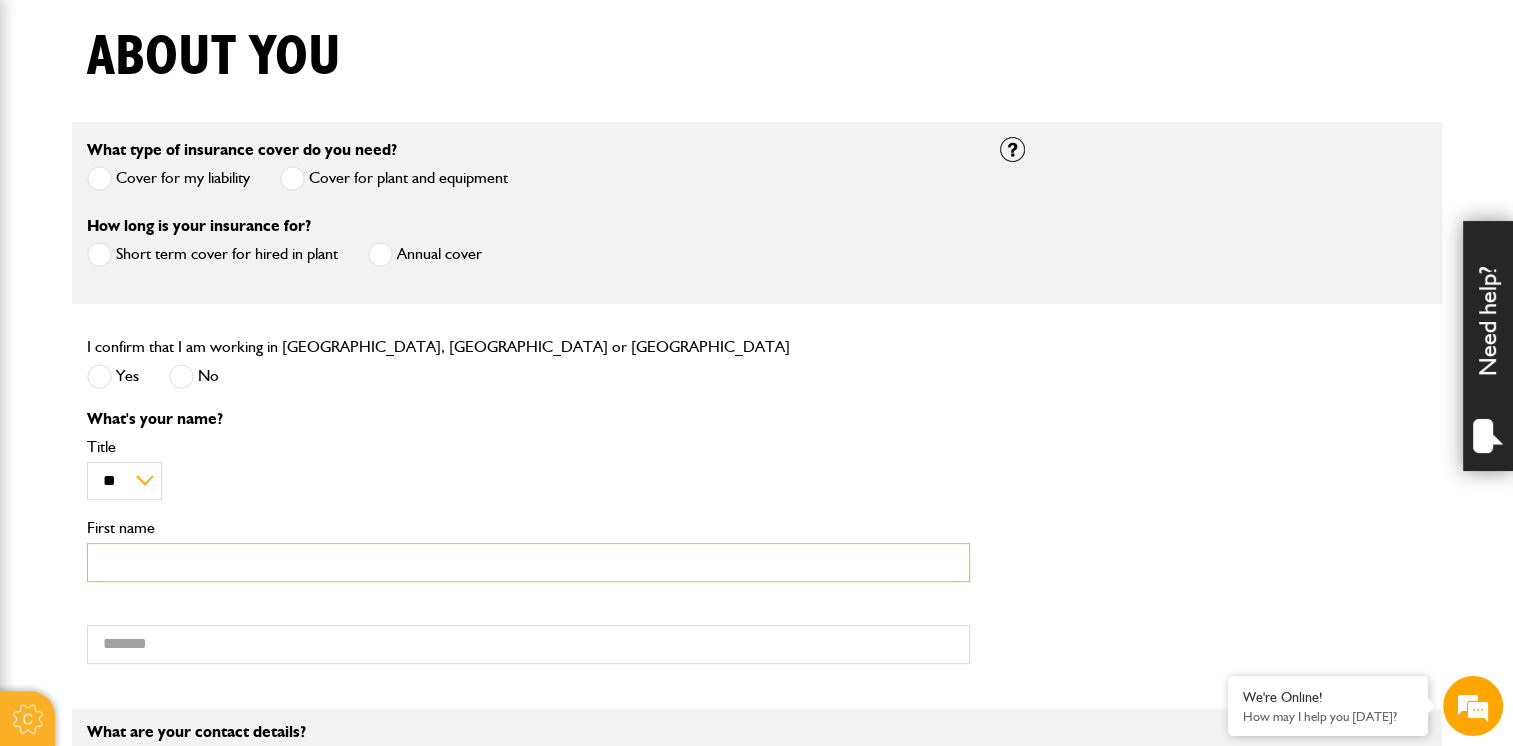 click on "First name" at bounding box center [528, 562] 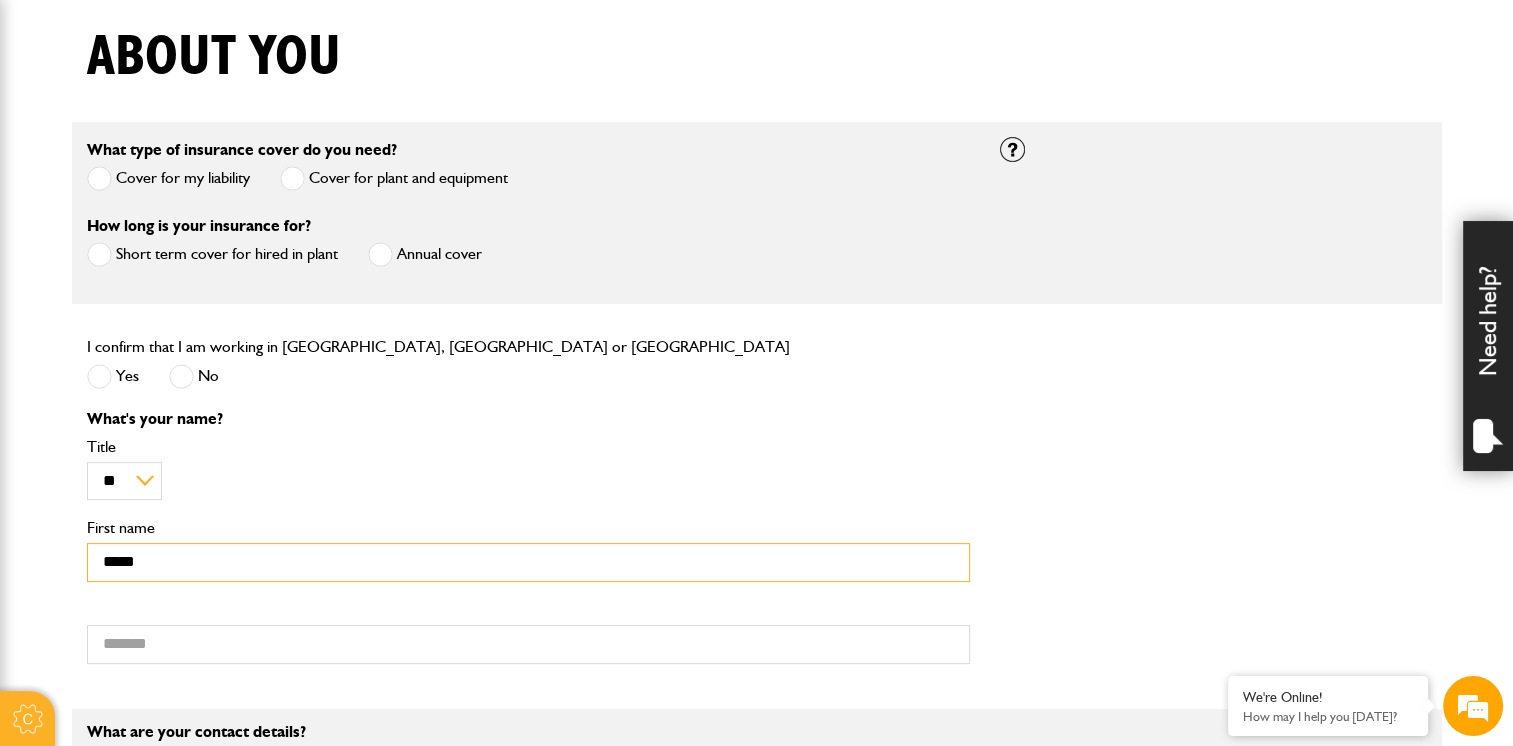 type on "*****" 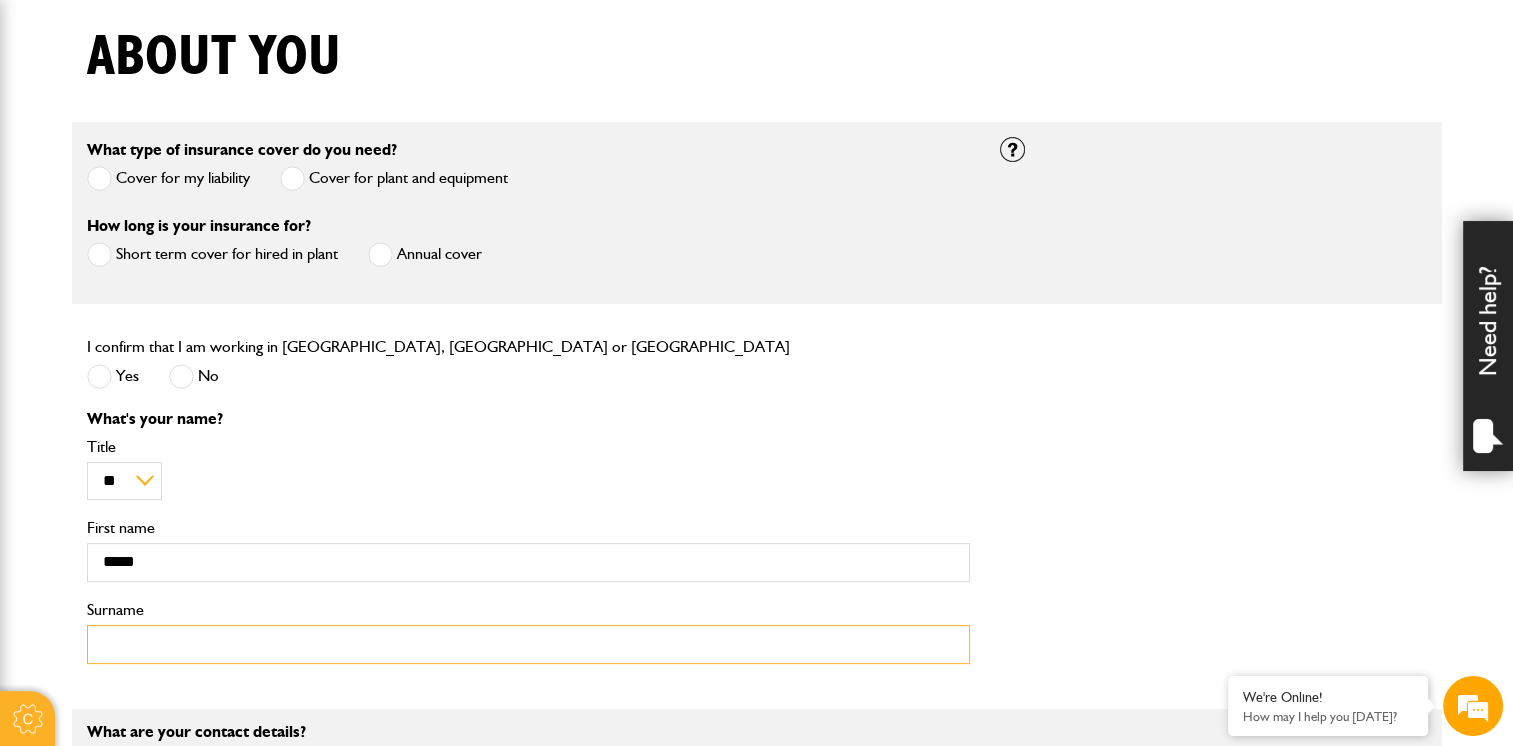 click on "Surname" at bounding box center [528, 644] 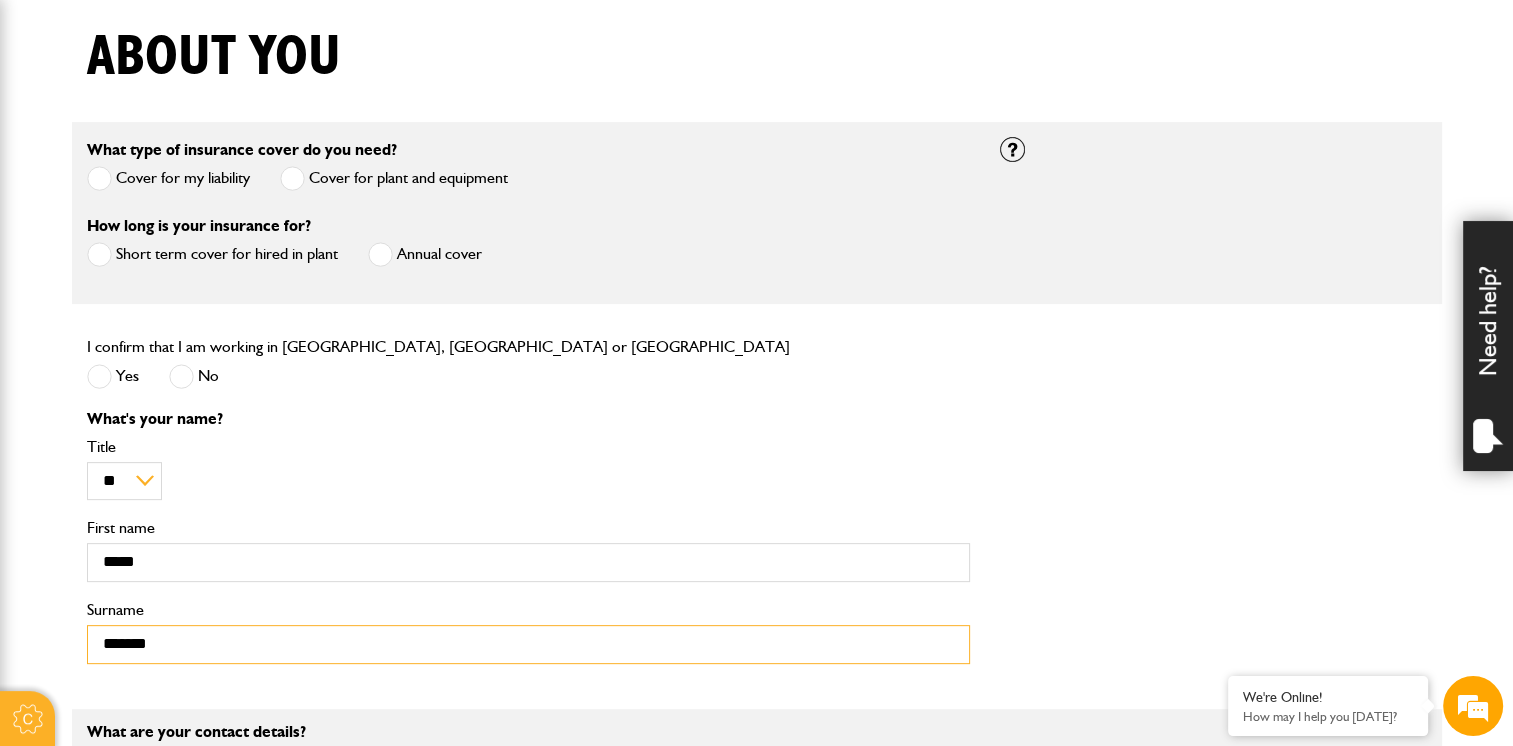 type on "*******" 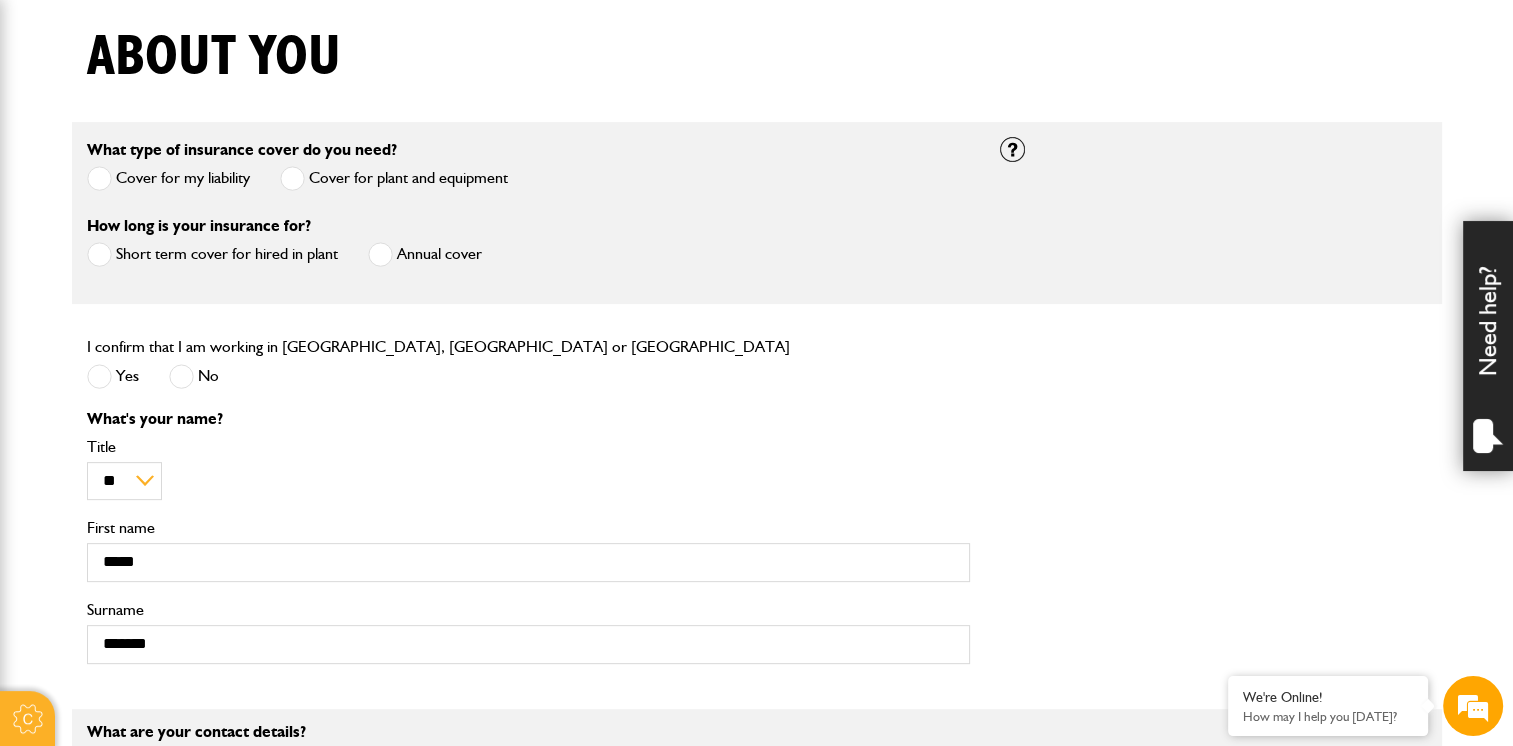 click on "**
***
****
**
Title" at bounding box center [528, 469] 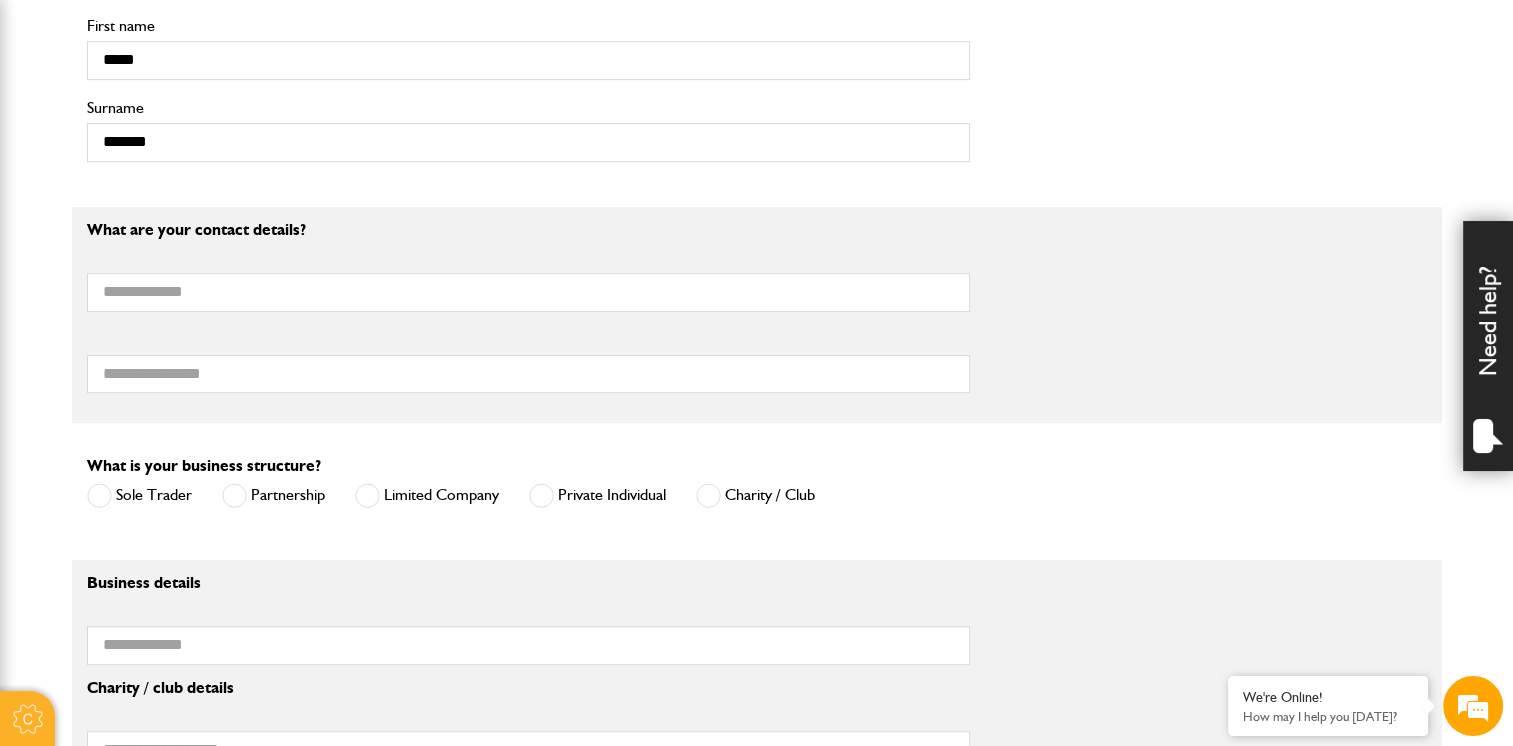 scroll, scrollTop: 1010, scrollLeft: 0, axis: vertical 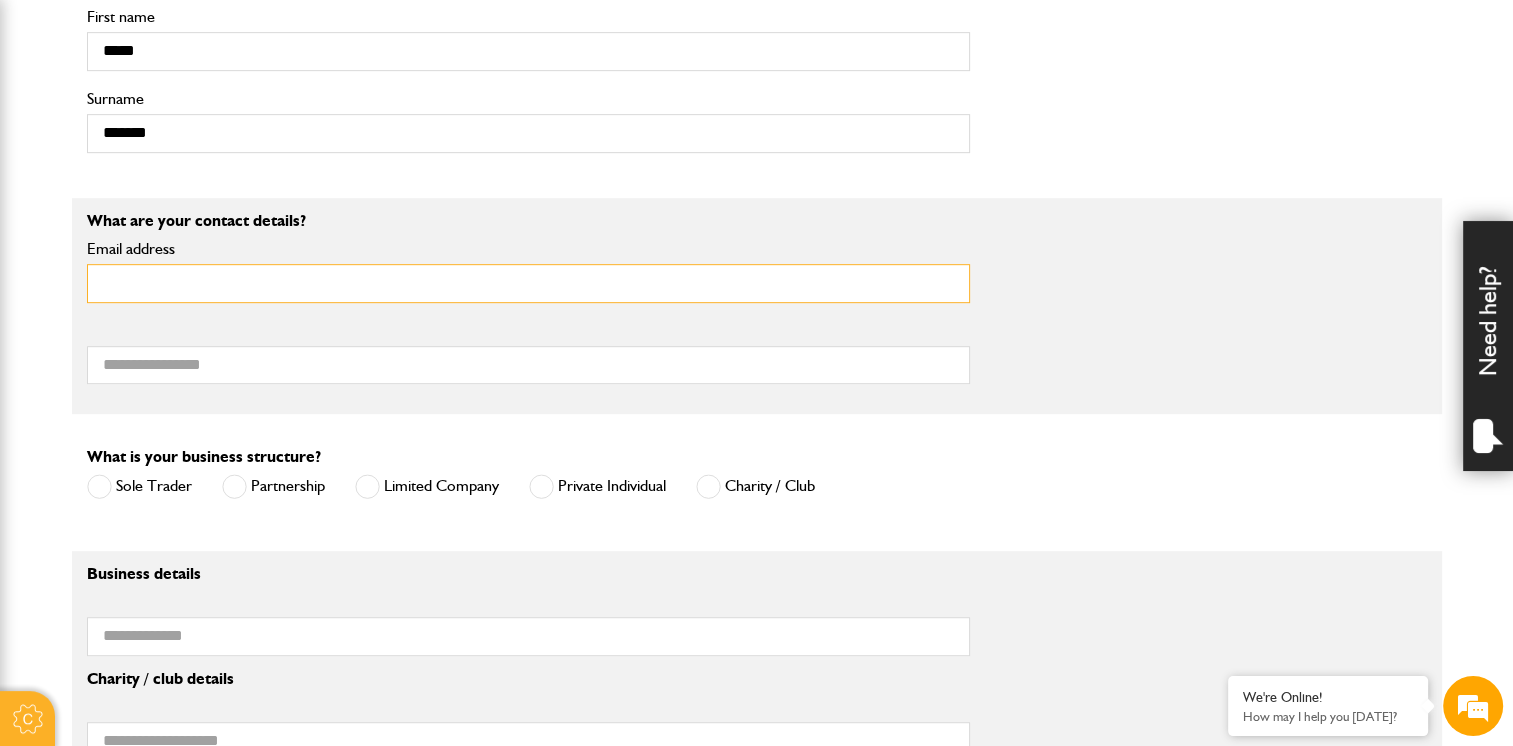 click on "Email address" at bounding box center [528, 283] 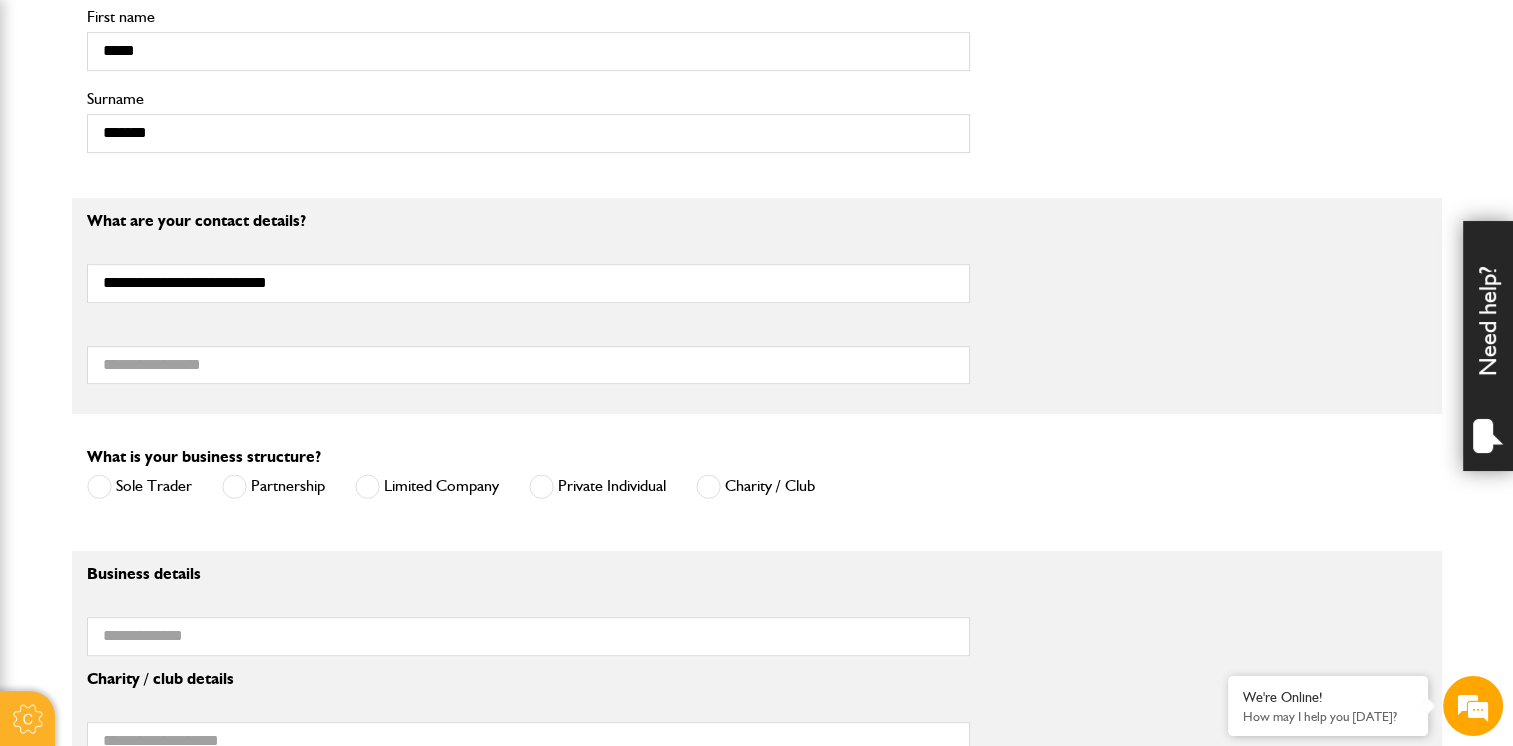 type on "**********" 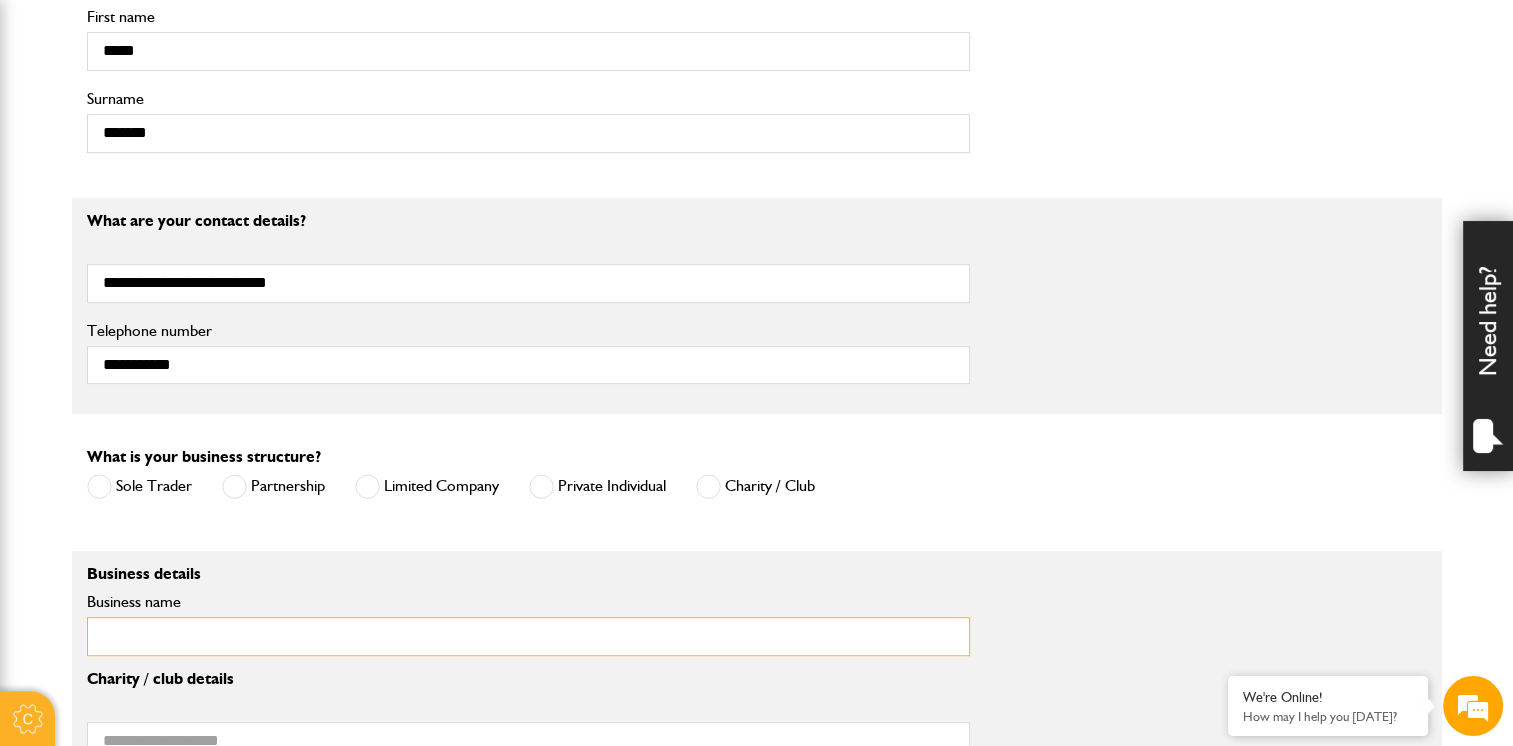 type on "**********" 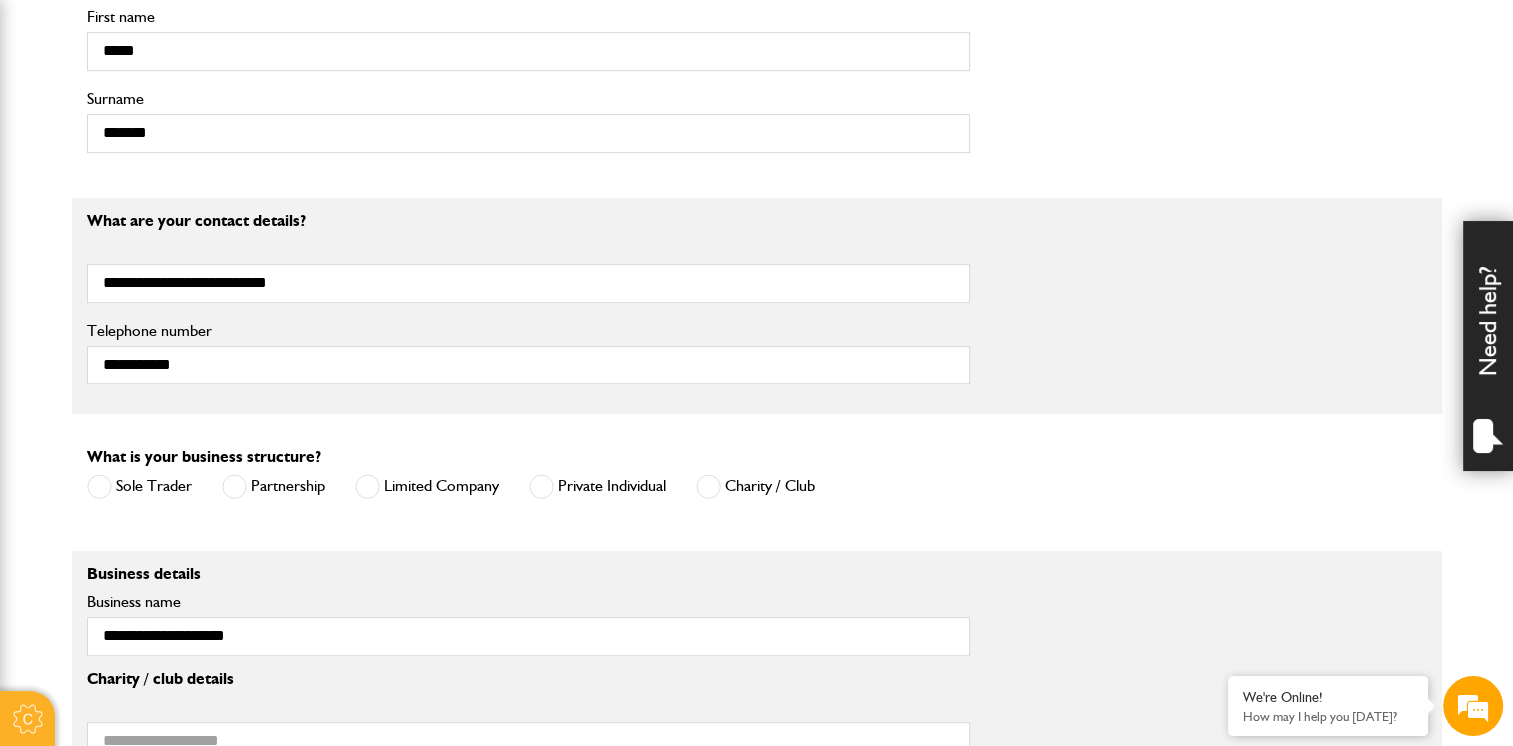 type on "**********" 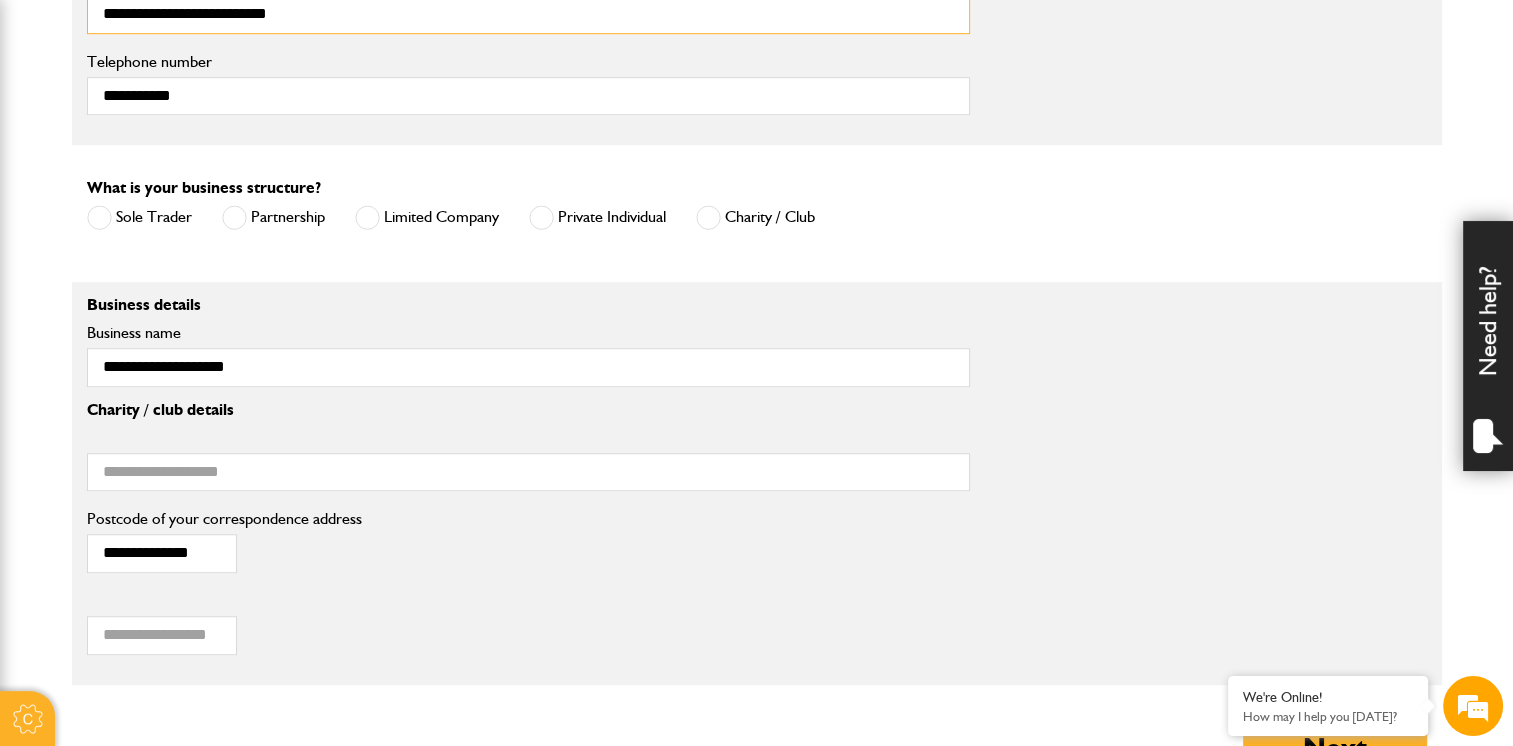 scroll, scrollTop: 1276, scrollLeft: 0, axis: vertical 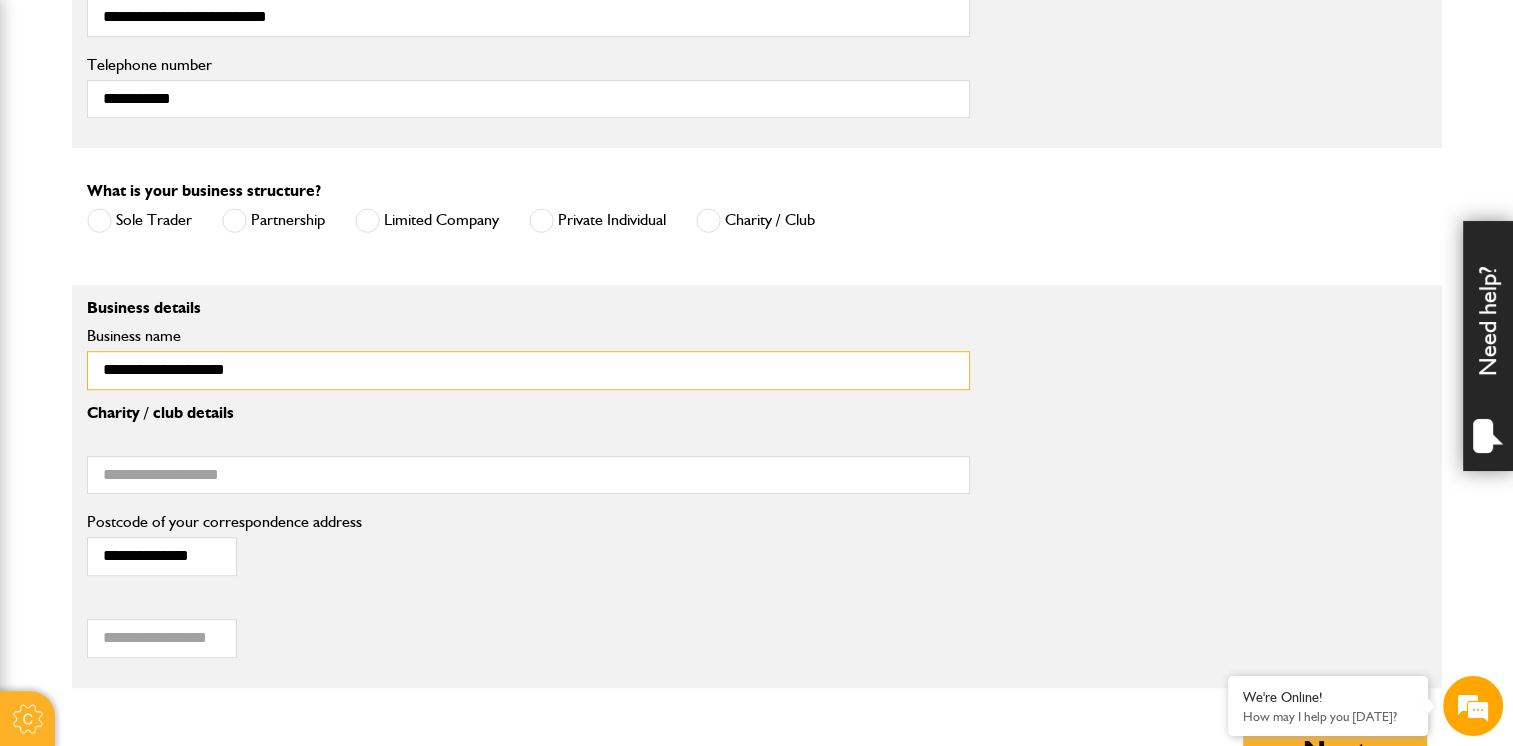 drag, startPoint x: 319, startPoint y: 371, endPoint x: 18, endPoint y: 378, distance: 301.0814 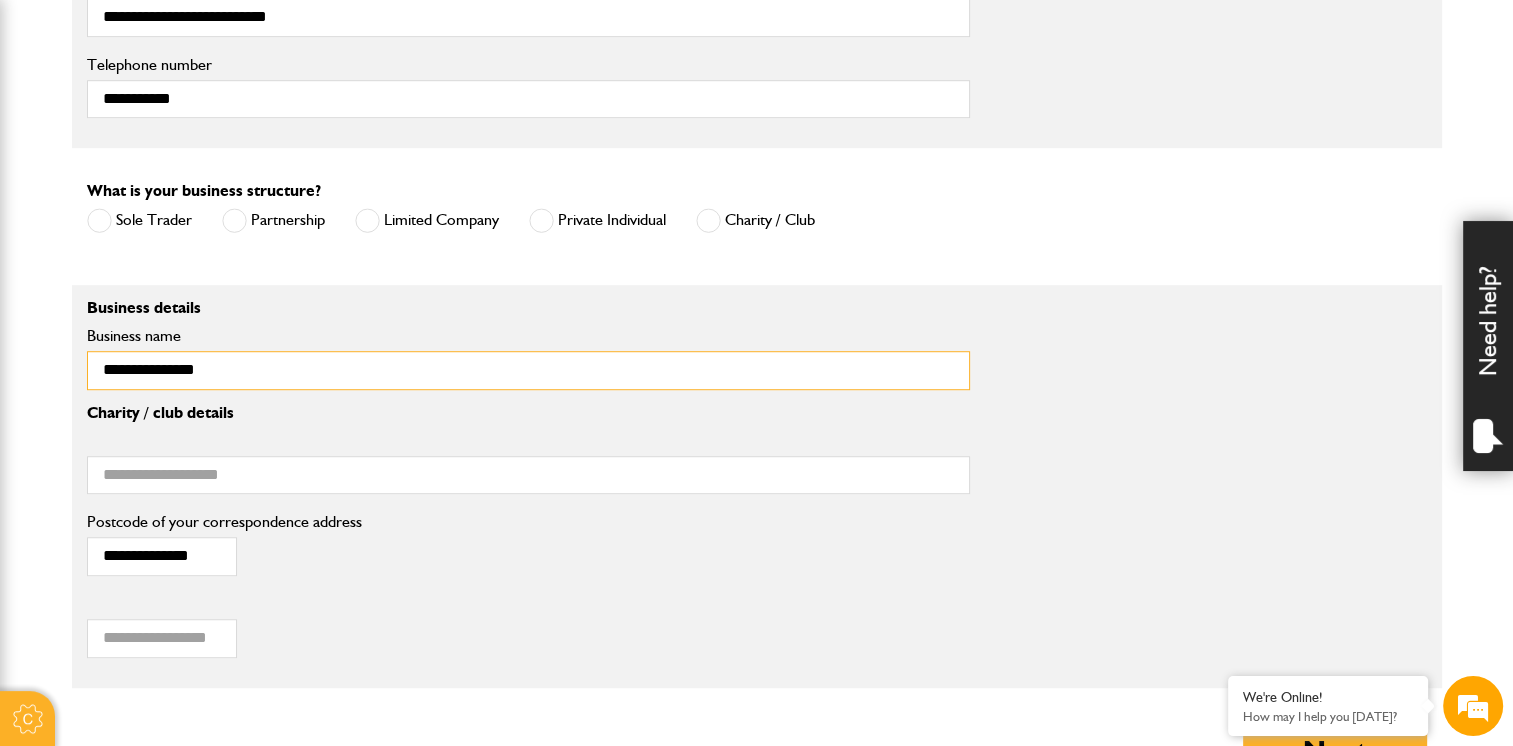 type on "**********" 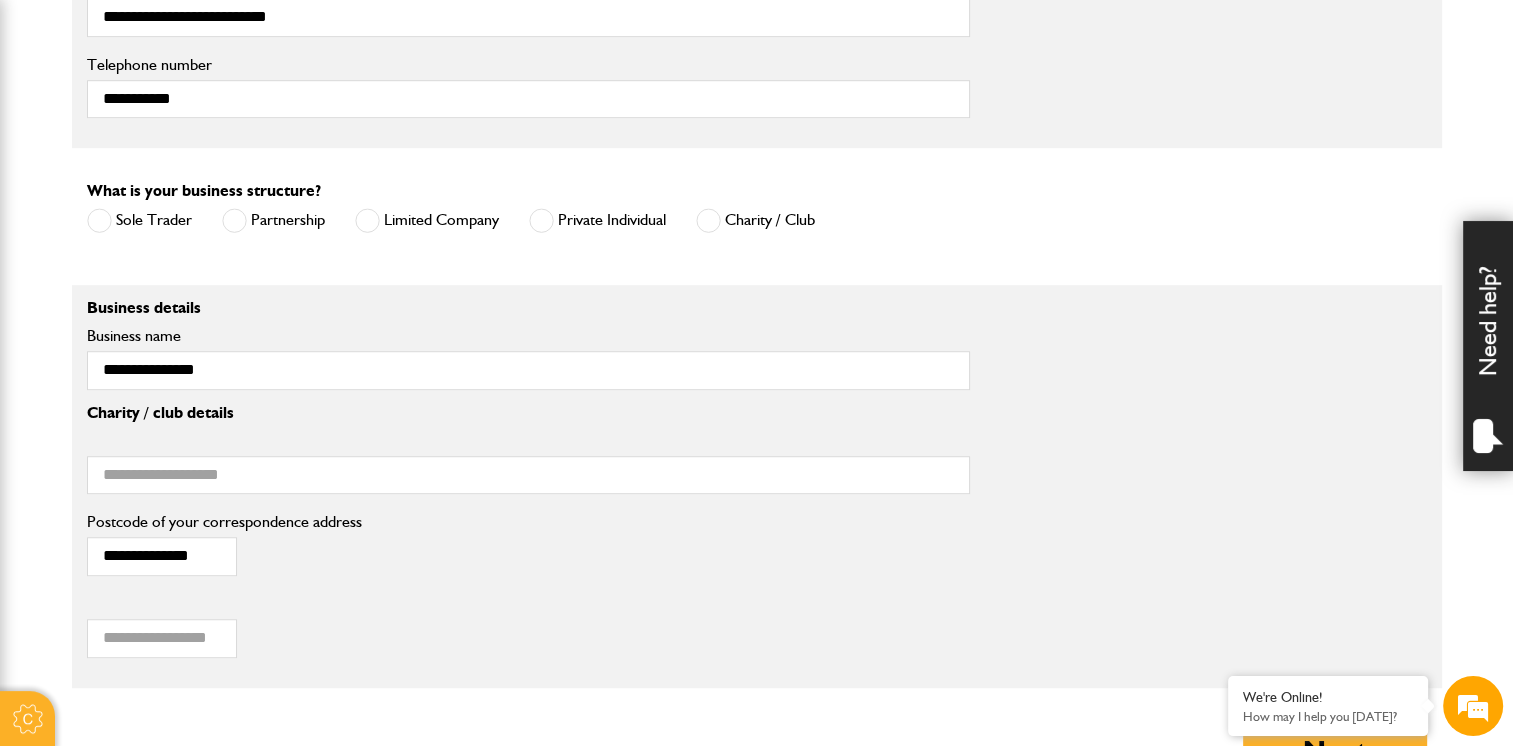 click at bounding box center [367, 220] 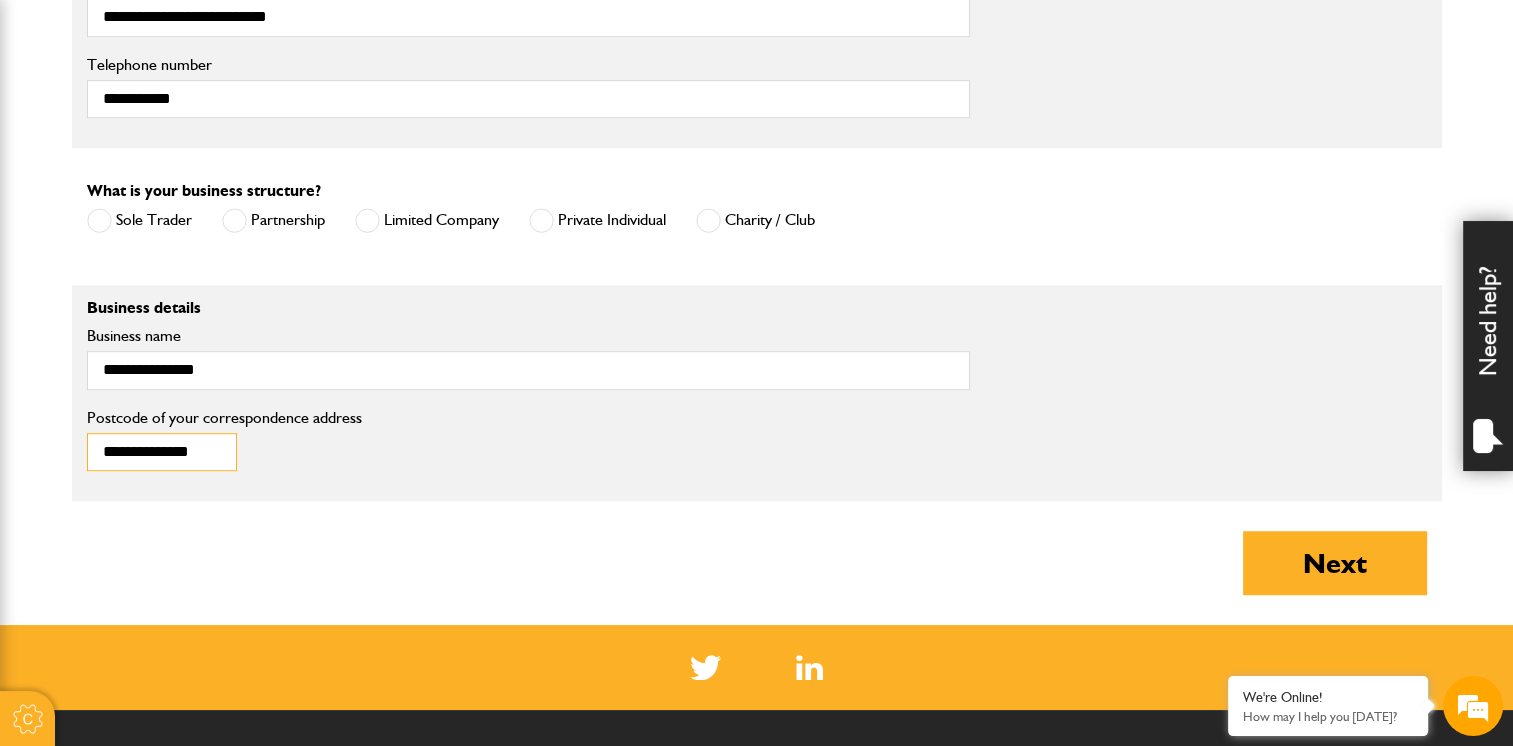 scroll, scrollTop: 0, scrollLeft: 0, axis: both 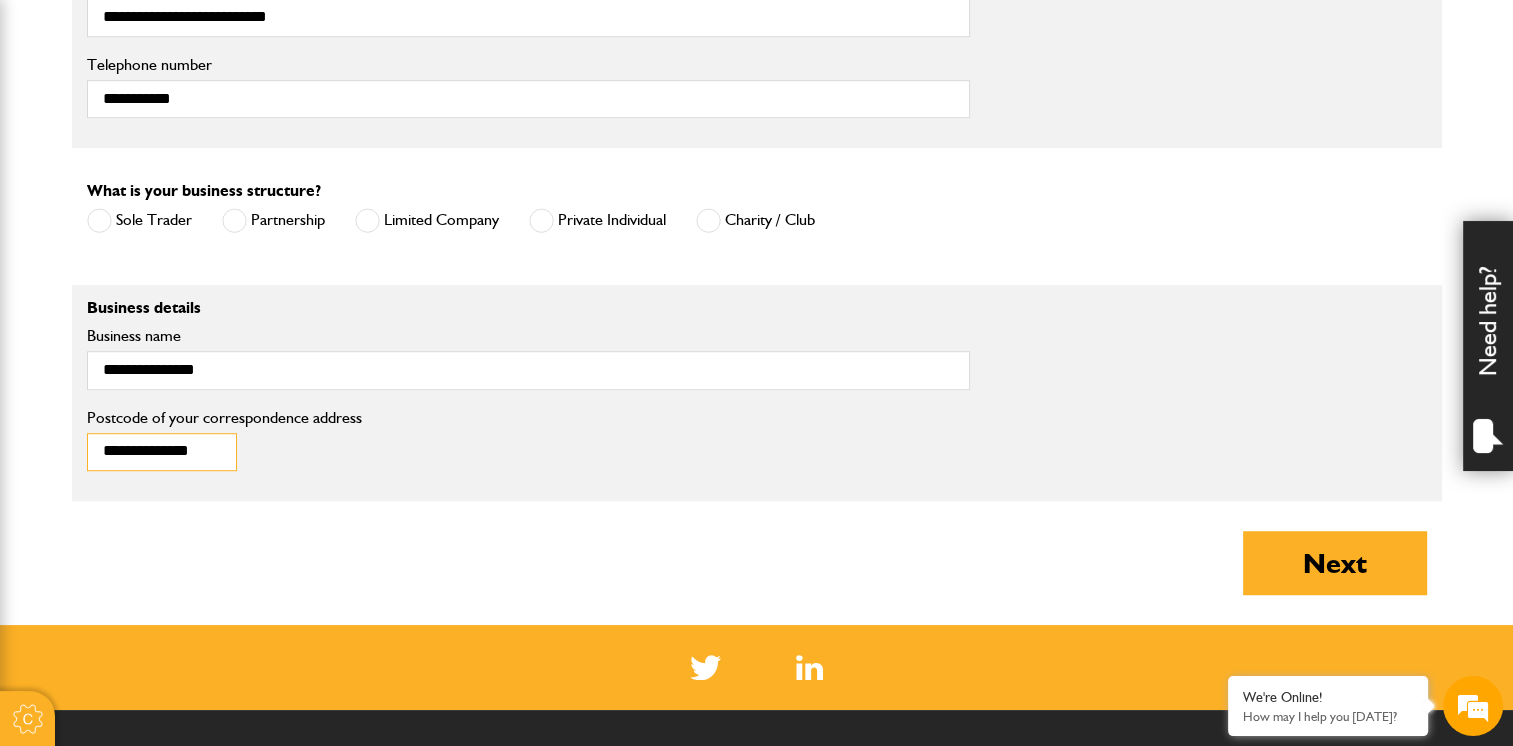 drag, startPoint x: 223, startPoint y: 450, endPoint x: -4, endPoint y: 434, distance: 227.56317 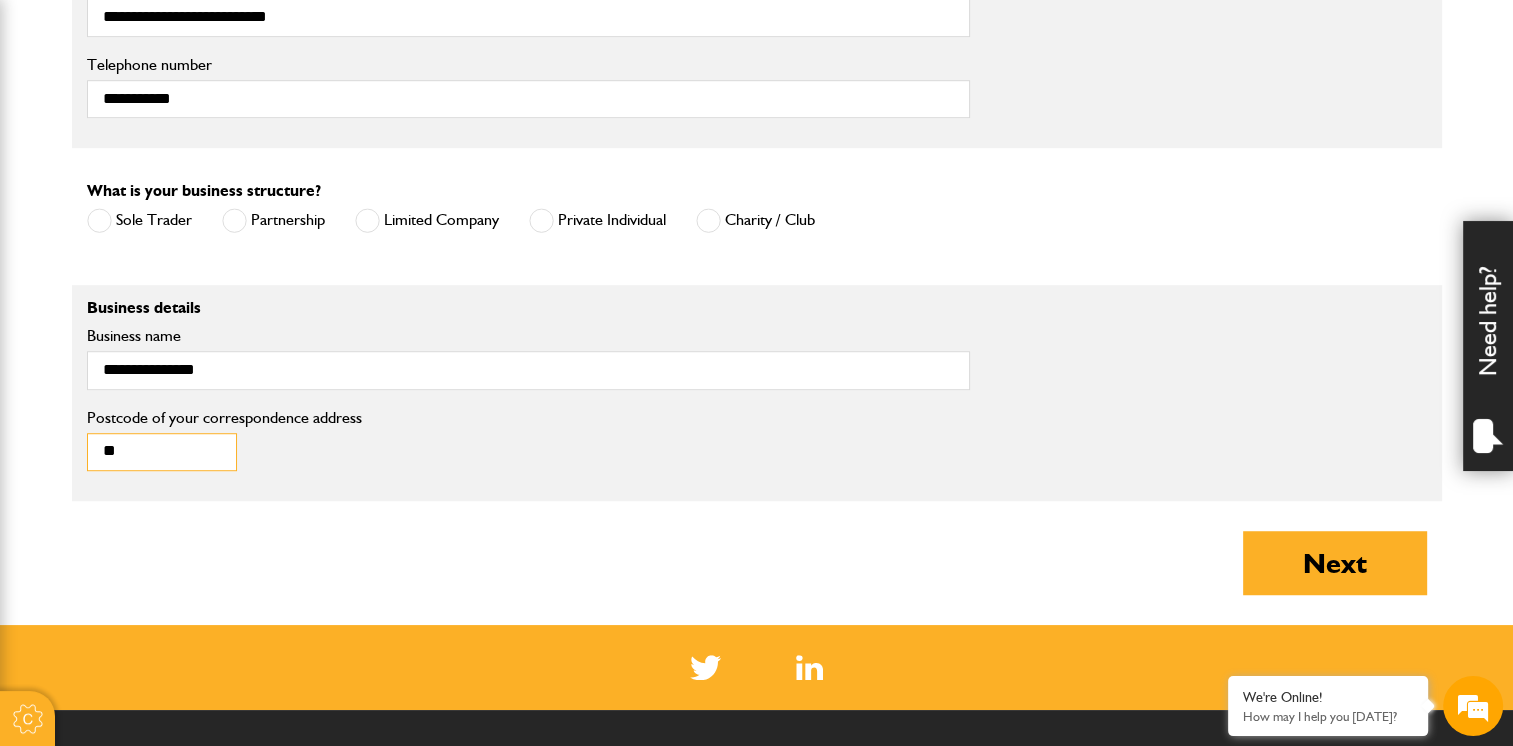 type on "*" 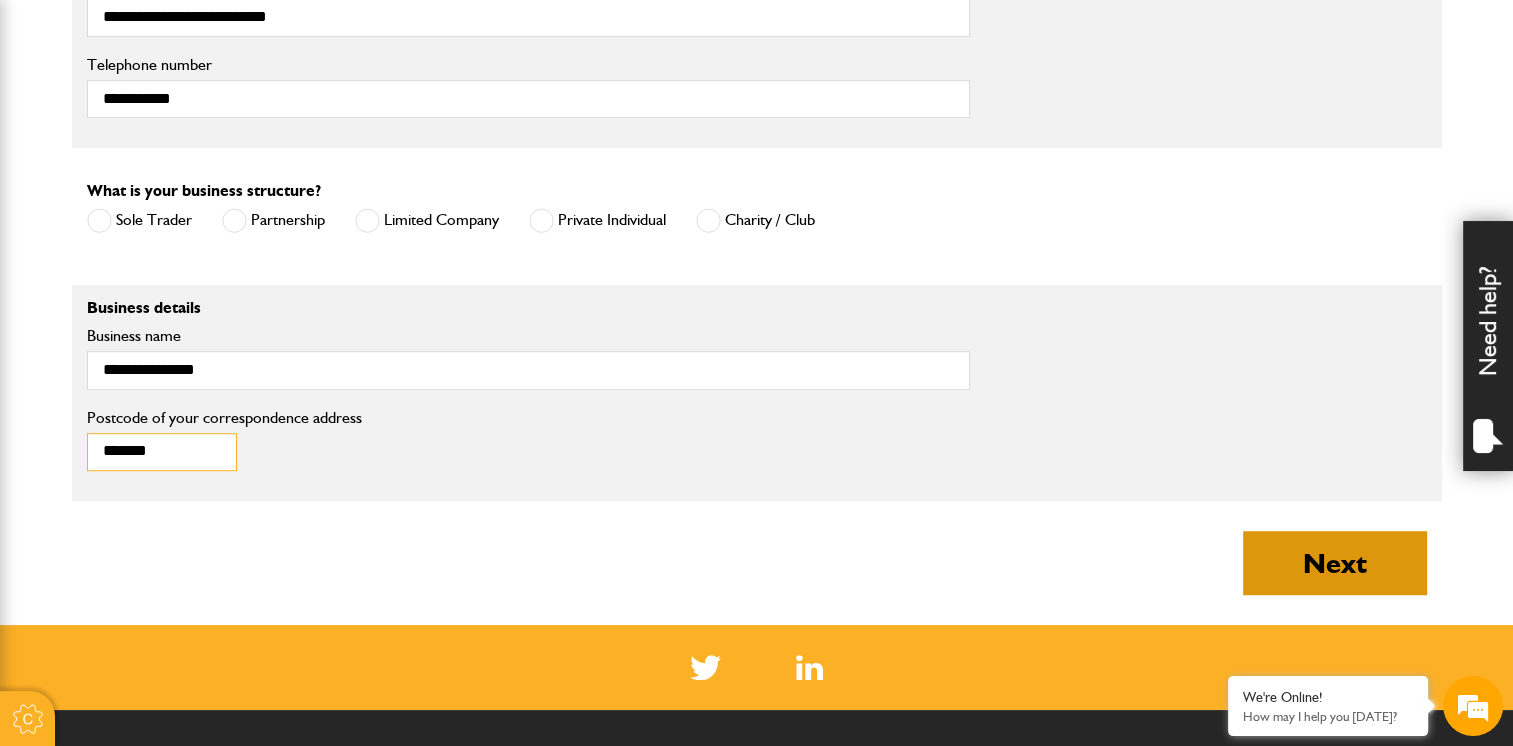 type on "*******" 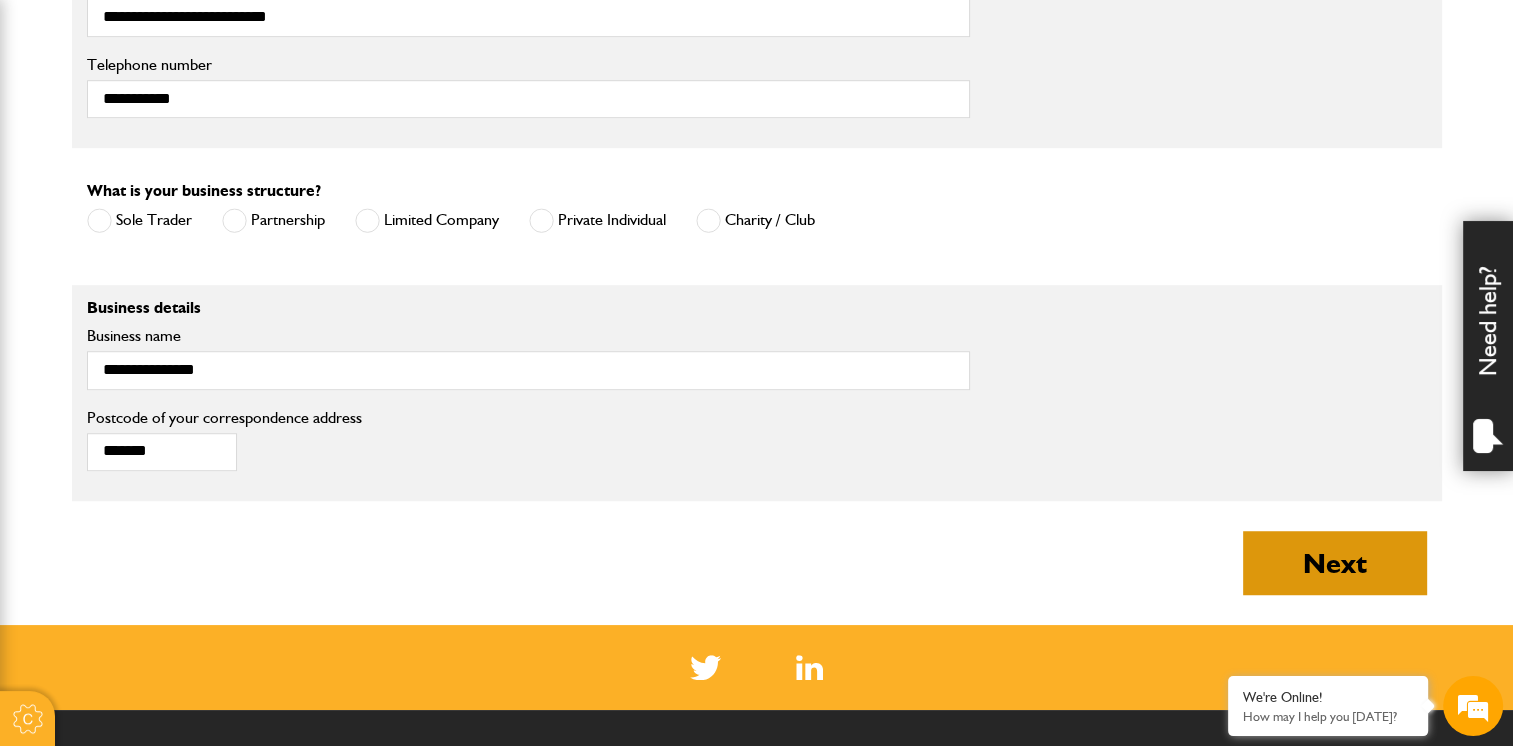 click on "Next" at bounding box center [1335, 563] 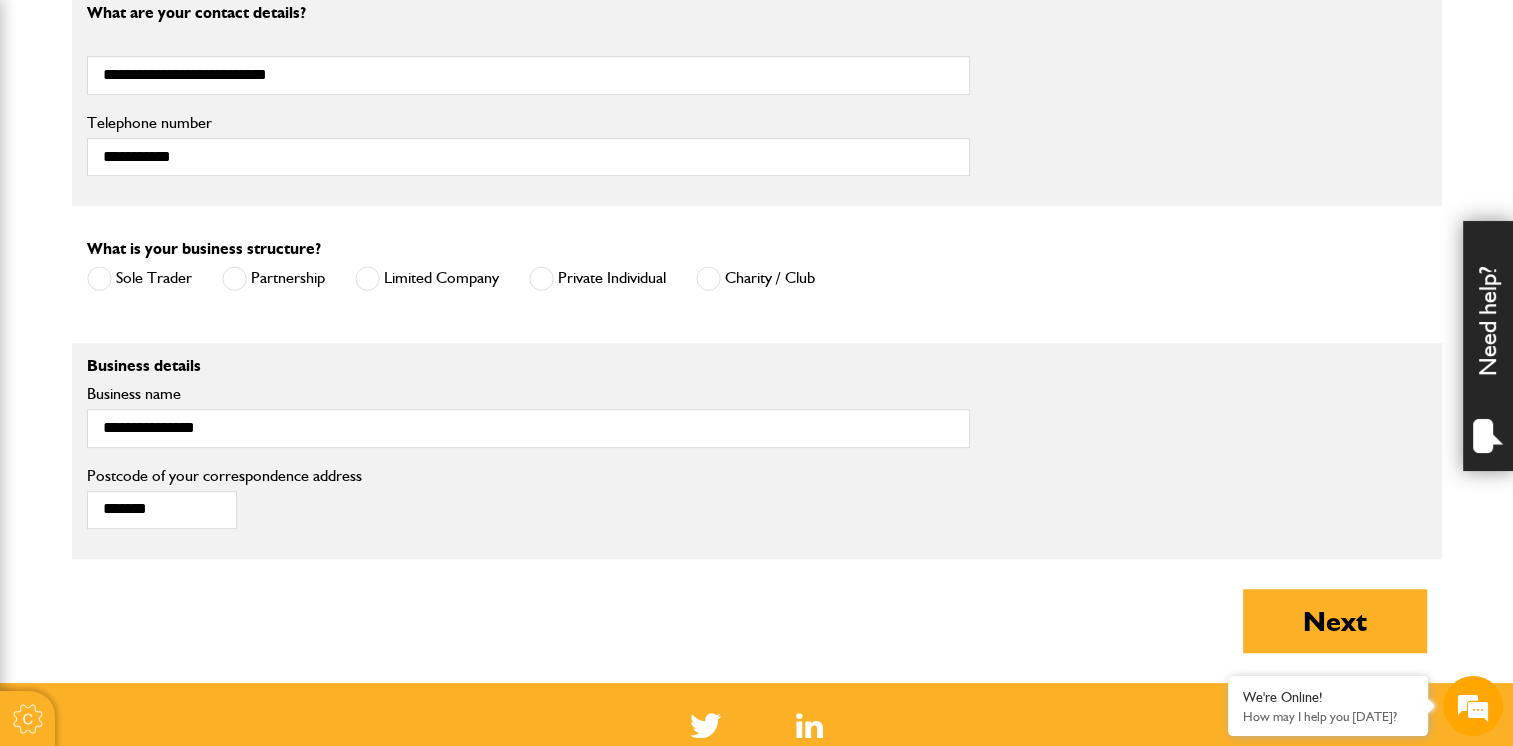 scroll, scrollTop: 1226, scrollLeft: 0, axis: vertical 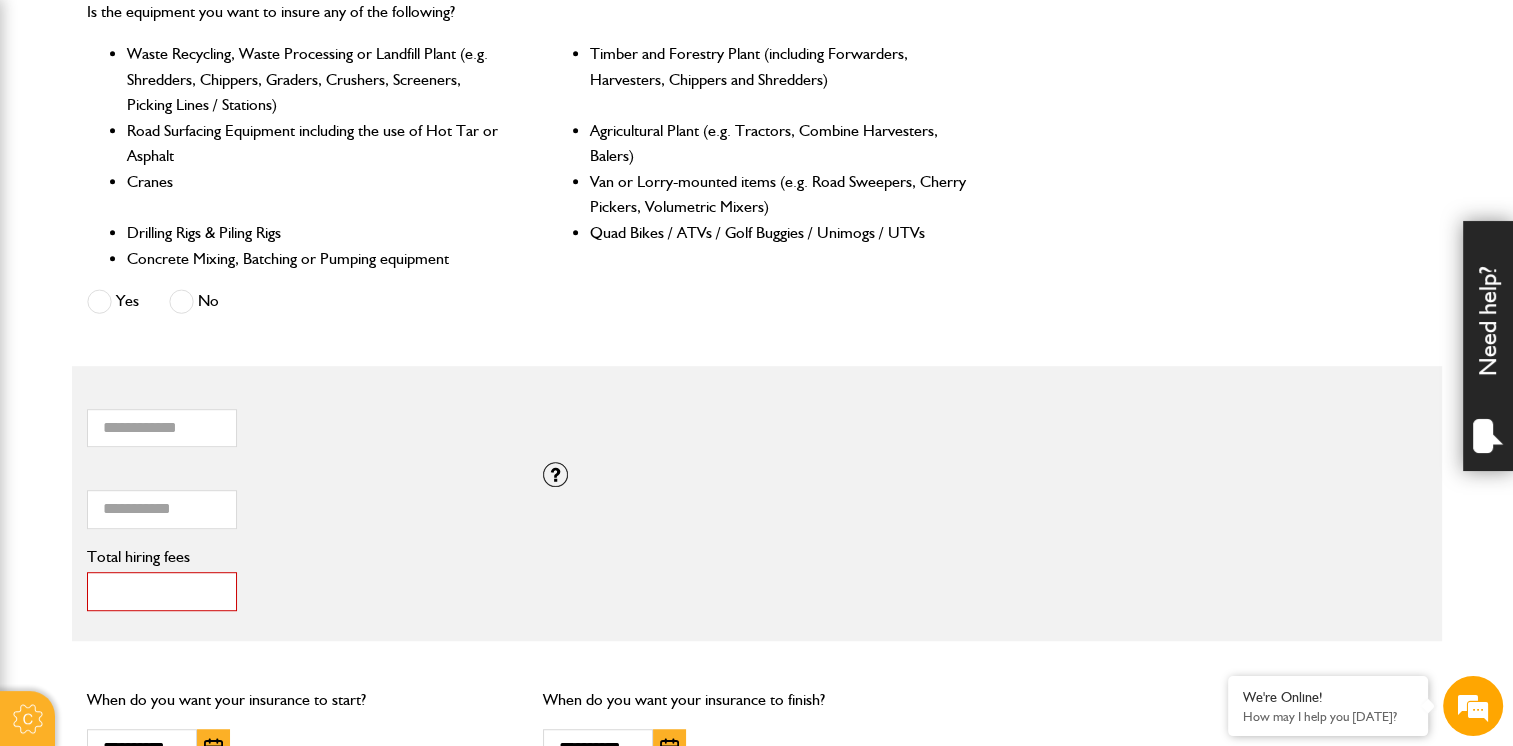 click on "*" at bounding box center [162, 591] 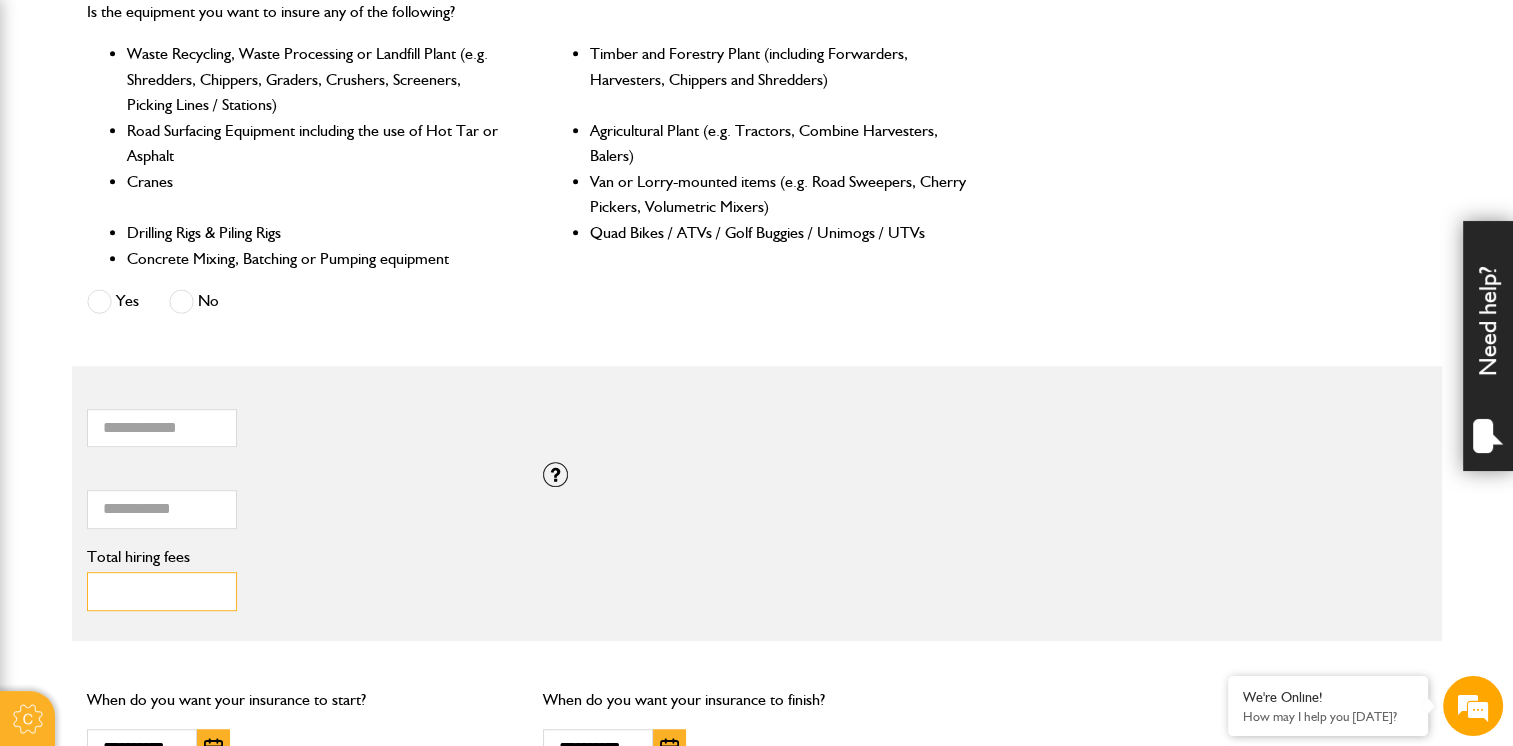type on "***" 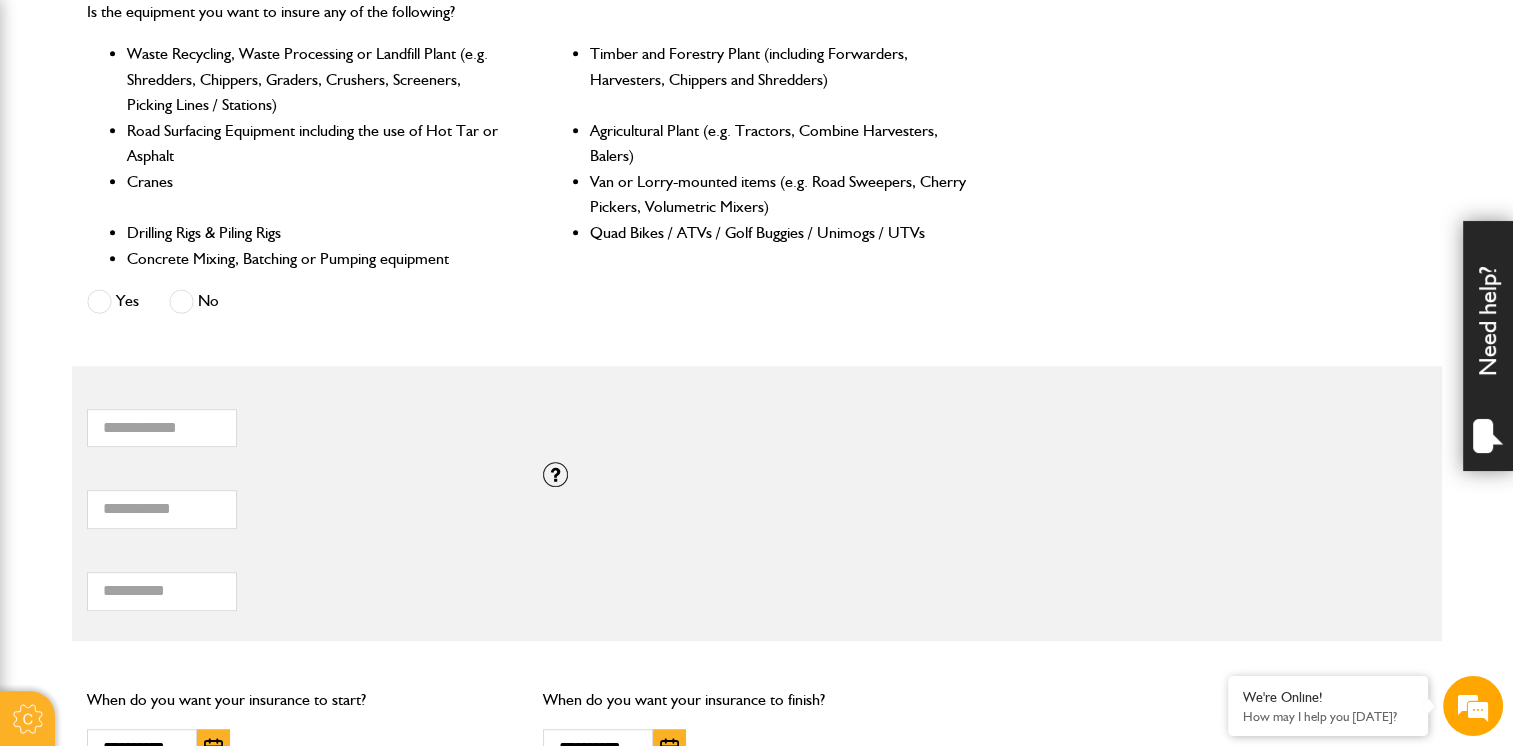 click on "*****
Total combined value of equipment (£)" at bounding box center [300, 498] 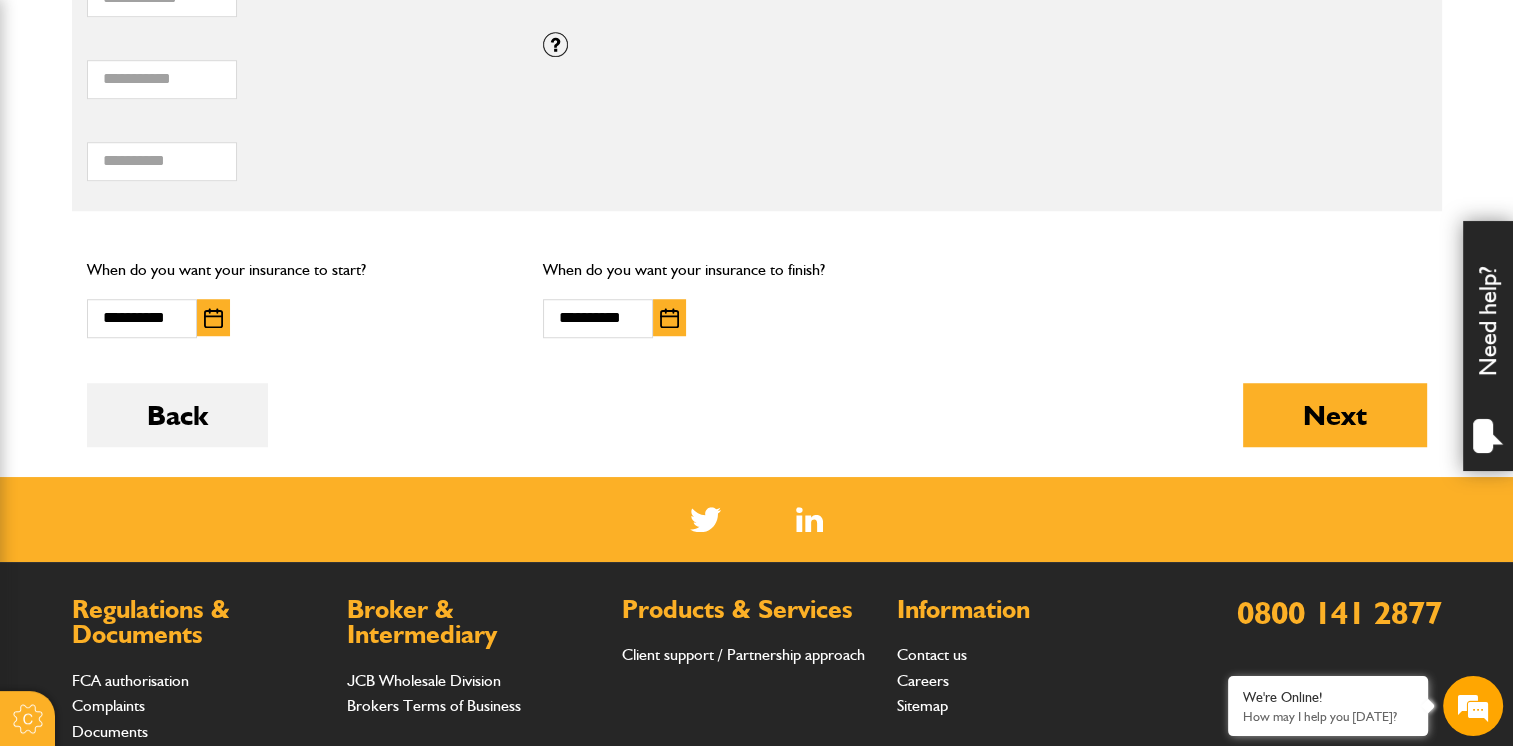 scroll, scrollTop: 1479, scrollLeft: 0, axis: vertical 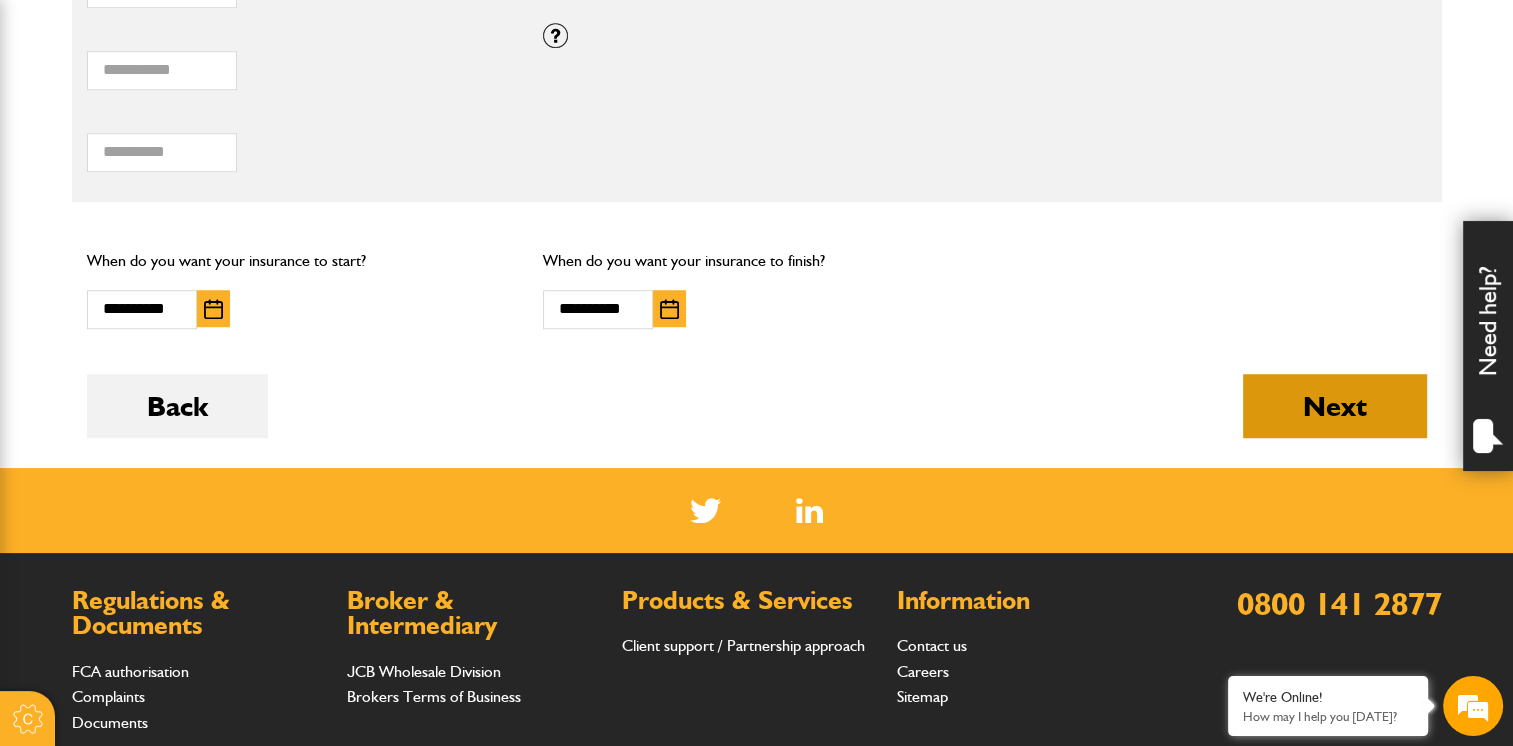 click on "Next" at bounding box center (1335, 406) 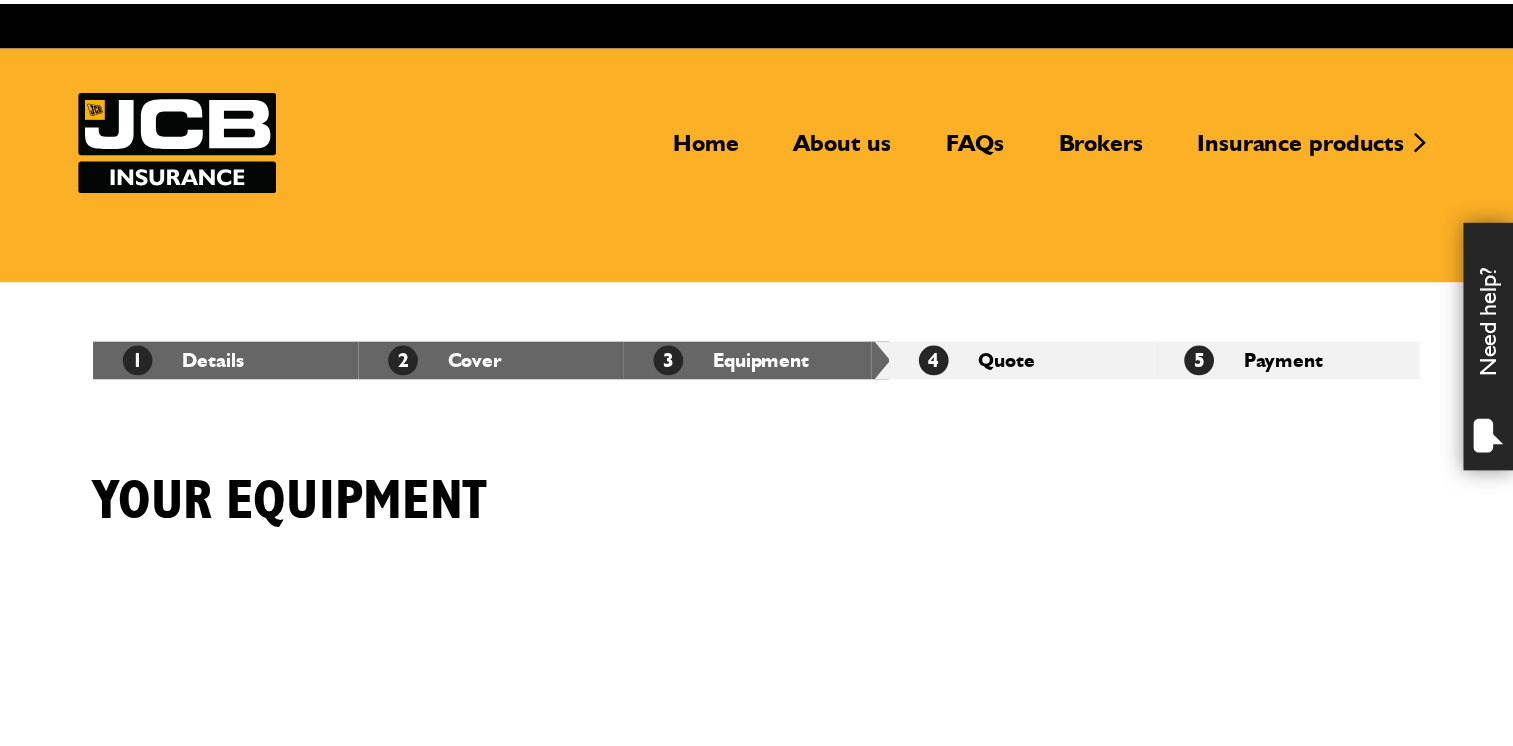 scroll, scrollTop: 0, scrollLeft: 0, axis: both 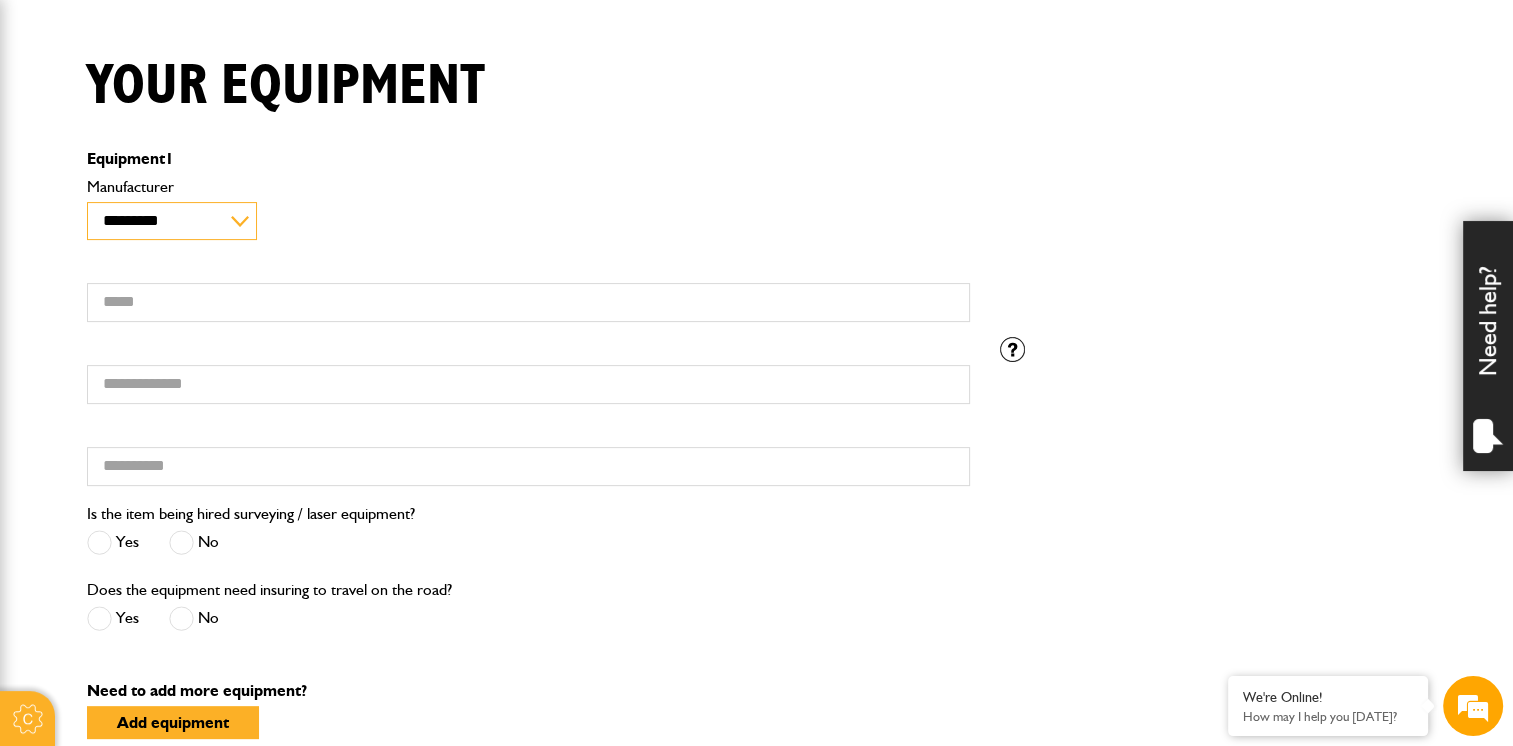 click on "**********" at bounding box center [172, 221] 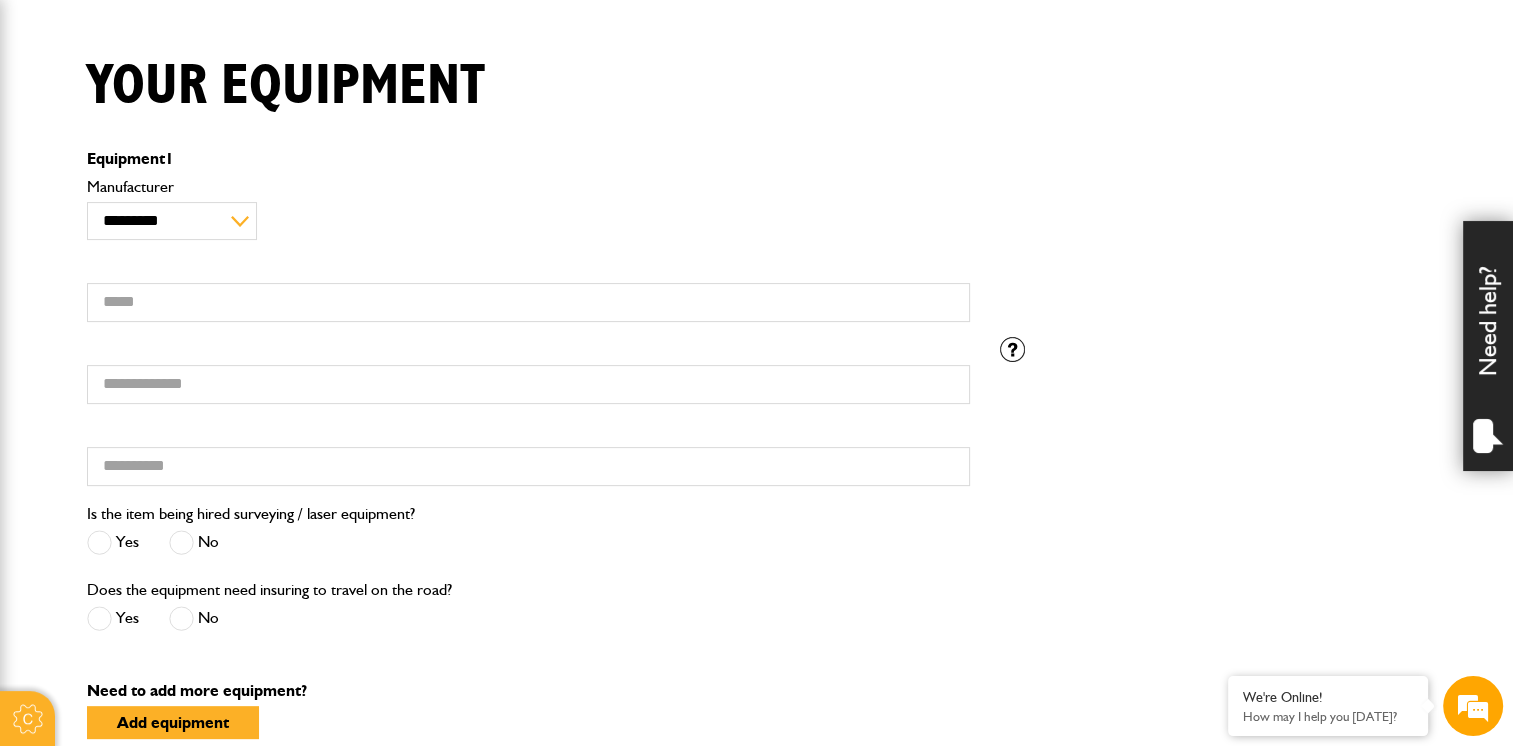 click on "Is the item being hired surveying / laser equipment?
Yes
No" at bounding box center (251, 531) 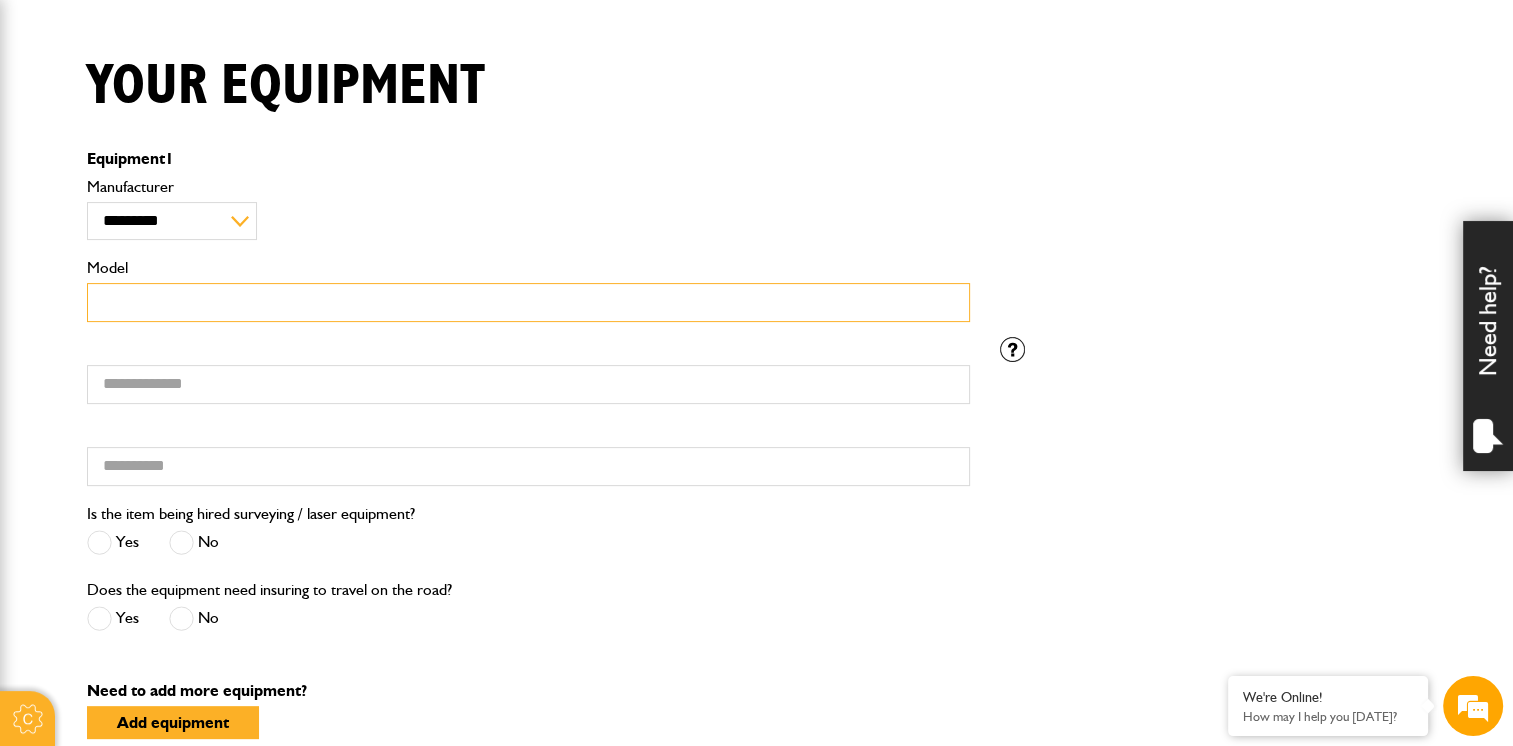click on "Model" at bounding box center [528, 302] 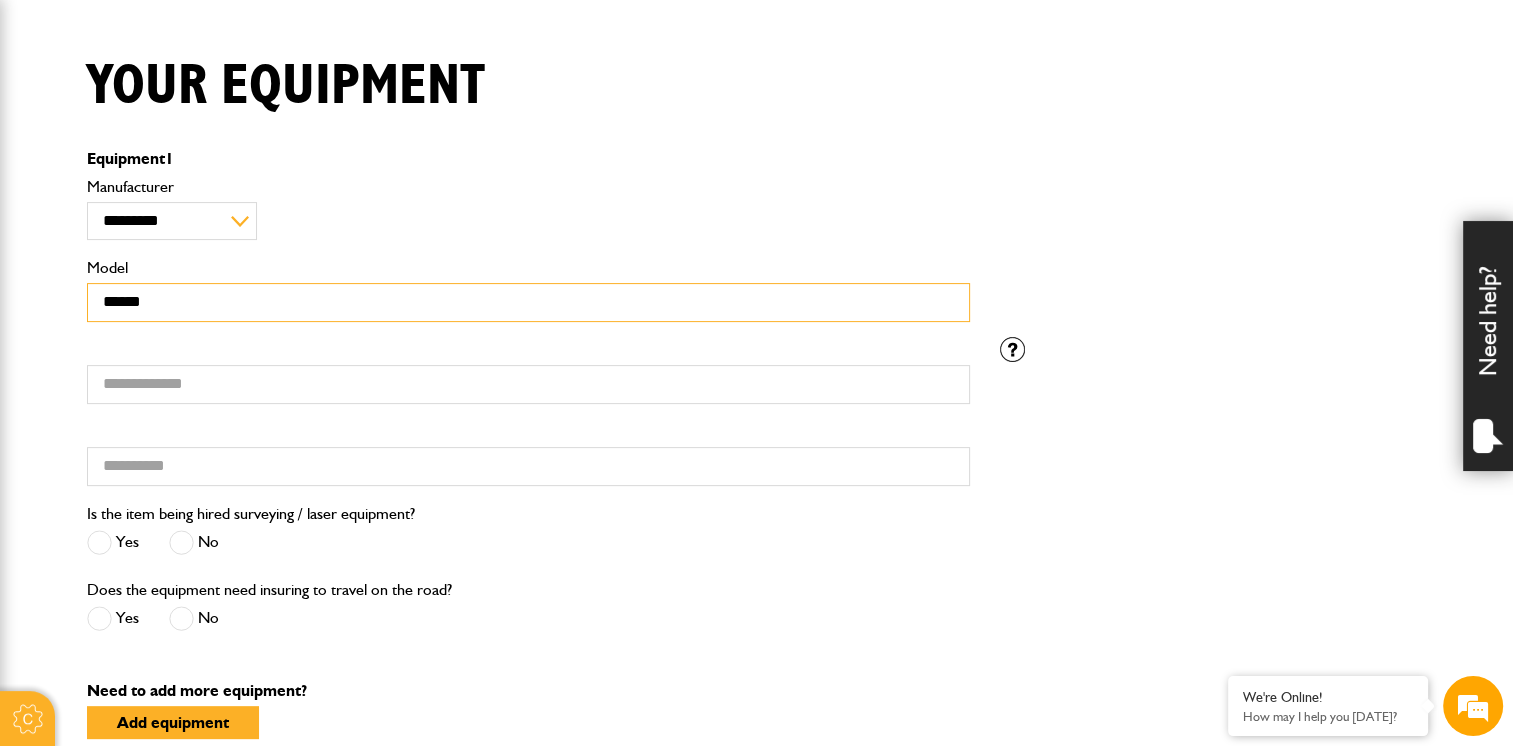 type on "*****" 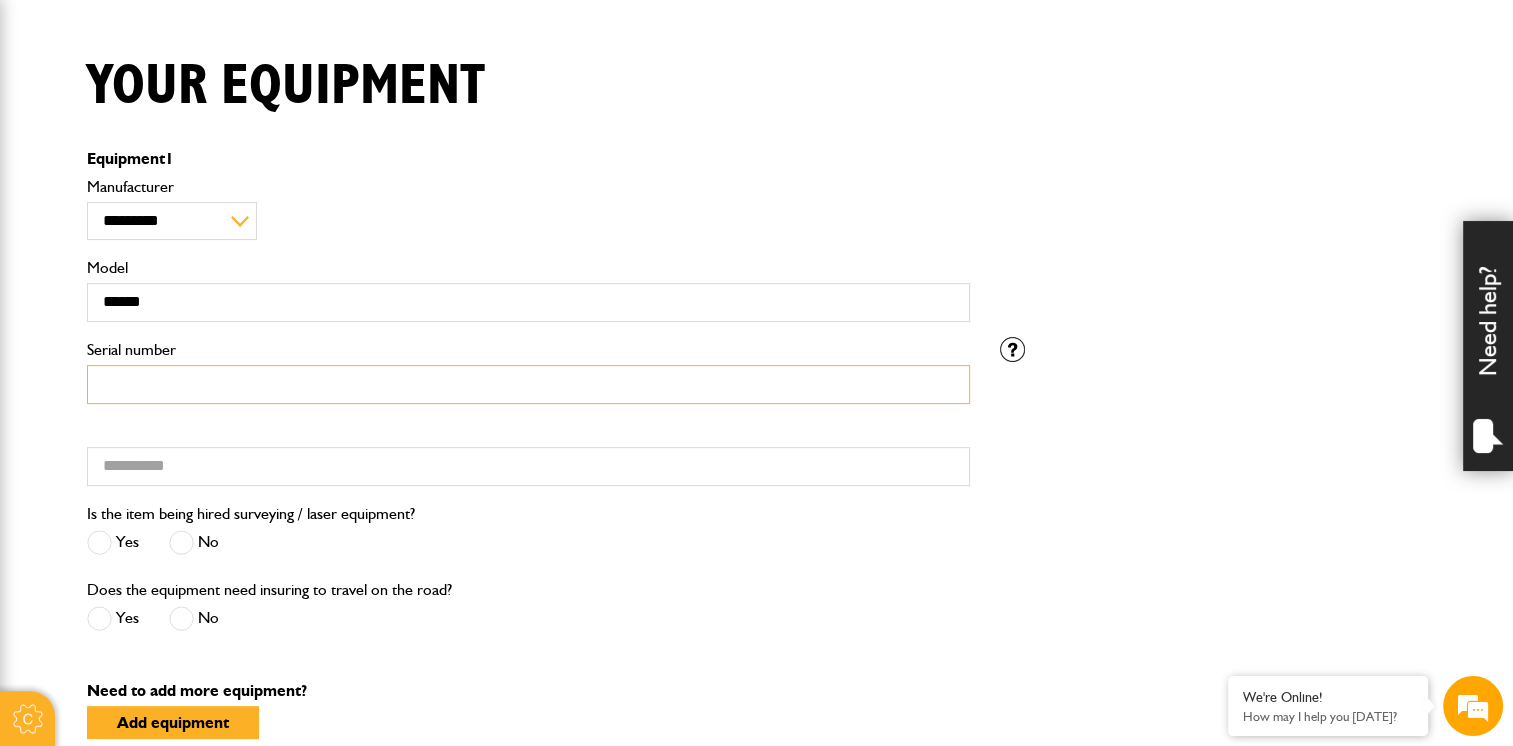click on "Serial number" at bounding box center [528, 384] 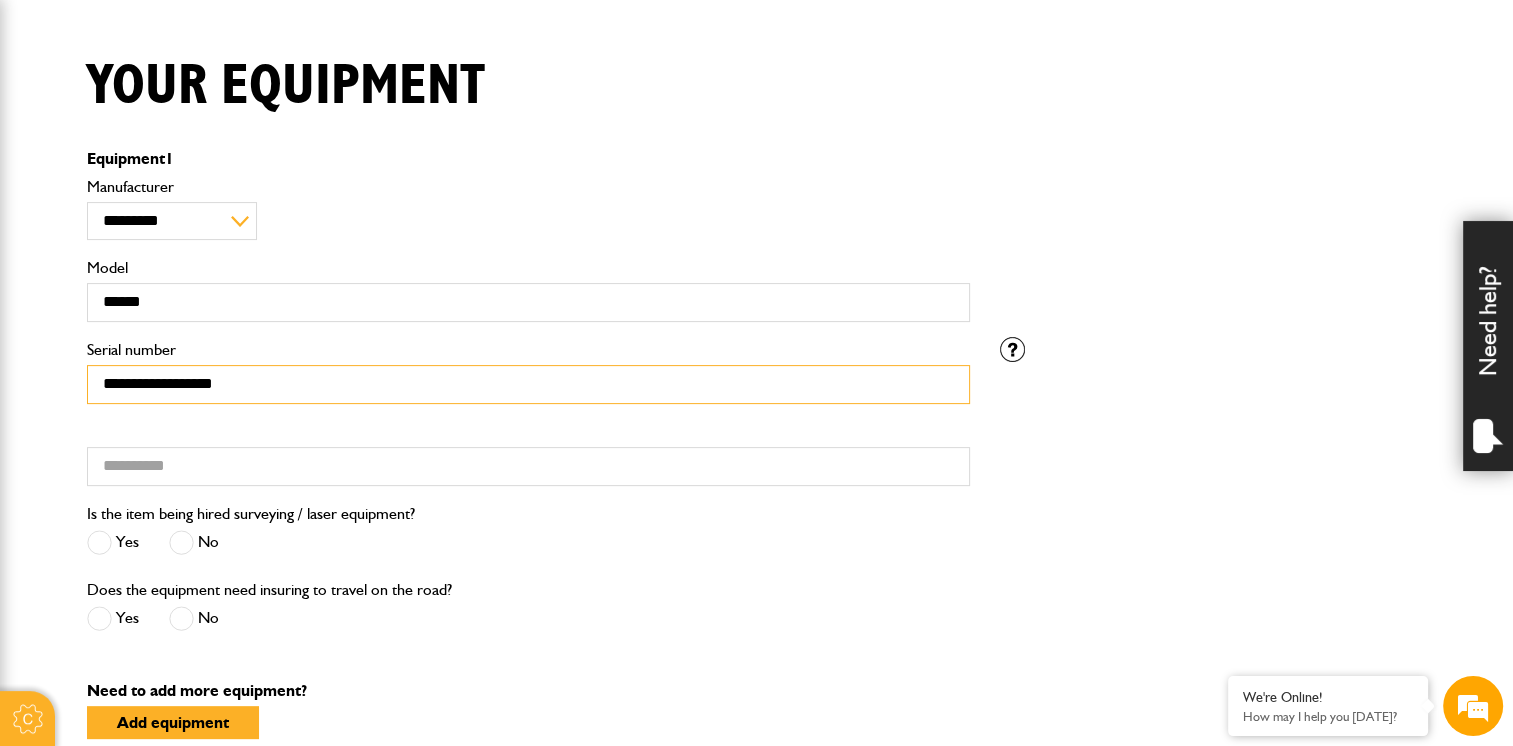 type on "**********" 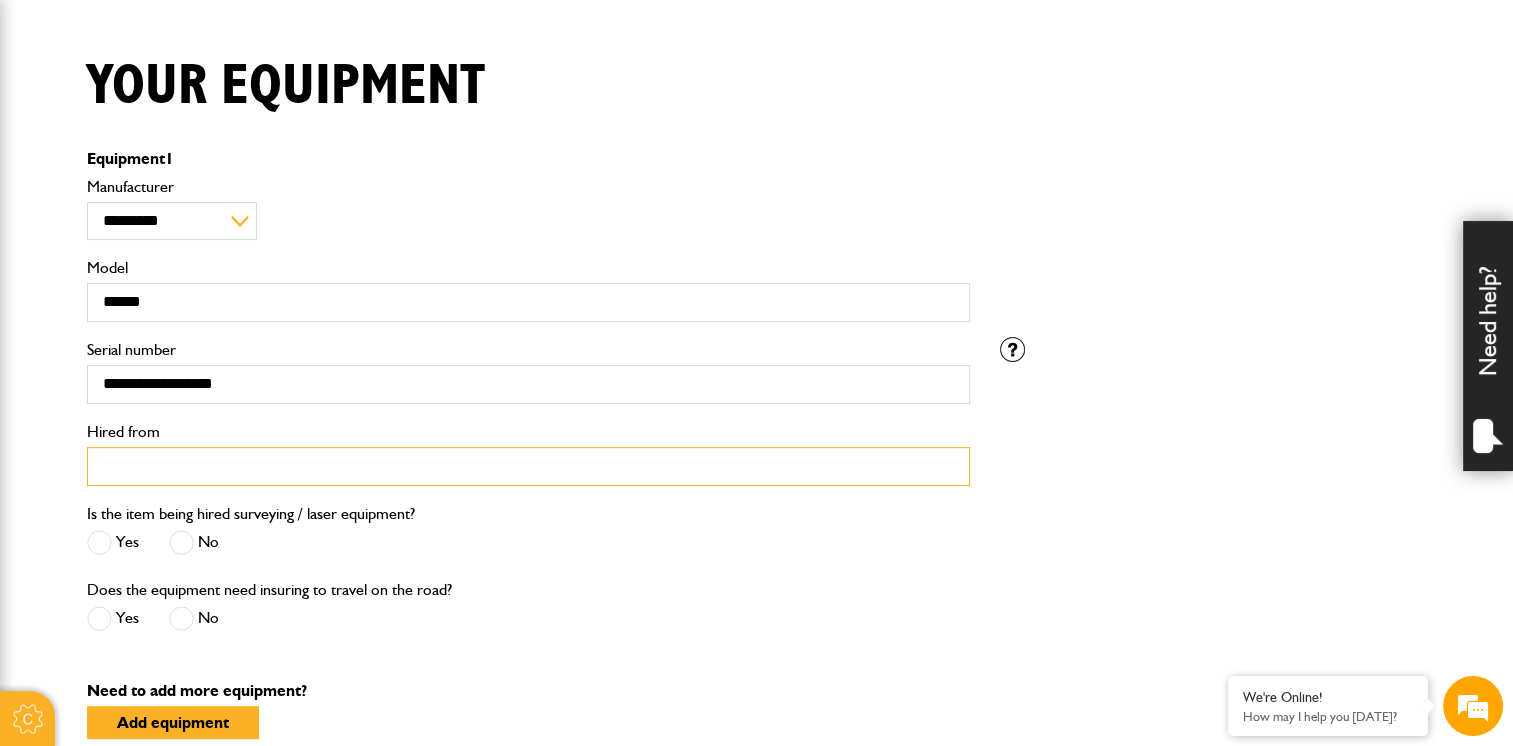 click on "Hired from" at bounding box center (528, 466) 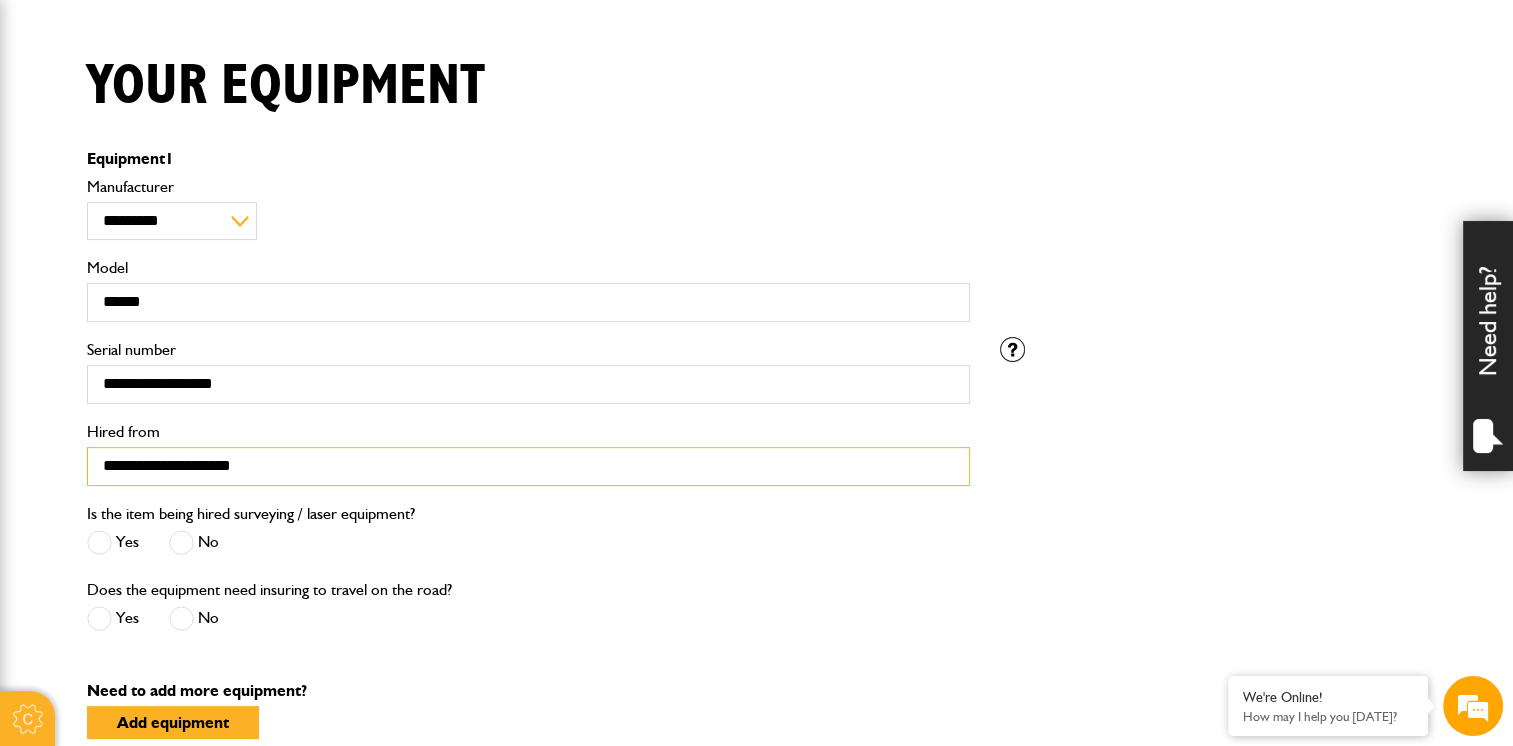 type on "**********" 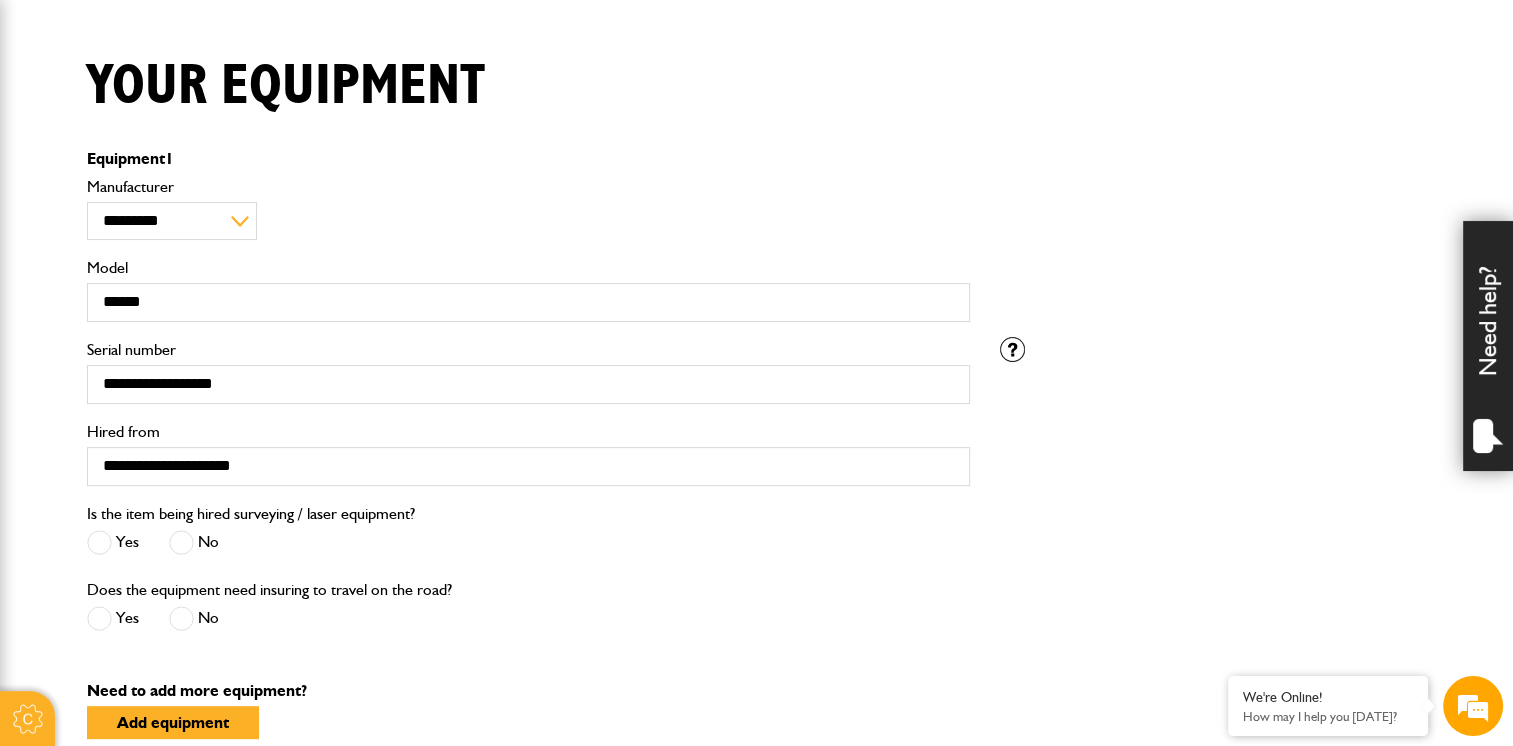 click at bounding box center (181, 542) 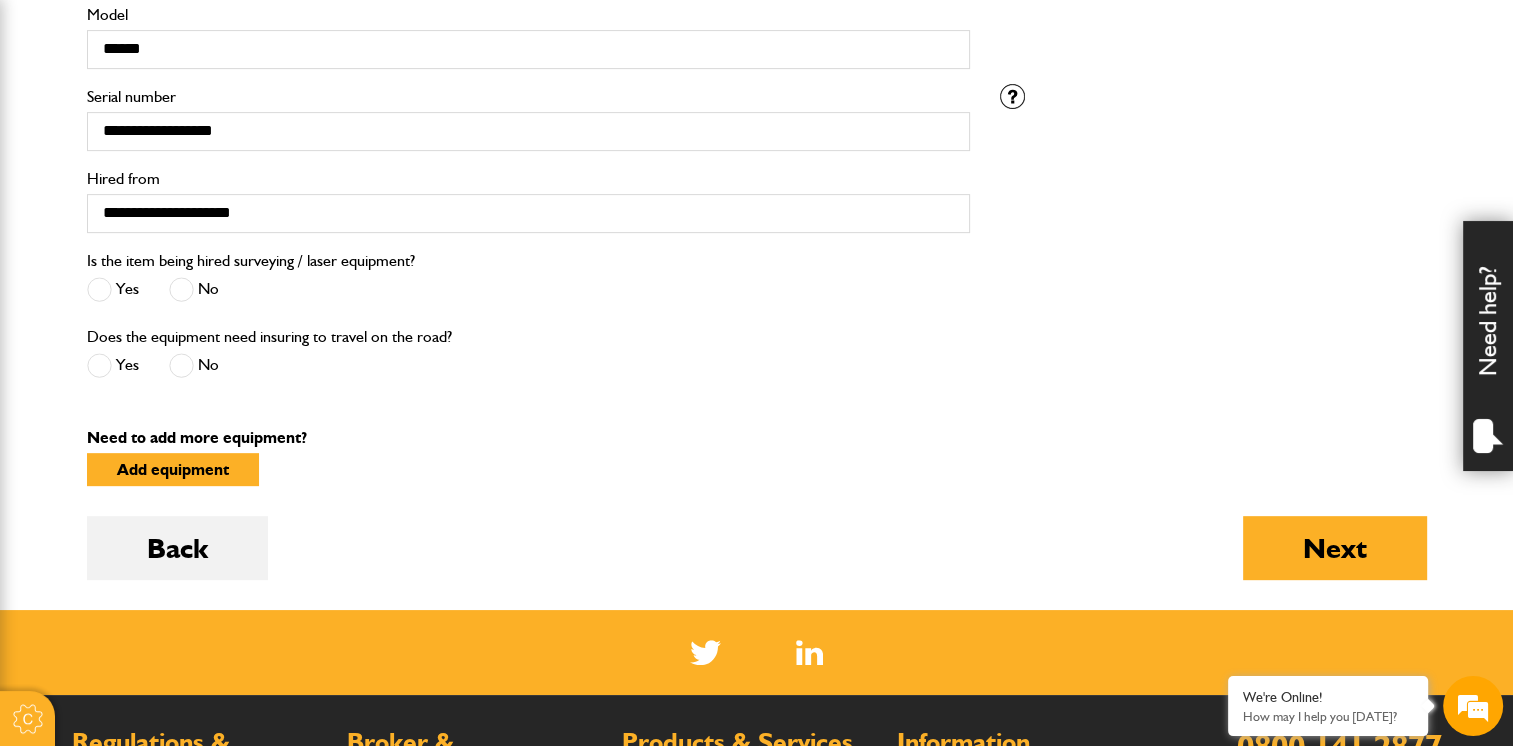 scroll, scrollTop: 760, scrollLeft: 0, axis: vertical 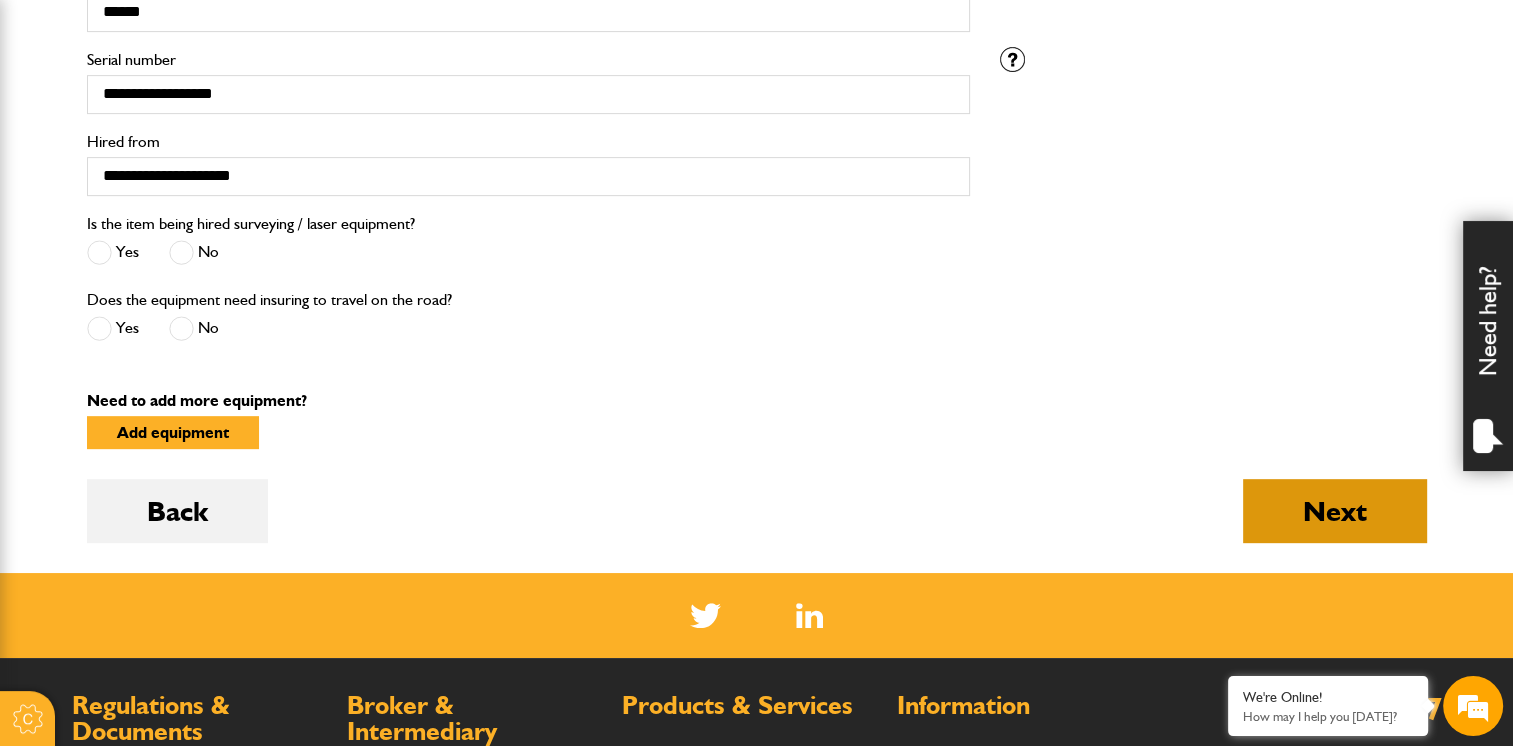 click on "Next" at bounding box center [1335, 511] 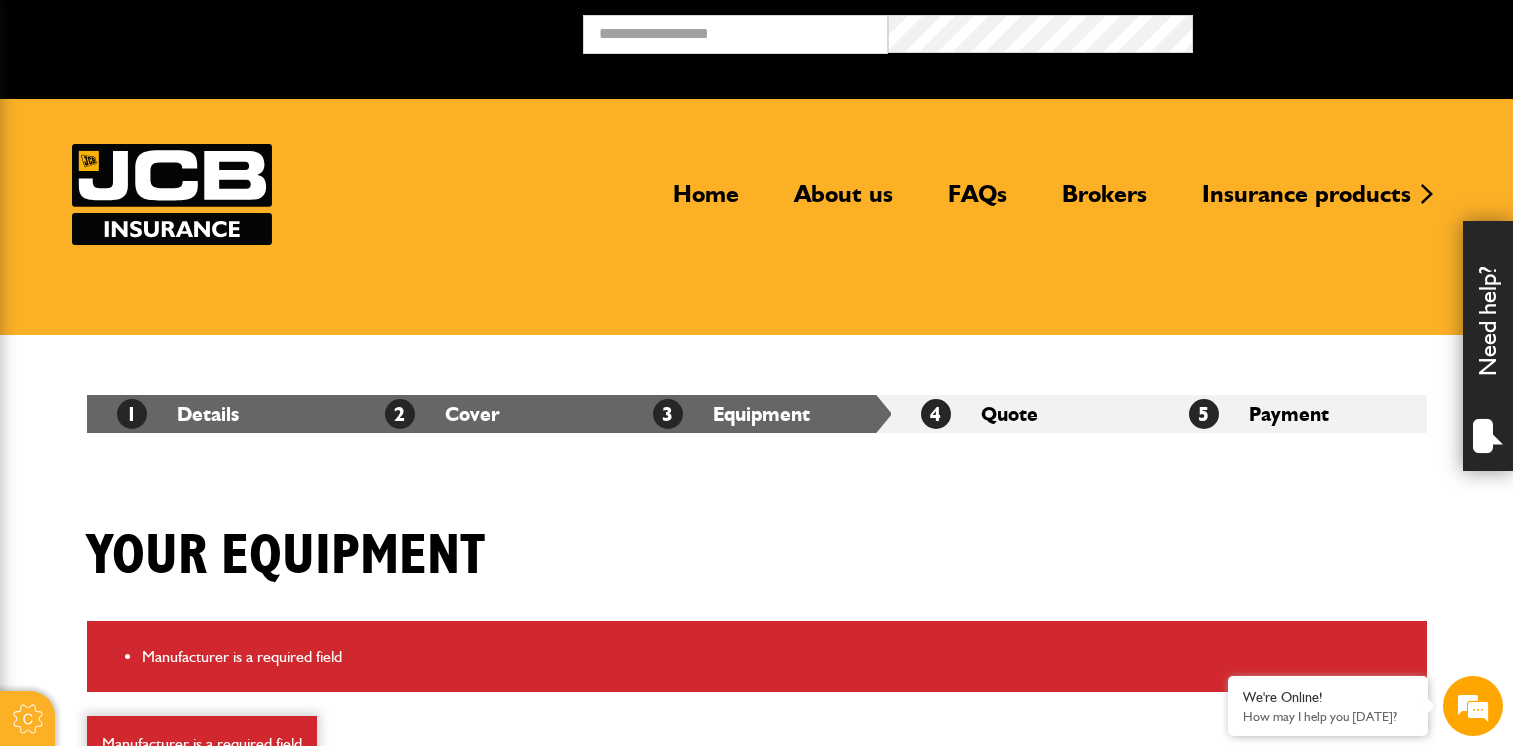 scroll, scrollTop: 0, scrollLeft: 0, axis: both 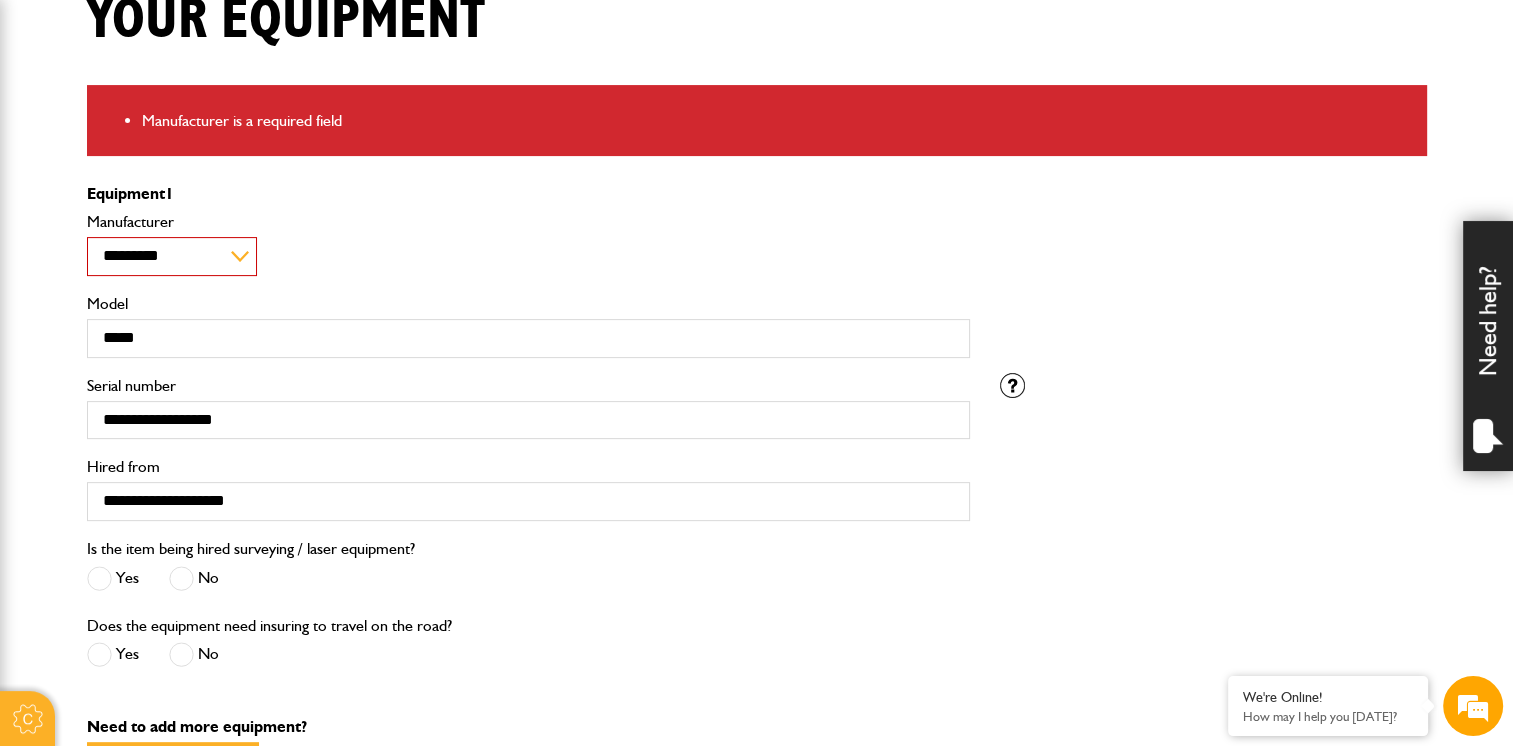 click on "**********" at bounding box center (172, 256) 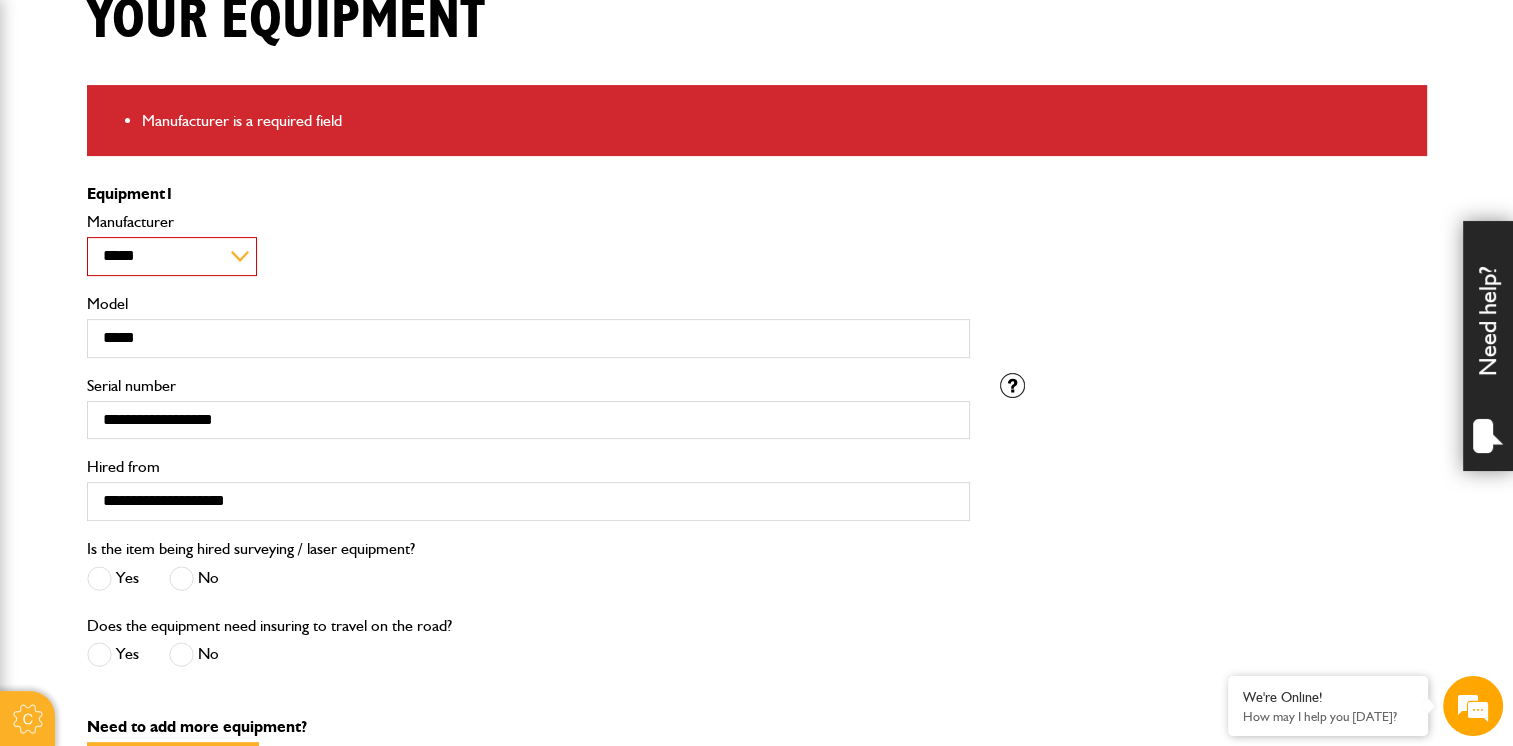 click on "**********" at bounding box center [172, 256] 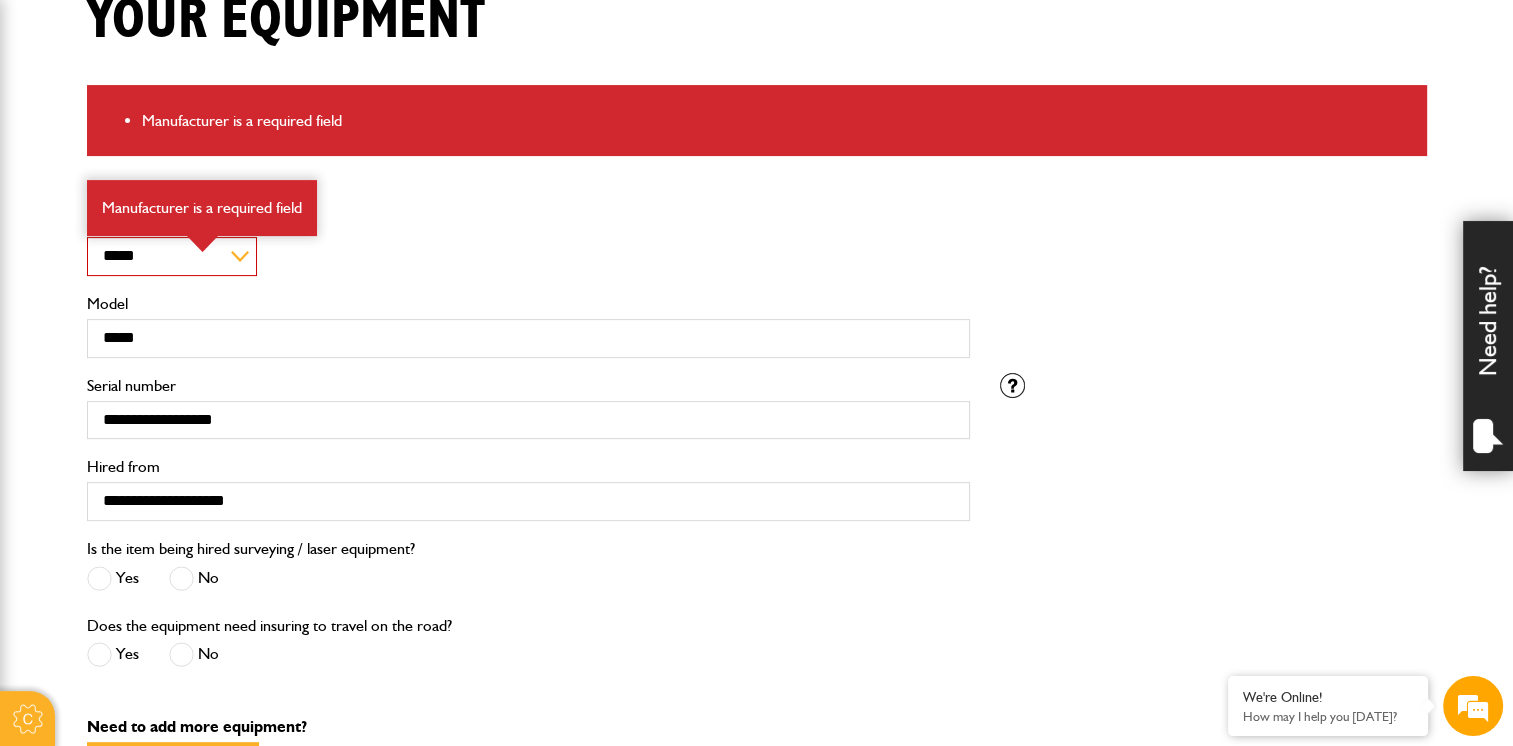 click on "Model" at bounding box center [528, 304] 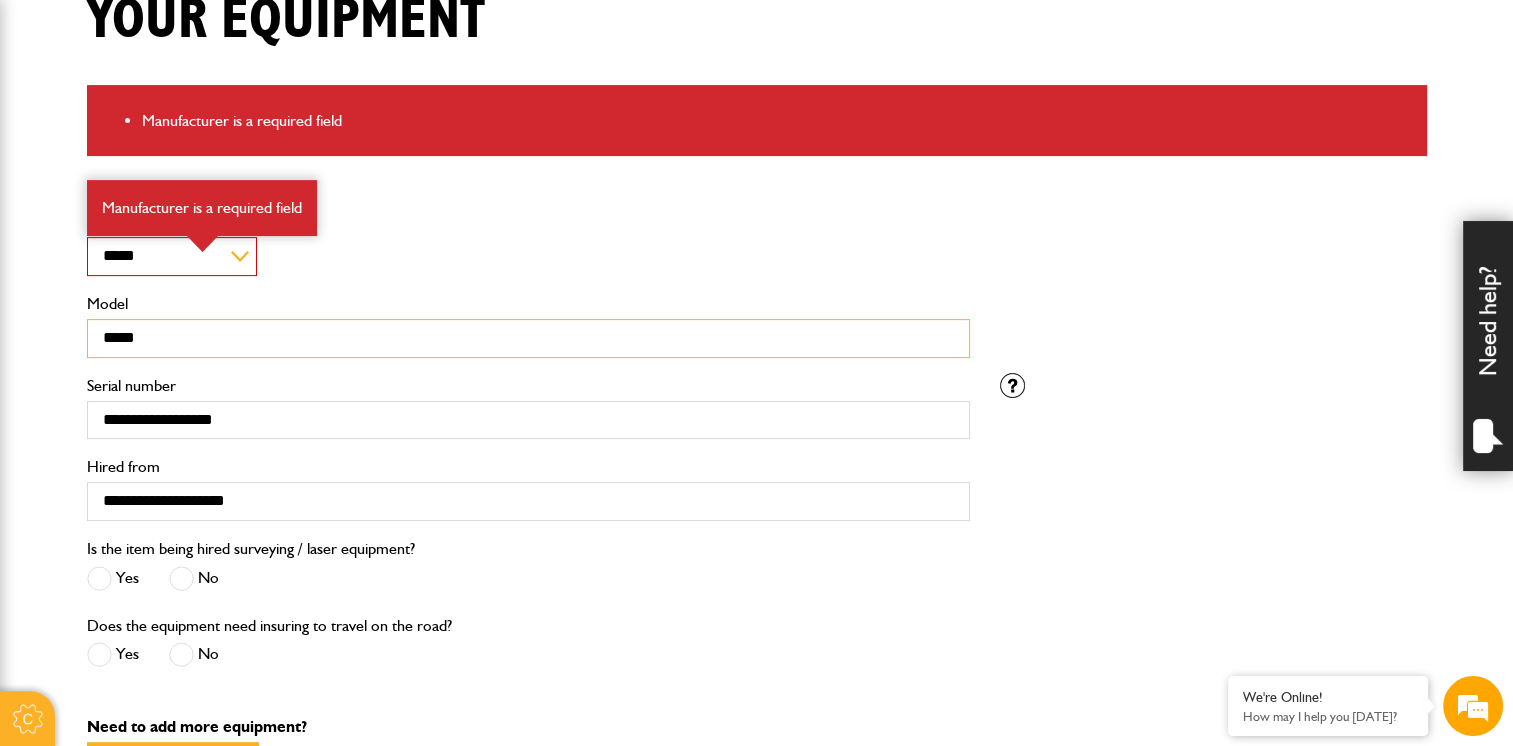 click on "*****" at bounding box center [528, 338] 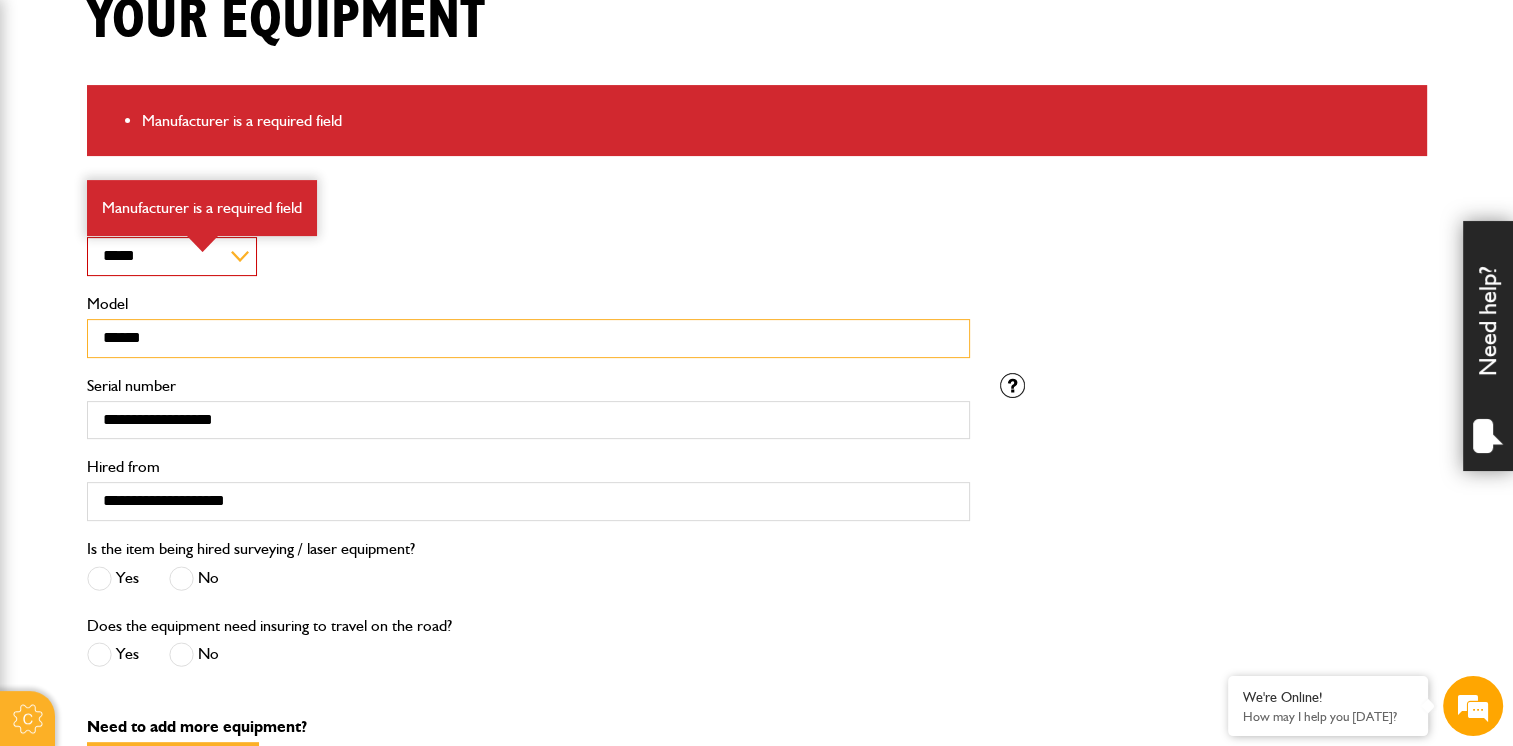 type on "******" 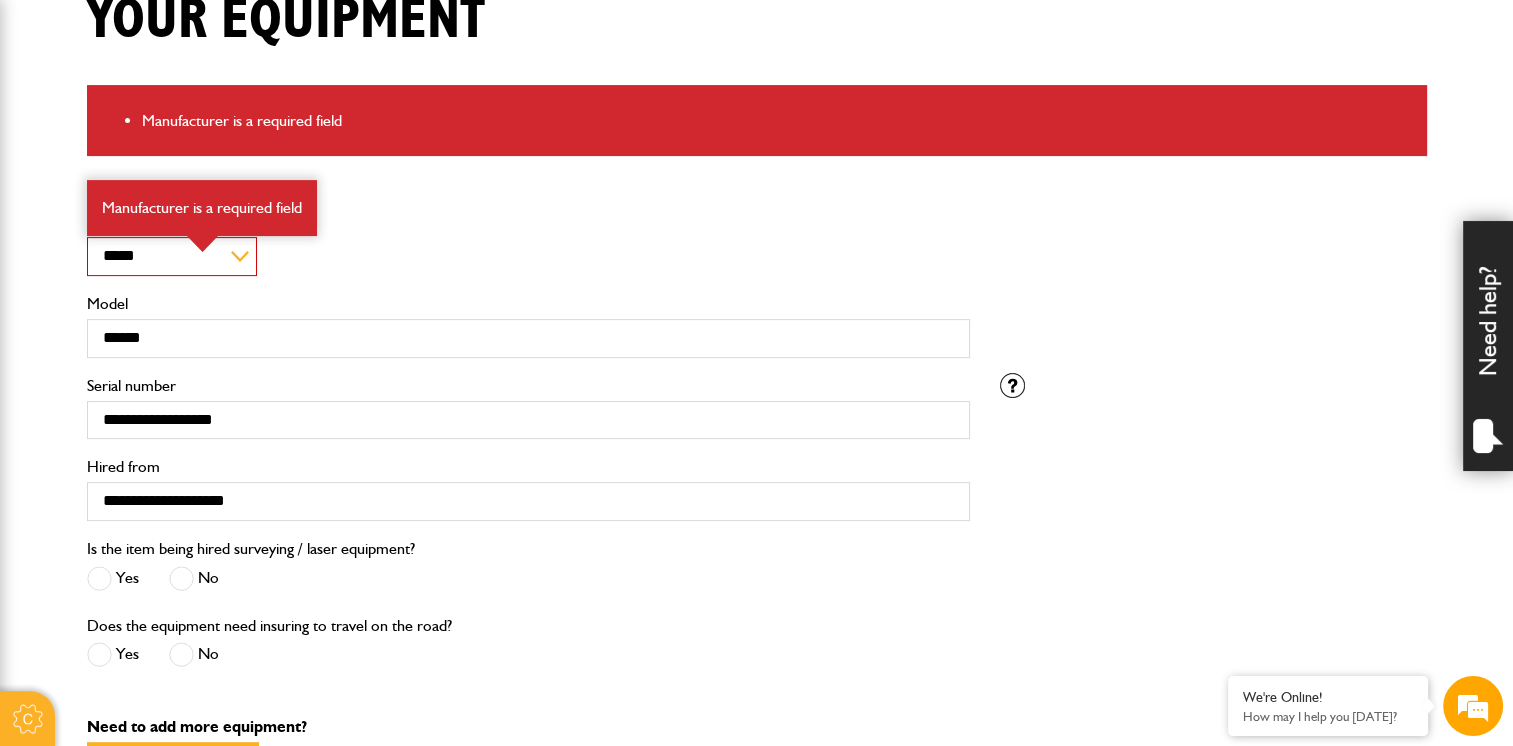 click on "**********" at bounding box center [528, 244] 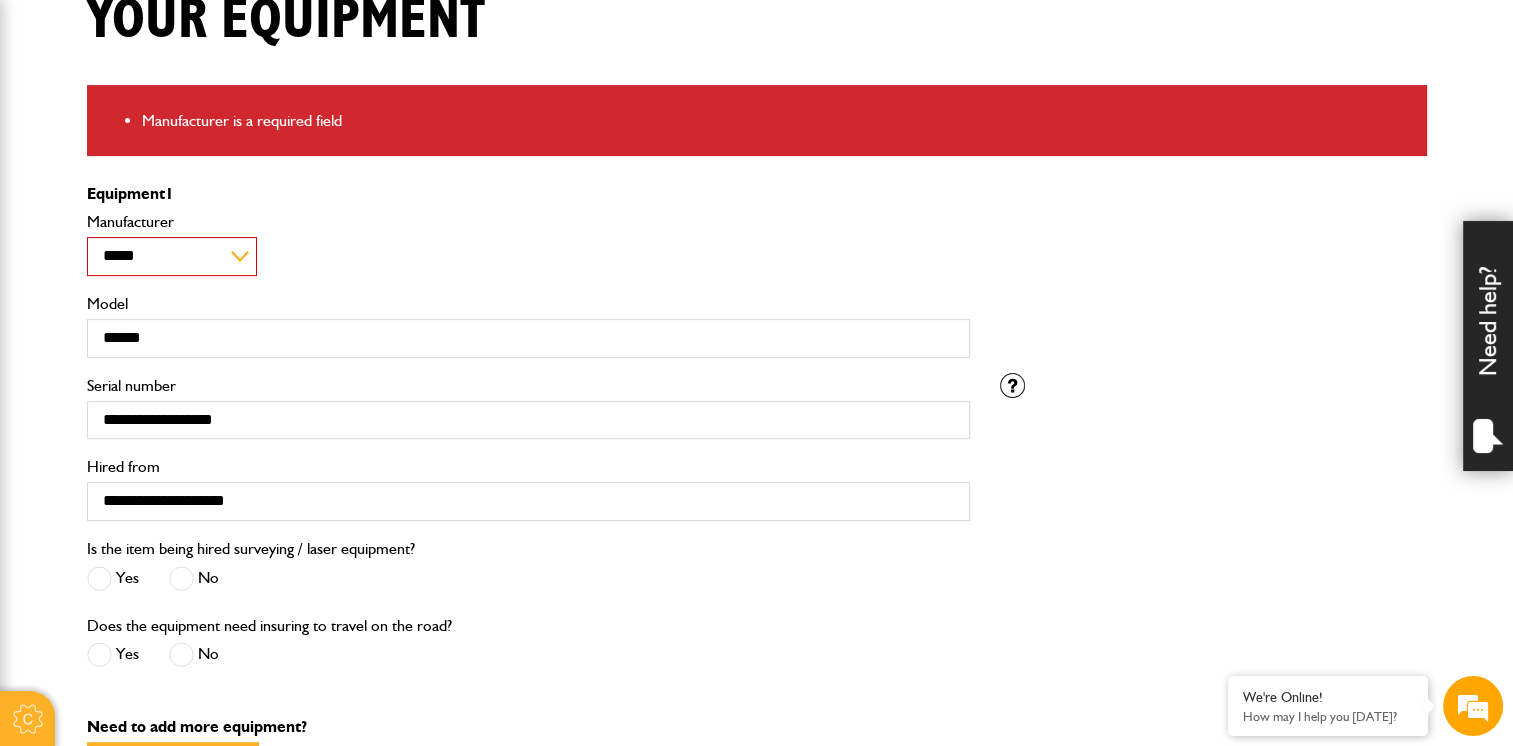 click on "**********" at bounding box center (172, 256) 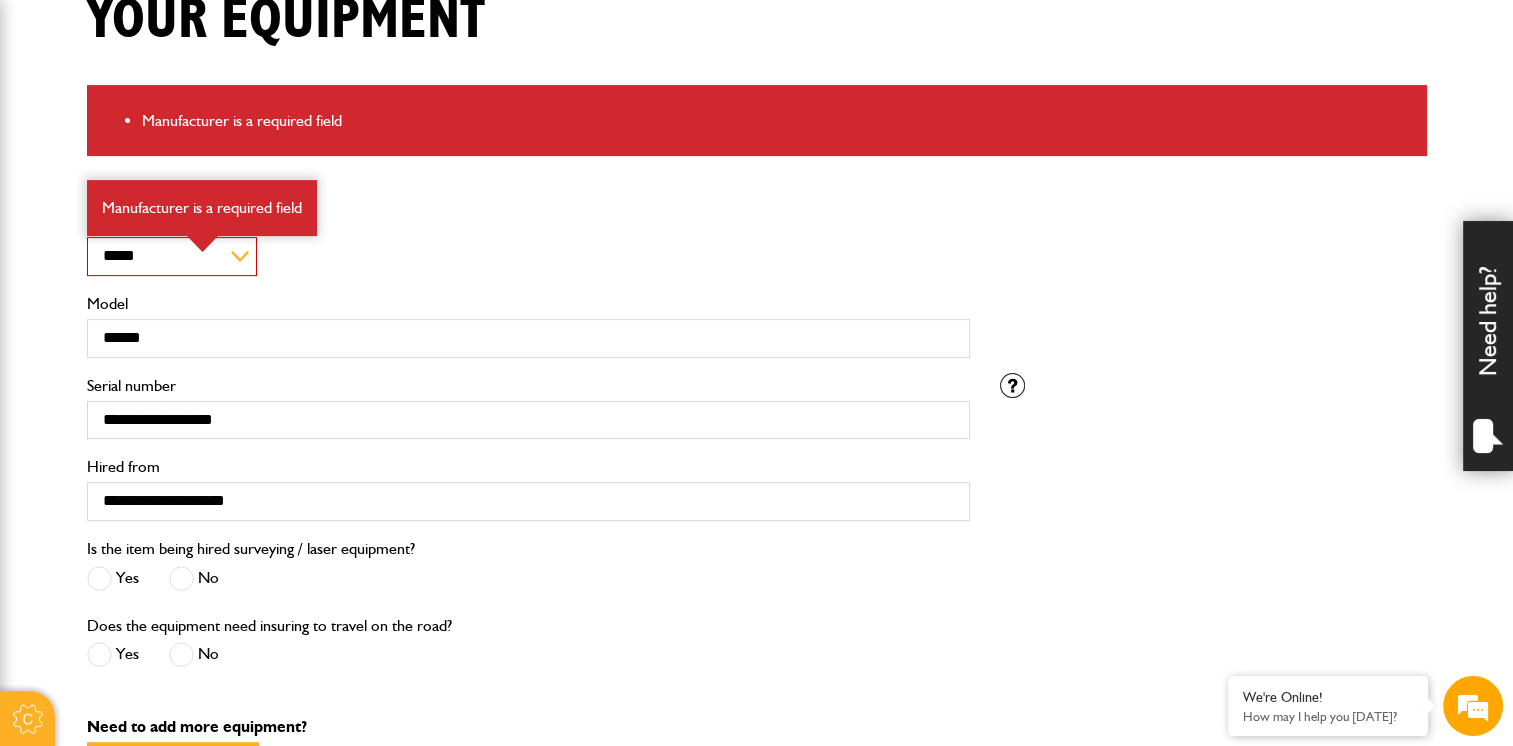 click on "**********" at bounding box center [528, 244] 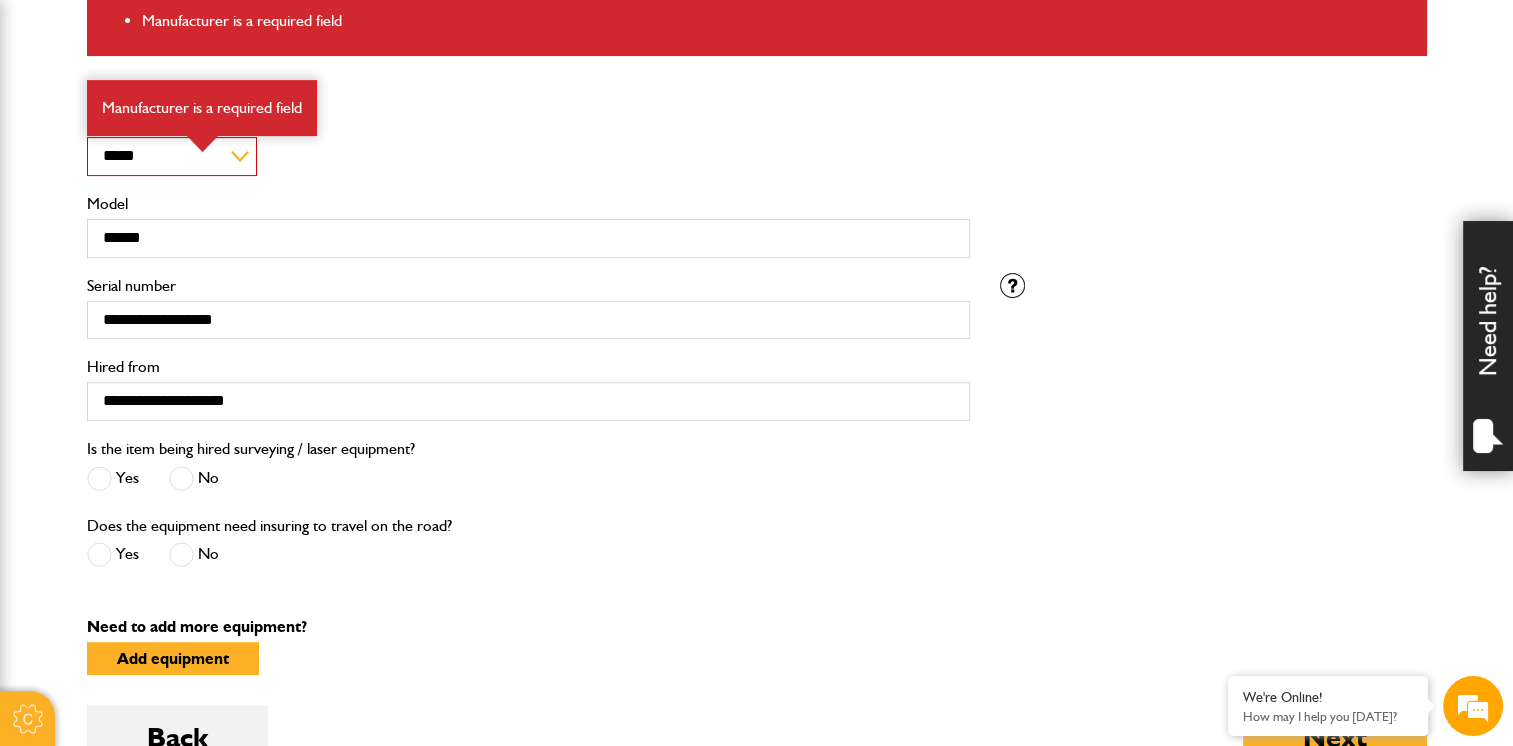 scroll, scrollTop: 644, scrollLeft: 0, axis: vertical 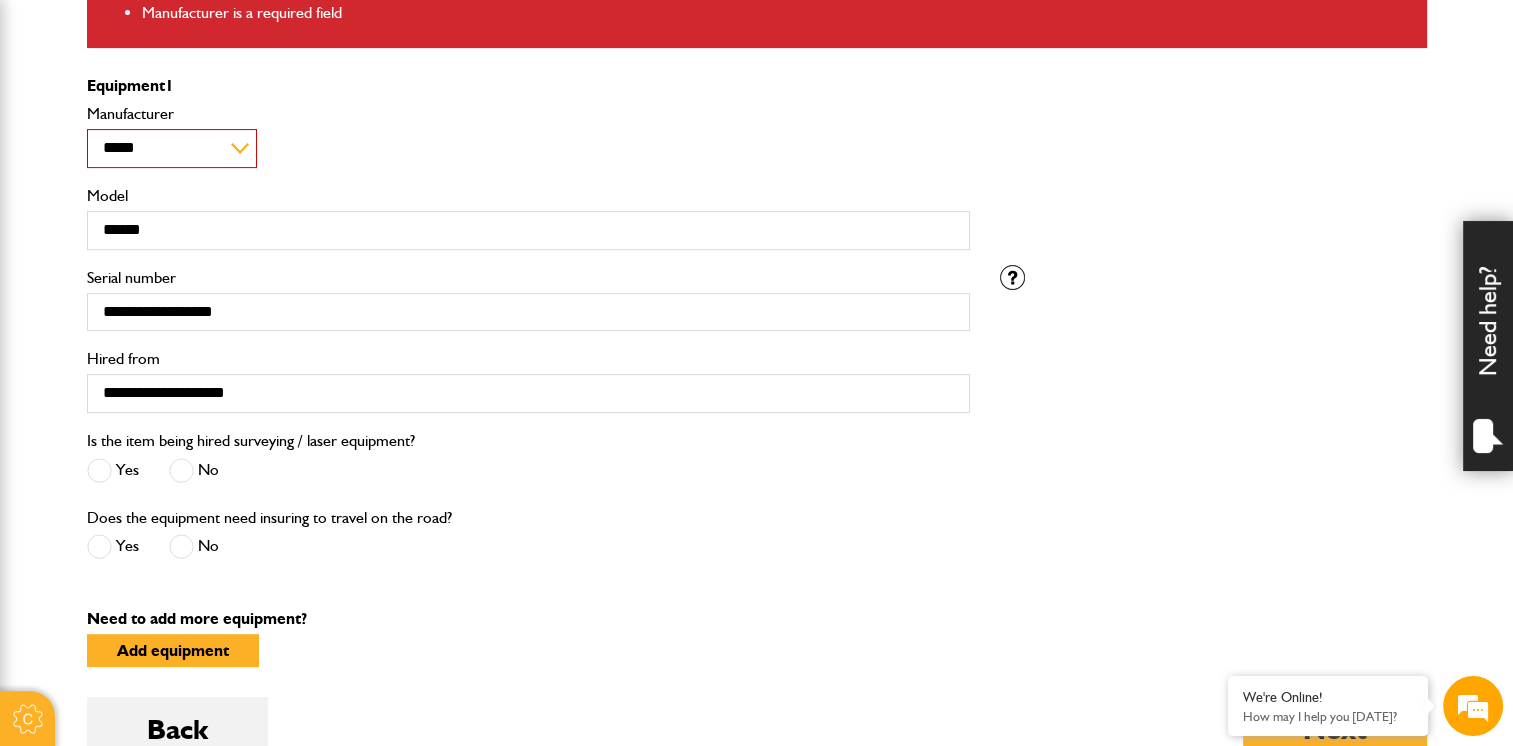 click on "**********" at bounding box center [172, 148] 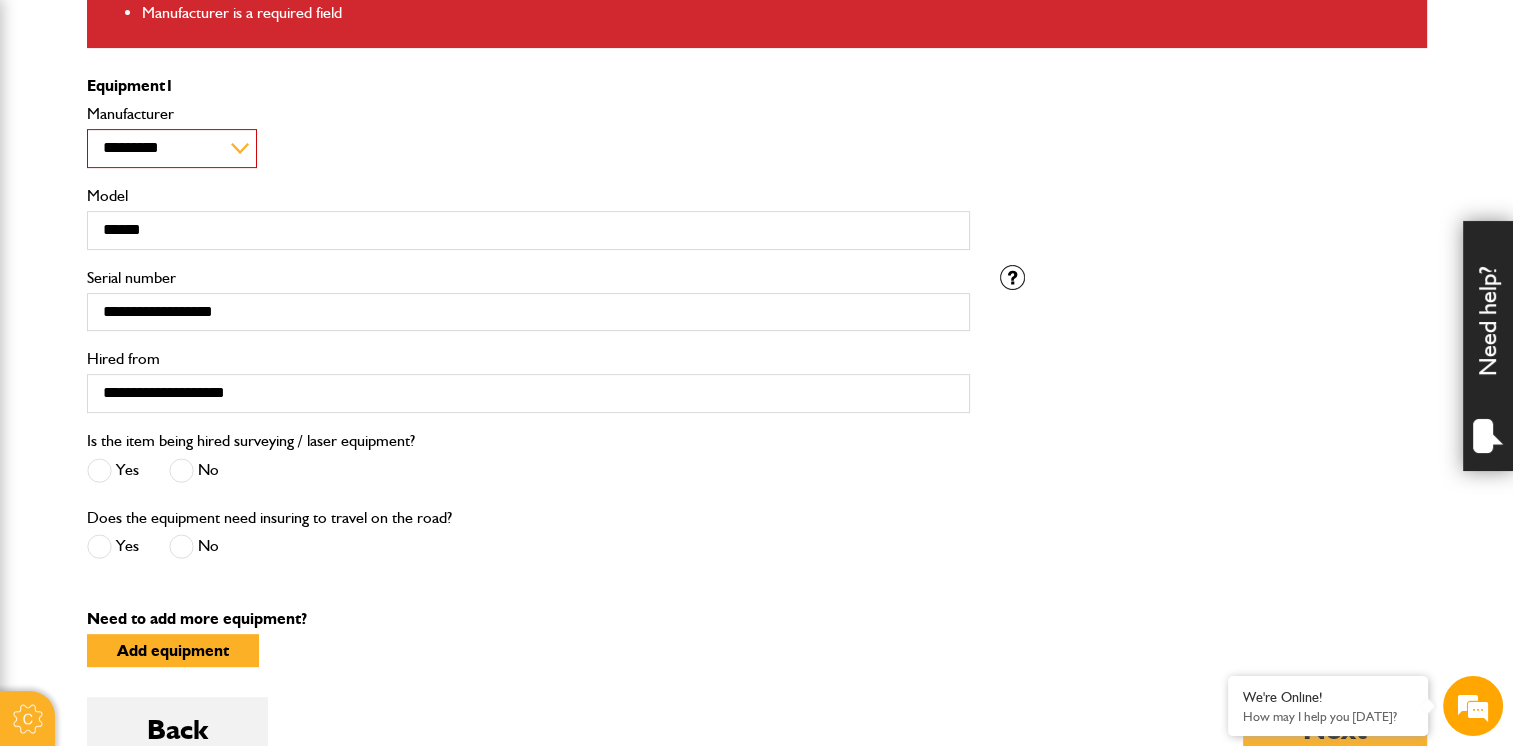 click on "**********" at bounding box center (172, 148) 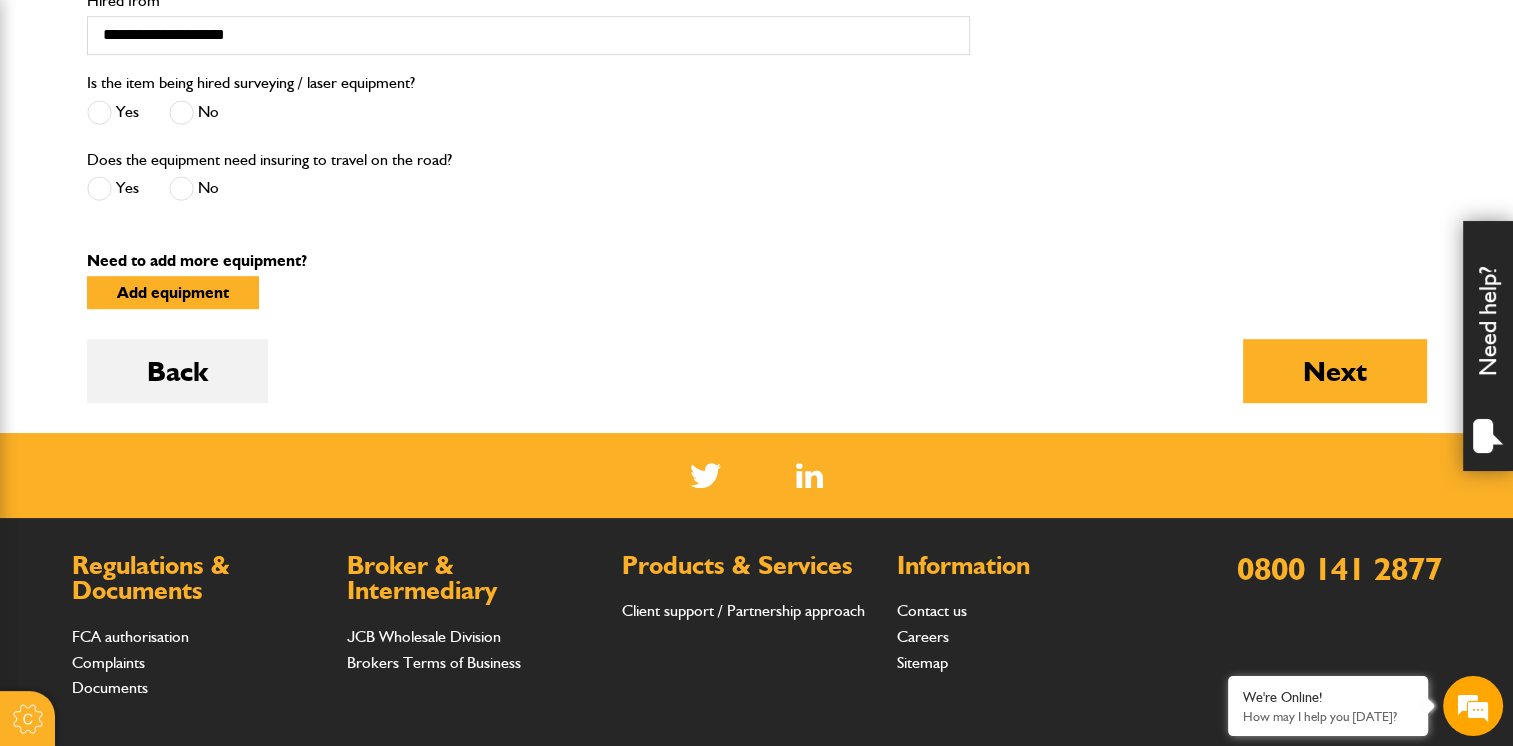 scroll, scrollTop: 1004, scrollLeft: 0, axis: vertical 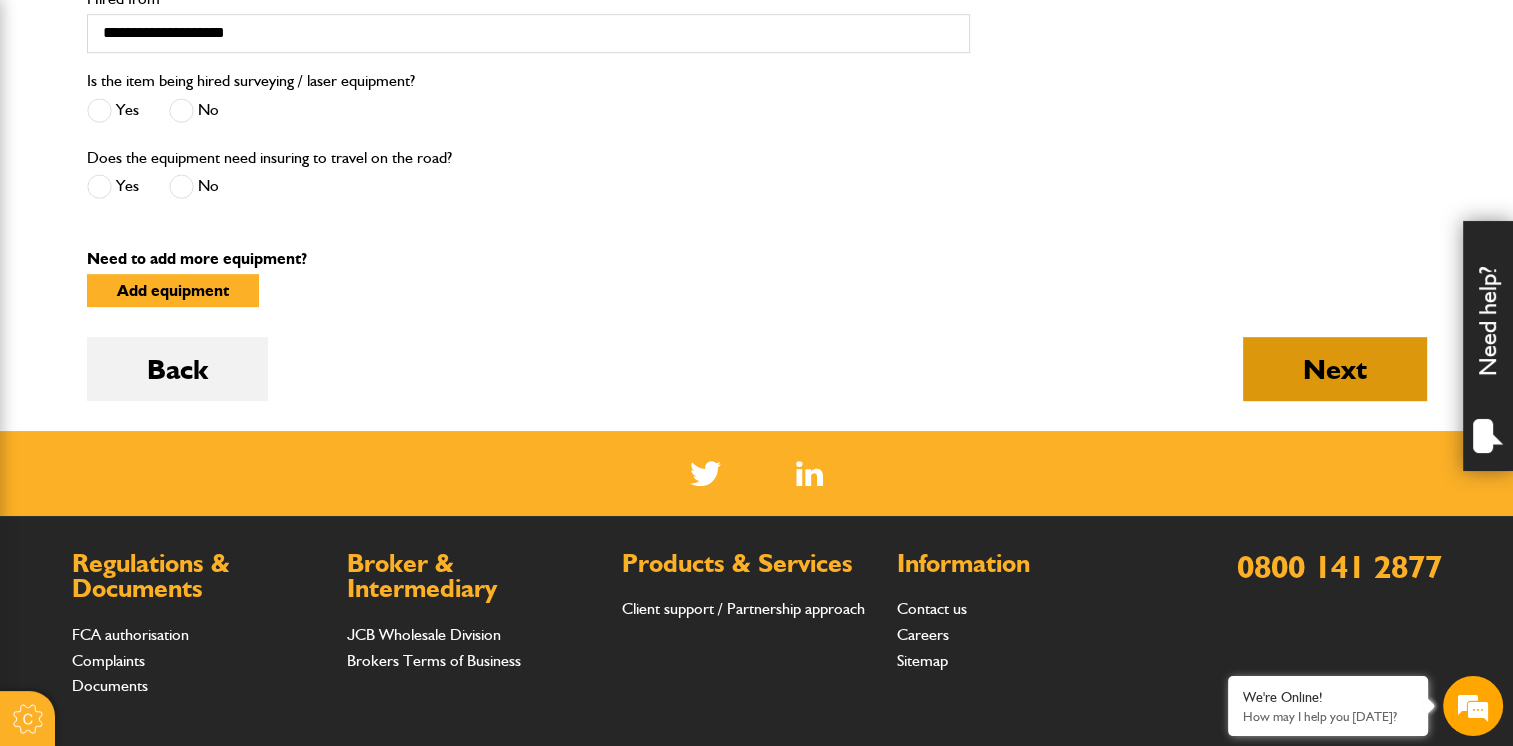 click on "Next" at bounding box center [1335, 369] 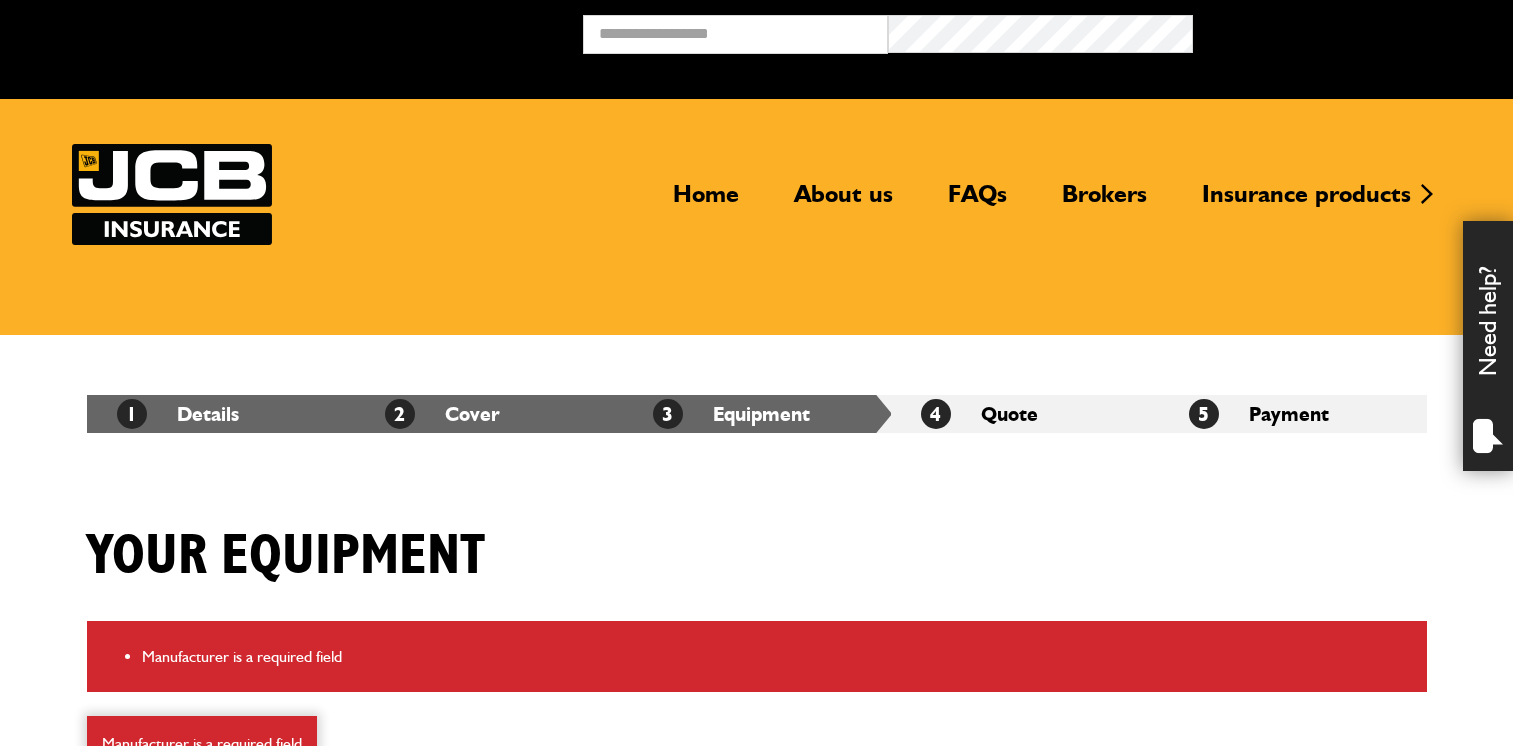 scroll, scrollTop: 0, scrollLeft: 0, axis: both 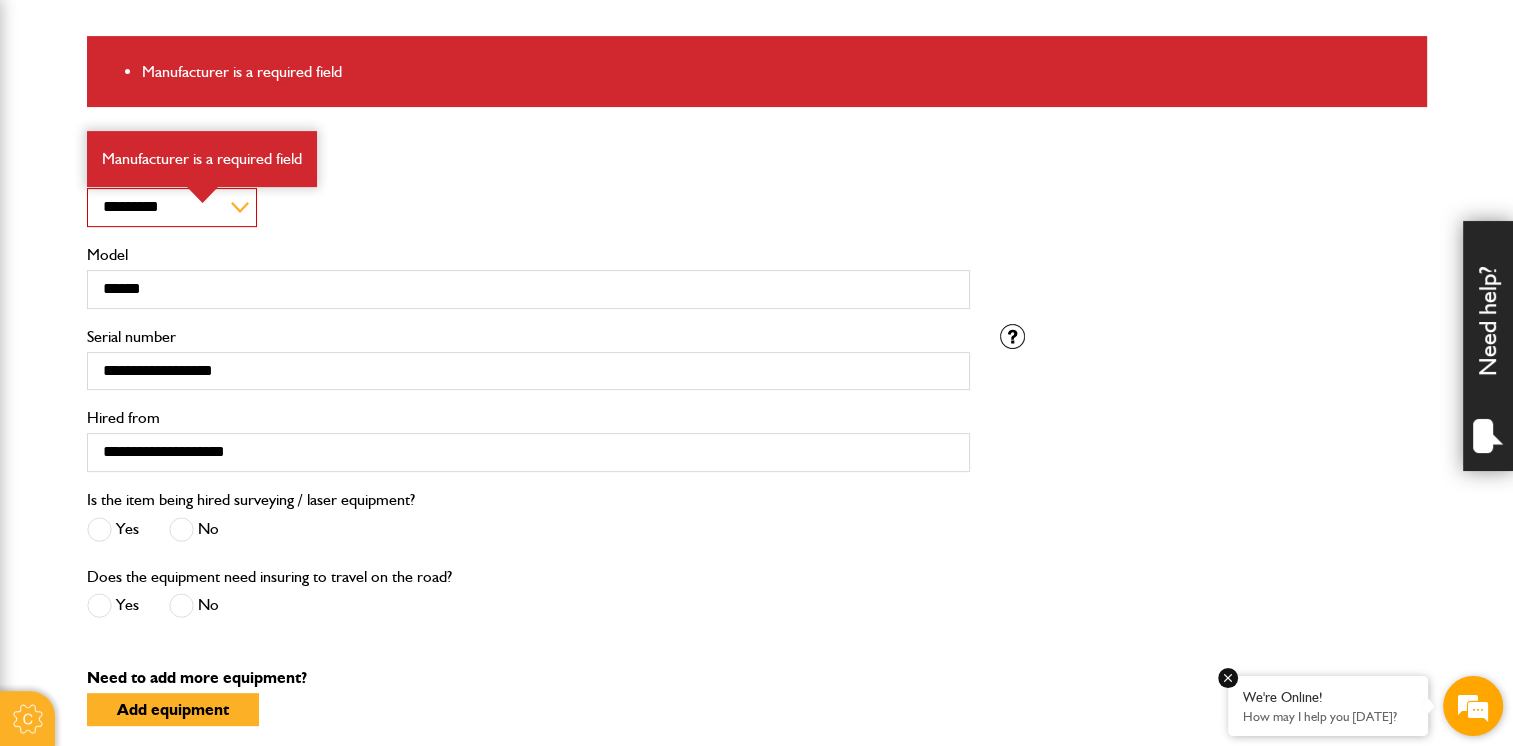 click on "How may I help you [DATE]?" at bounding box center [1328, 716] 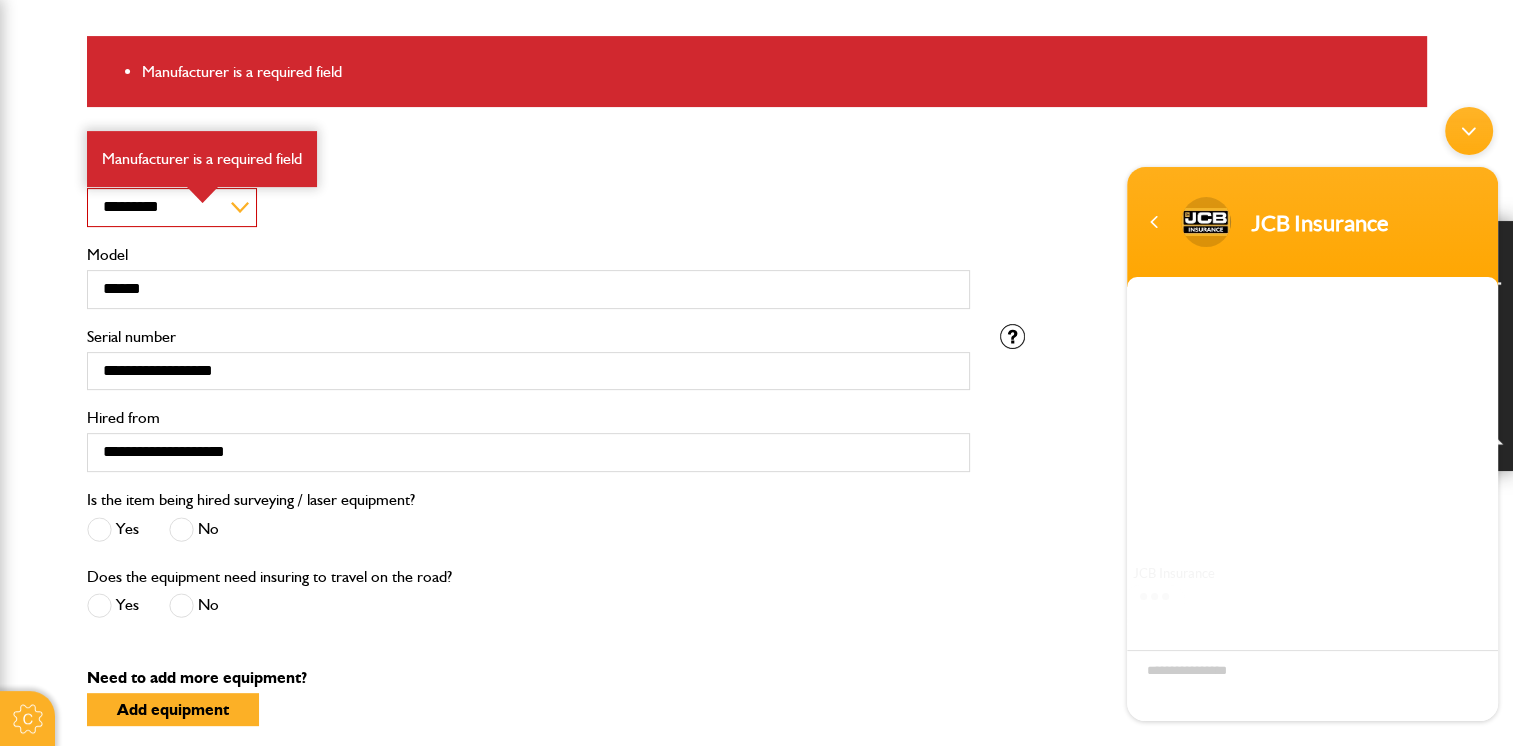 scroll, scrollTop: 0, scrollLeft: 0, axis: both 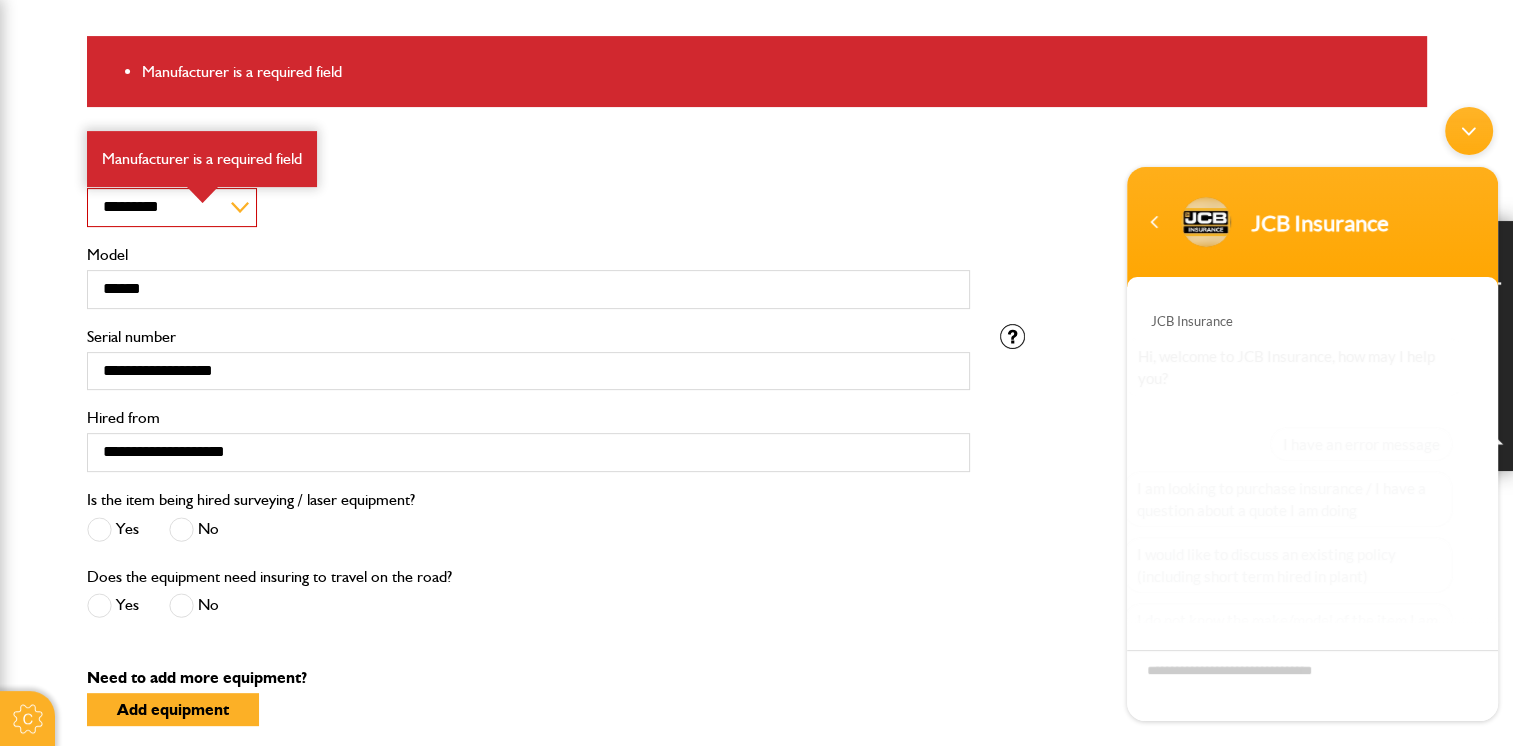 click at bounding box center [1312, 684] 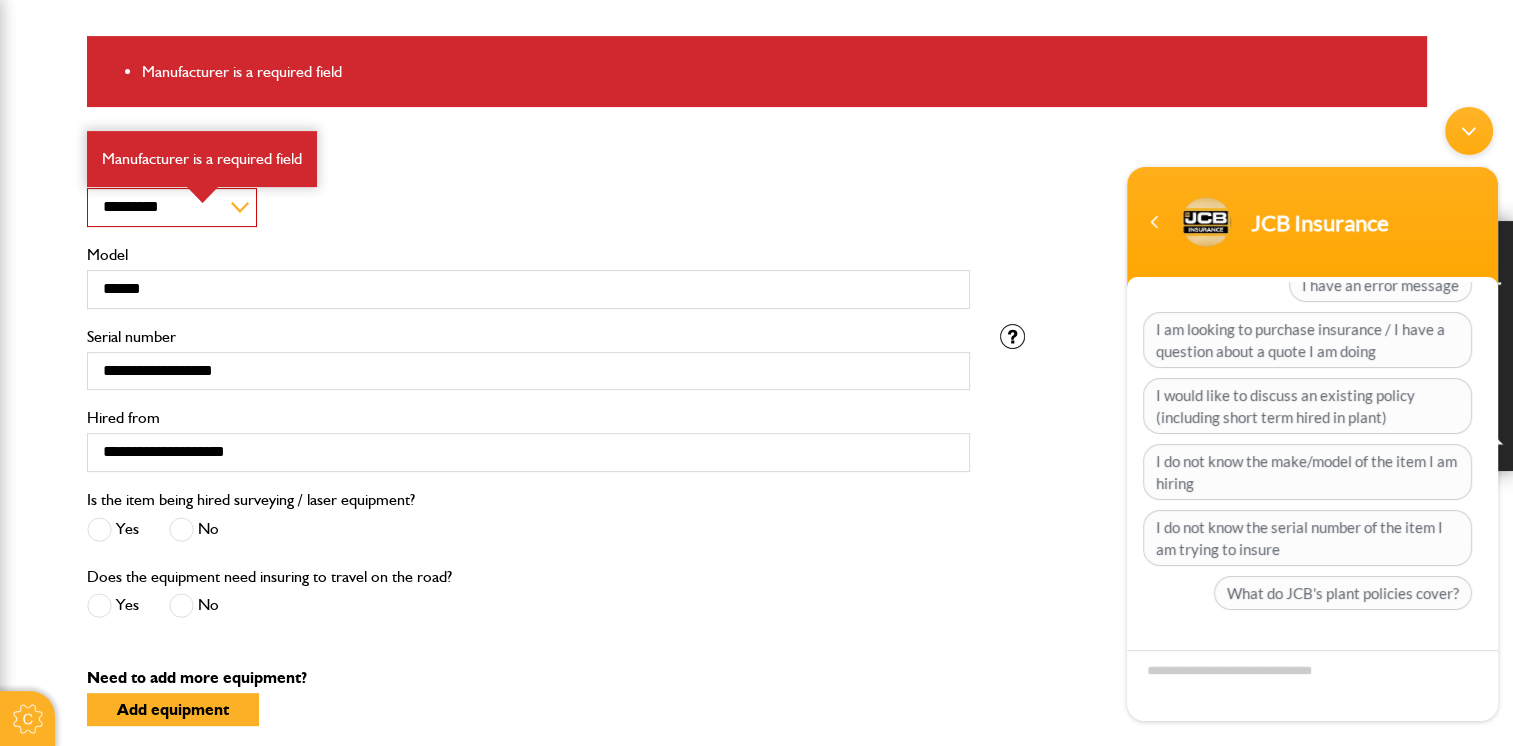 scroll, scrollTop: 158, scrollLeft: 0, axis: vertical 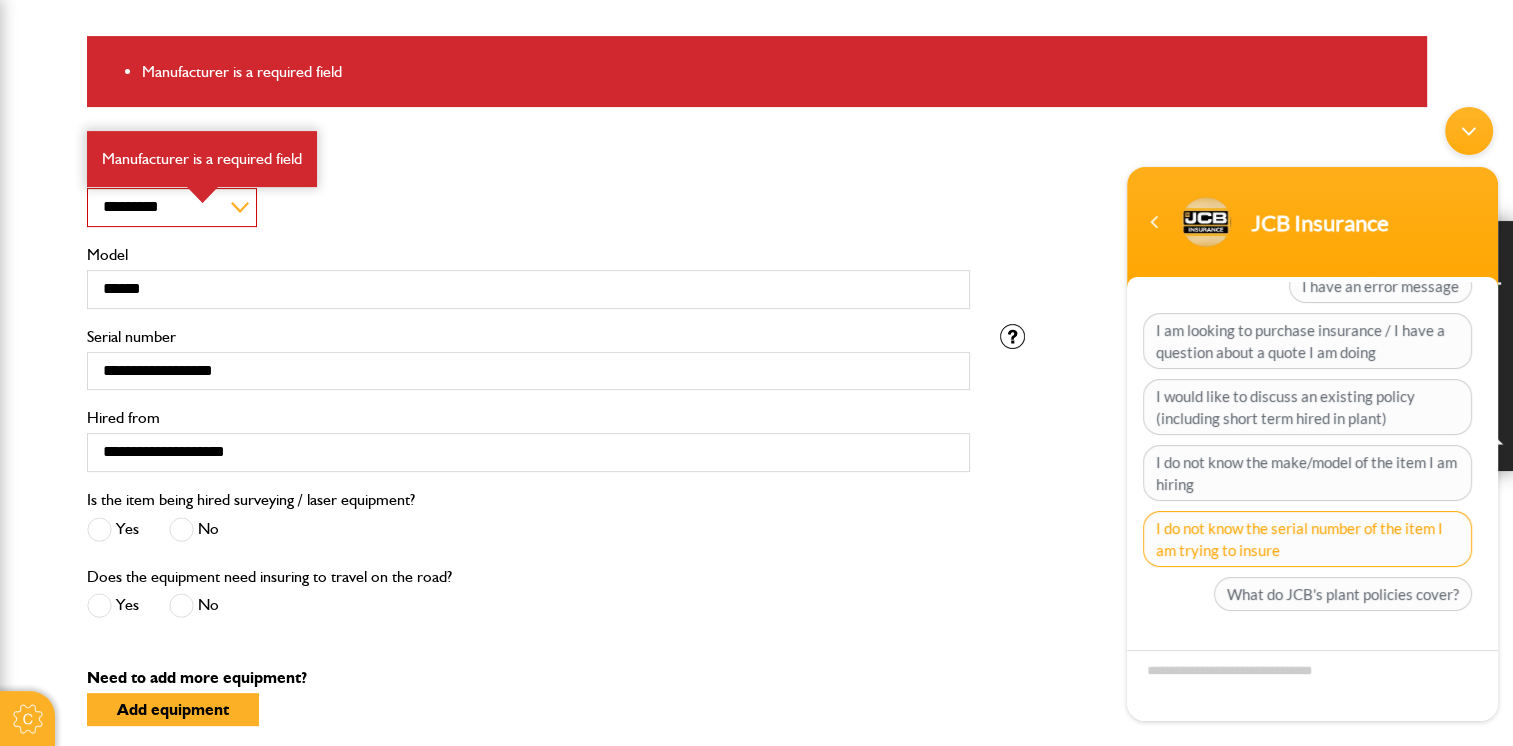 click on "I do not know the serial number of the item I am trying to insure" at bounding box center (1307, 538) 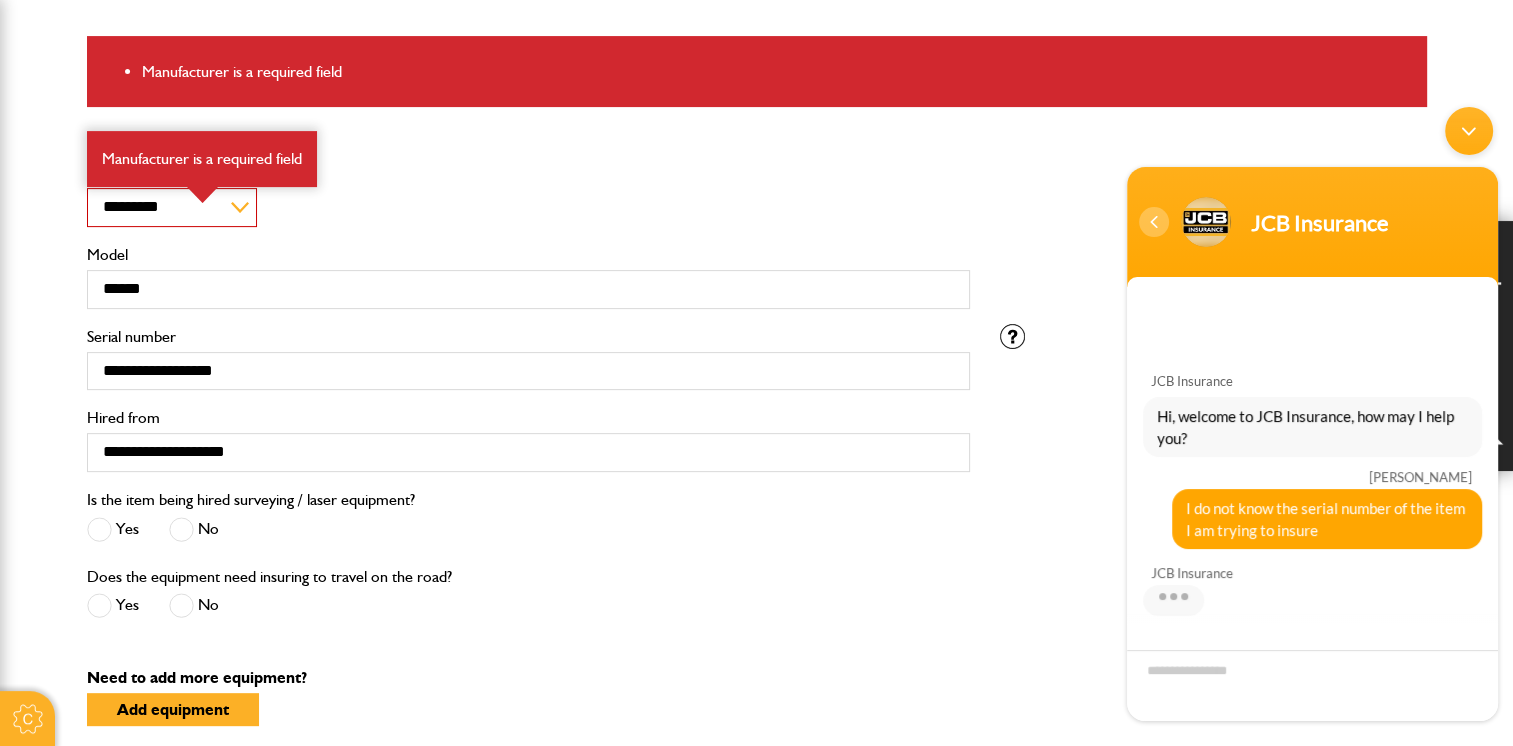 click at bounding box center (1154, 221) 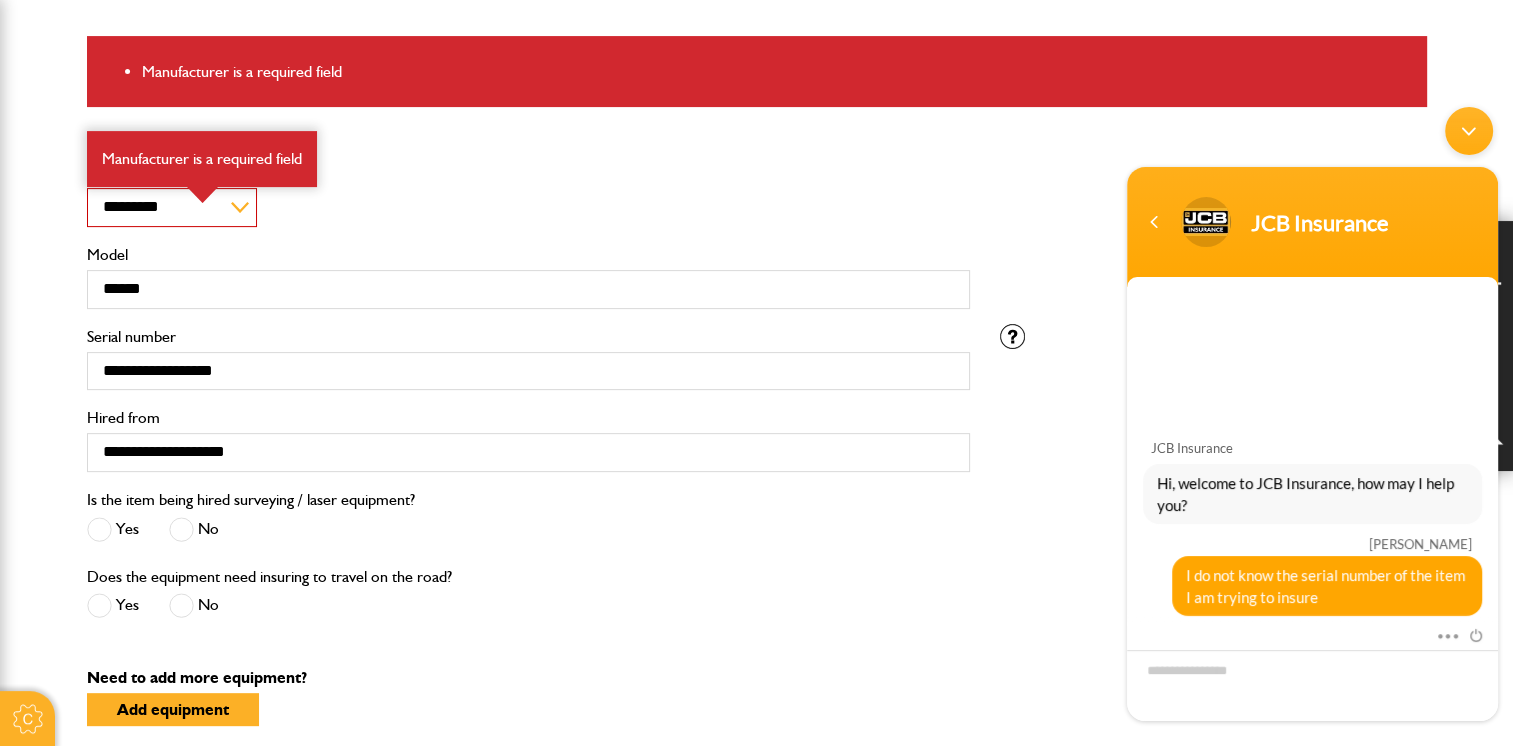 scroll, scrollTop: 52, scrollLeft: 0, axis: vertical 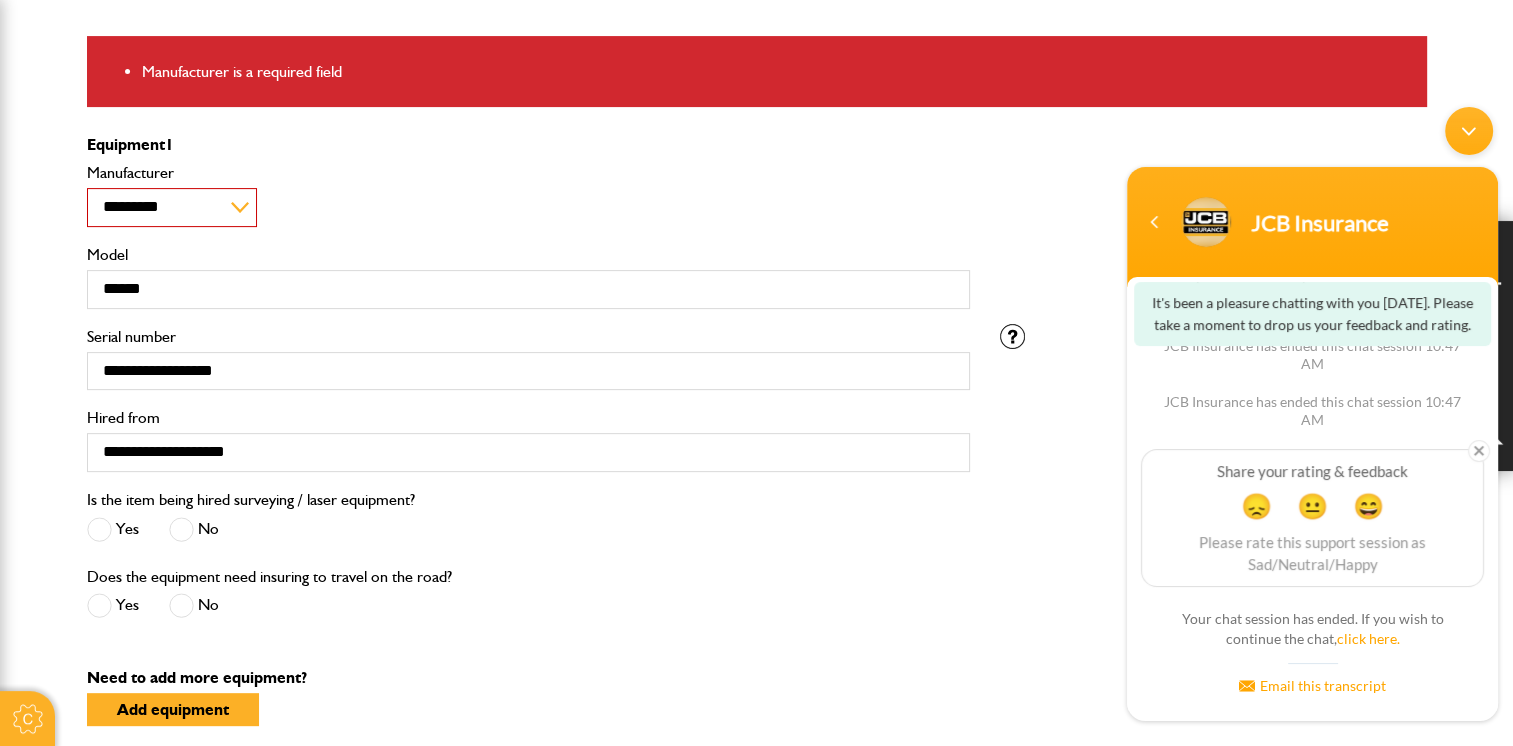 click on "**********" at bounding box center [172, 207] 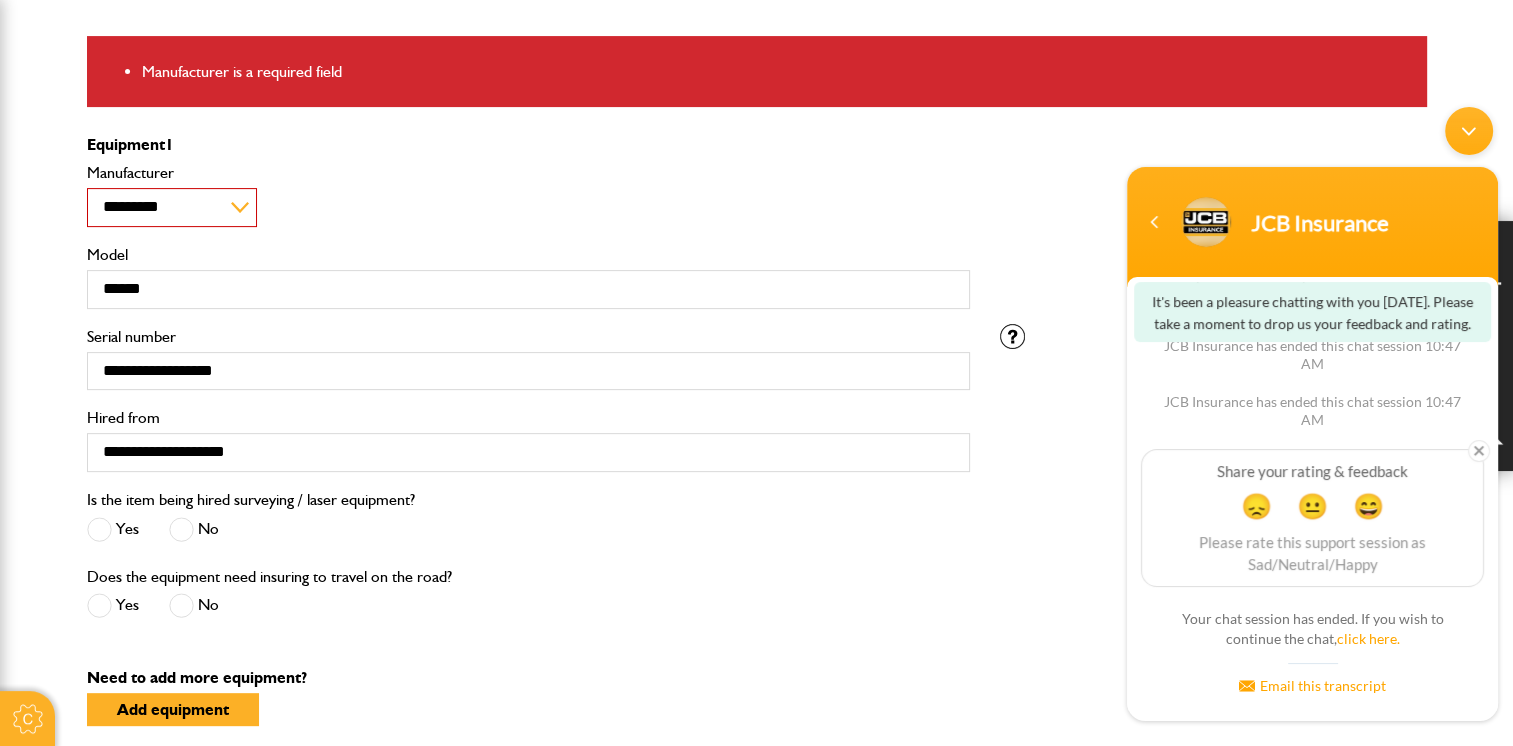 click on "**********" at bounding box center [172, 207] 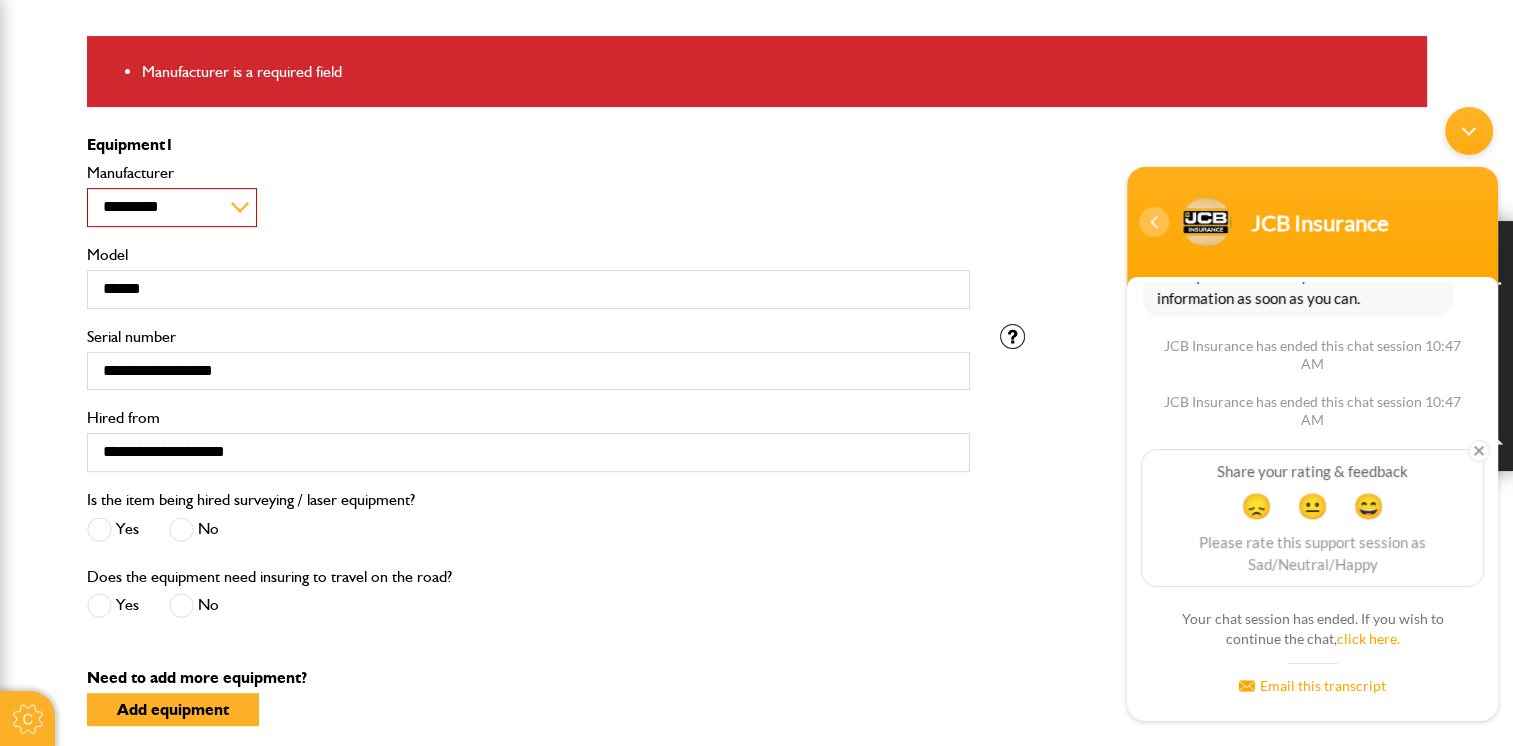 click at bounding box center (1154, 221) 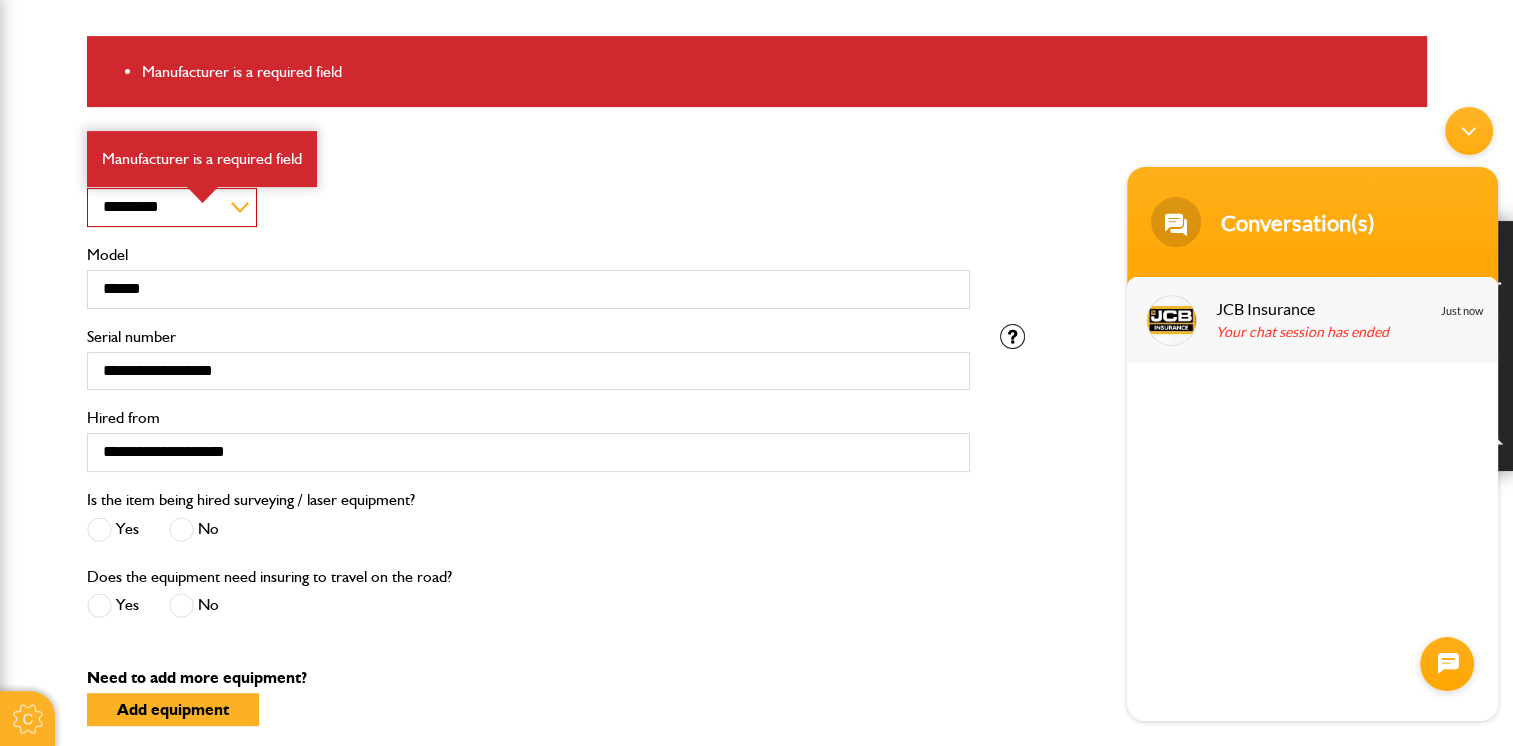 click on "Your chat session has ended" at bounding box center [1342, 332] 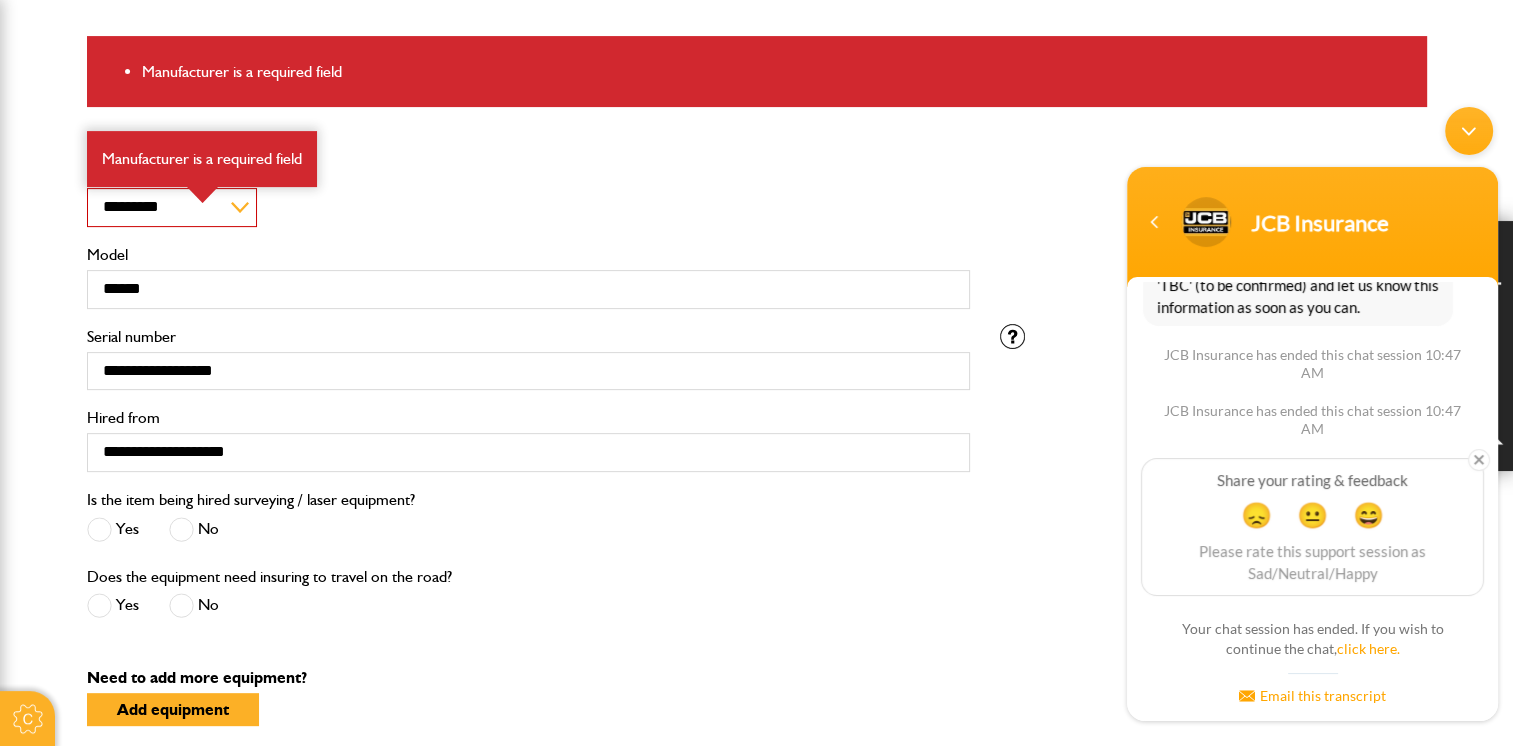 scroll, scrollTop: 268, scrollLeft: 0, axis: vertical 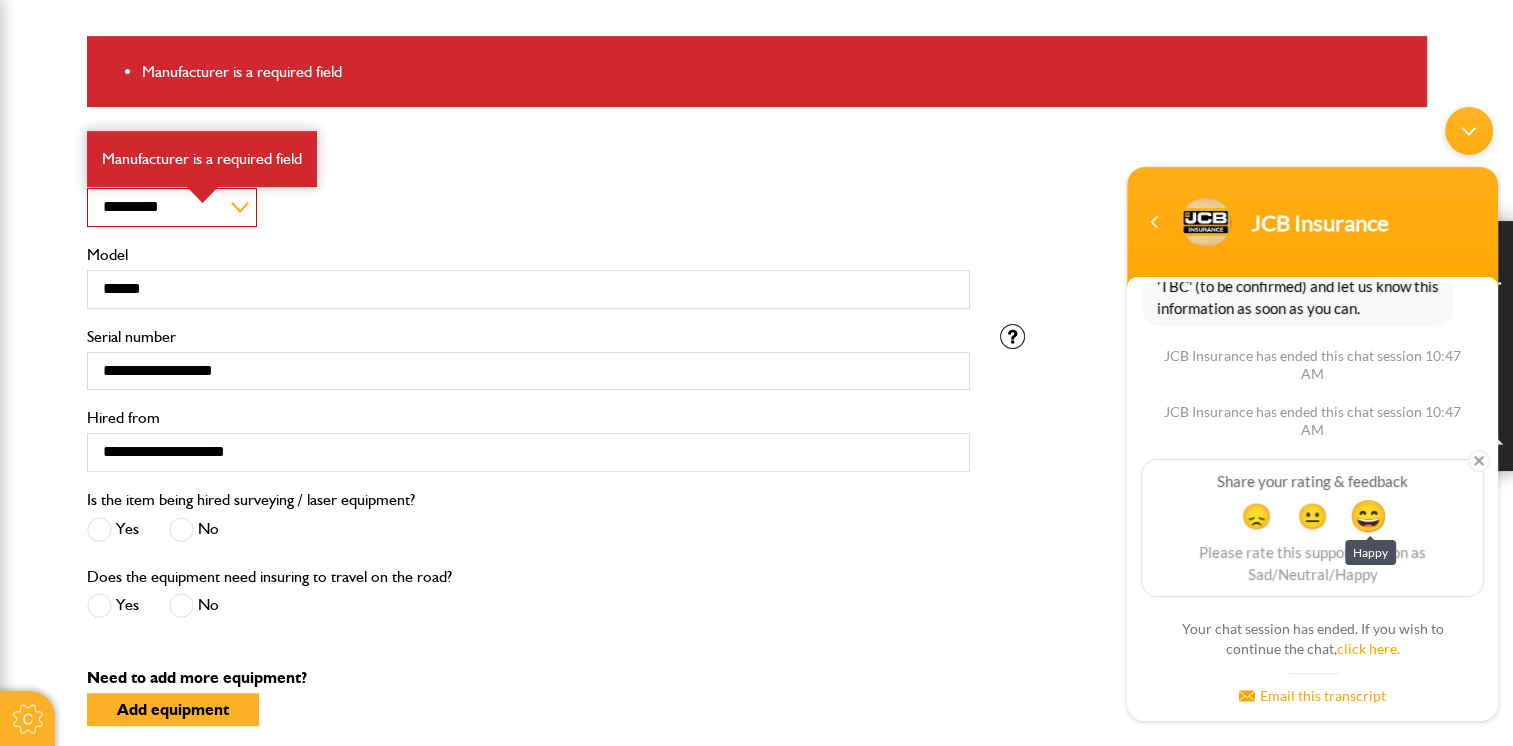 click on "😄" at bounding box center (1368, 514) 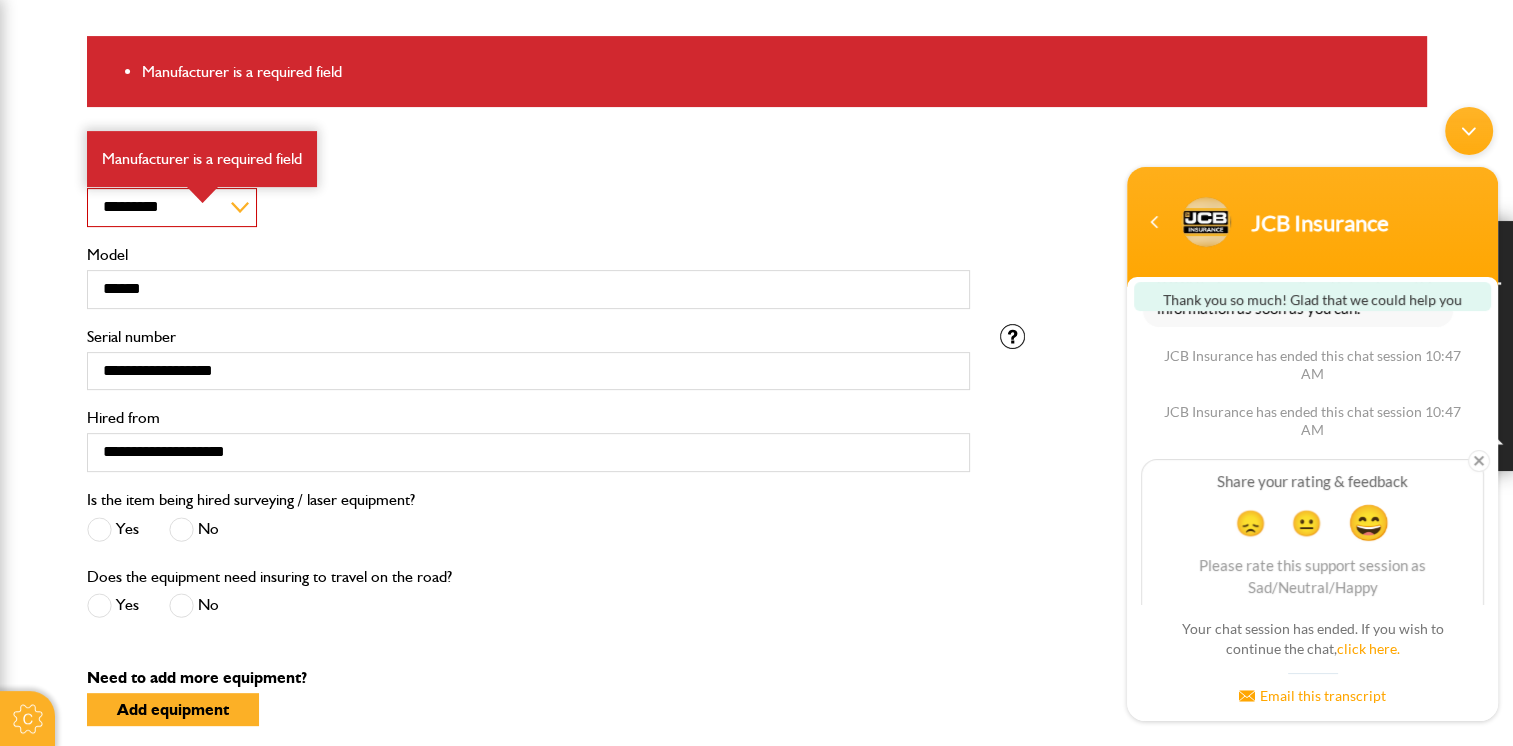 scroll, scrollTop: 428, scrollLeft: 0, axis: vertical 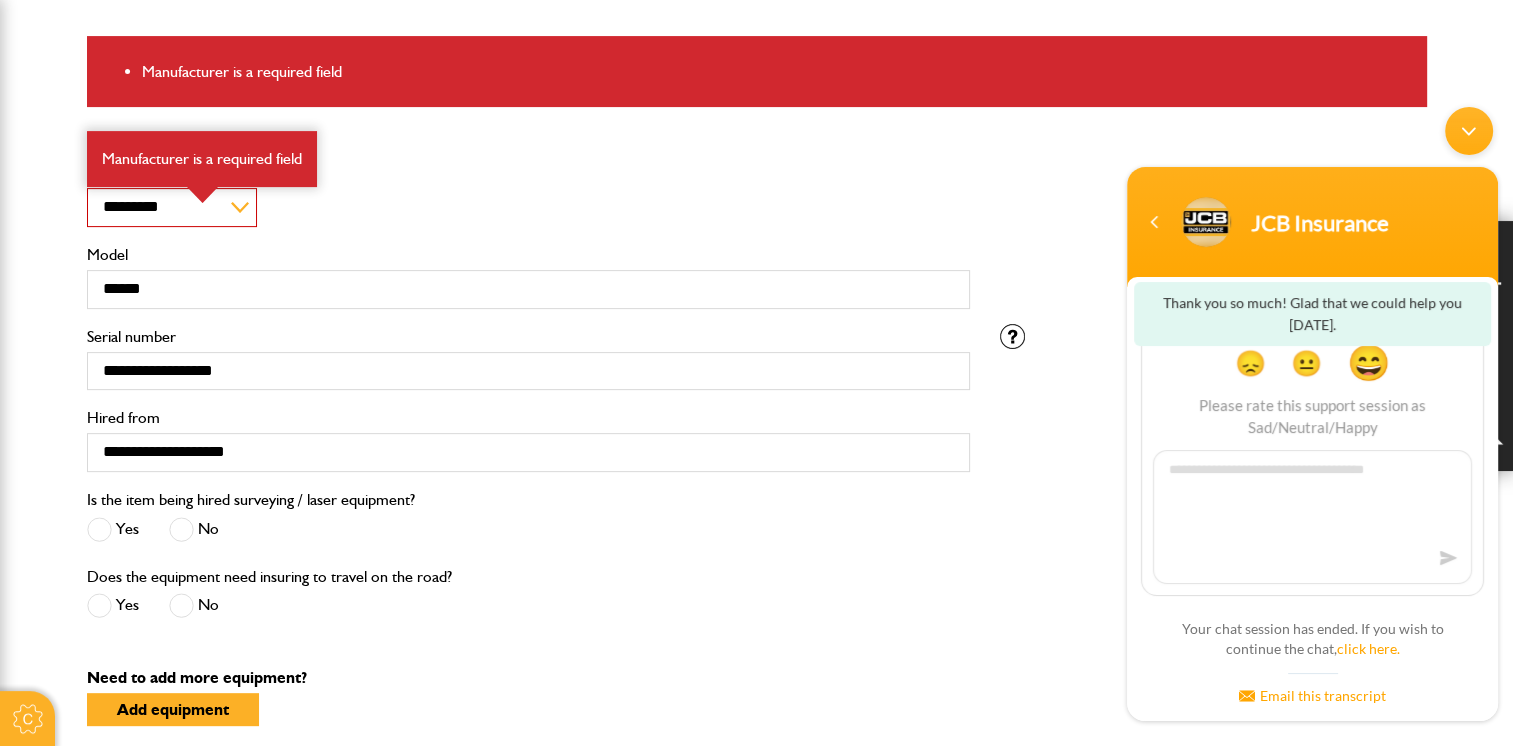 click at bounding box center (1312, 516) 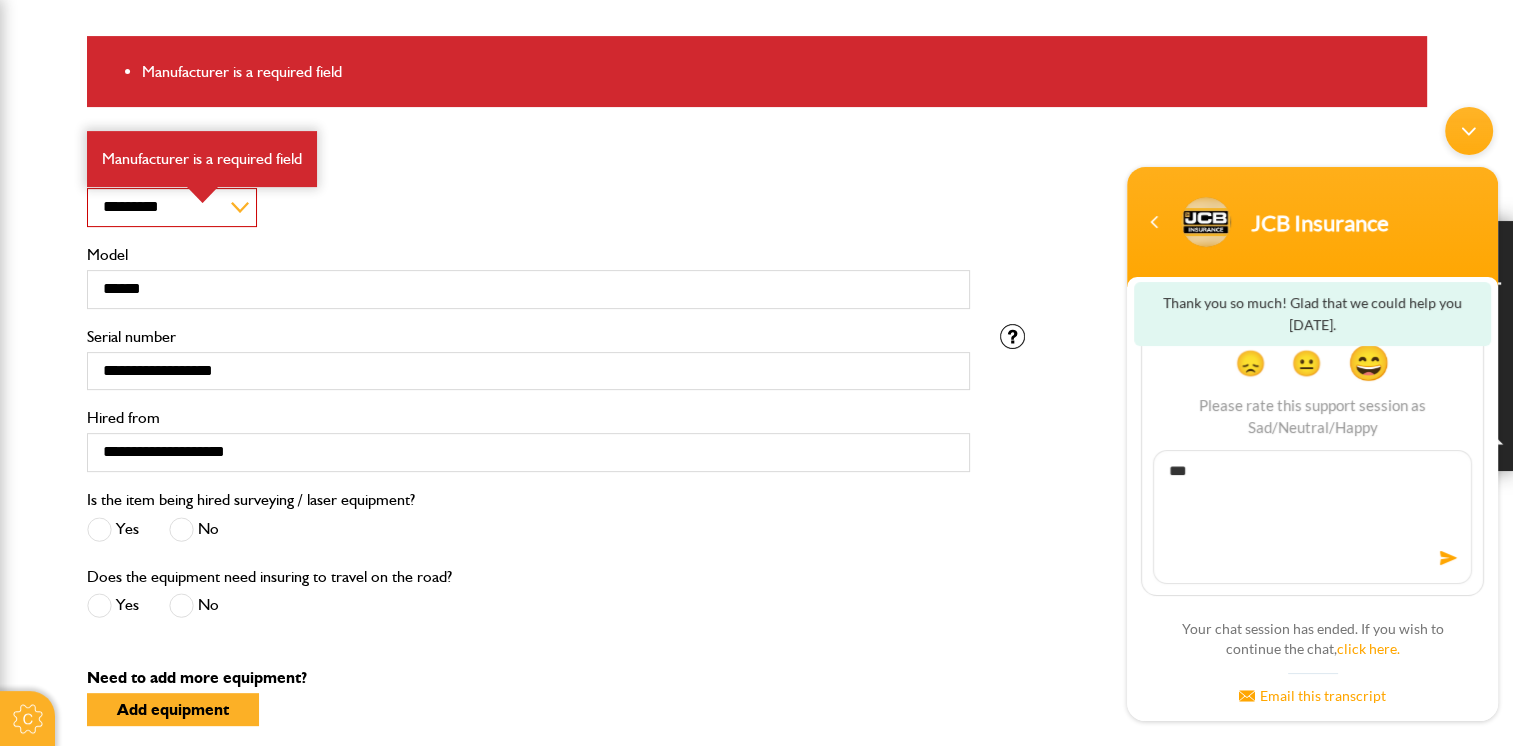 type on "****" 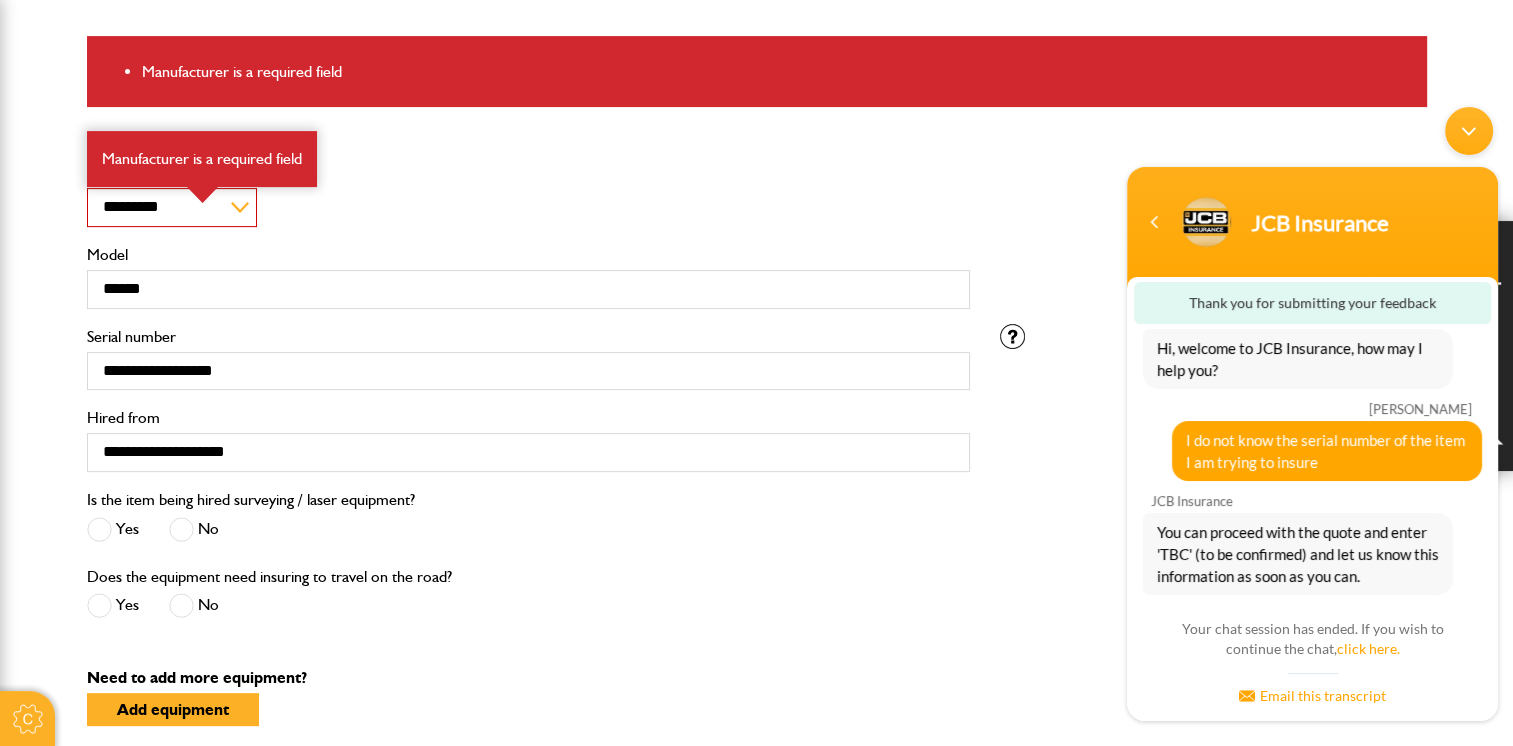 scroll, scrollTop: 264, scrollLeft: 0, axis: vertical 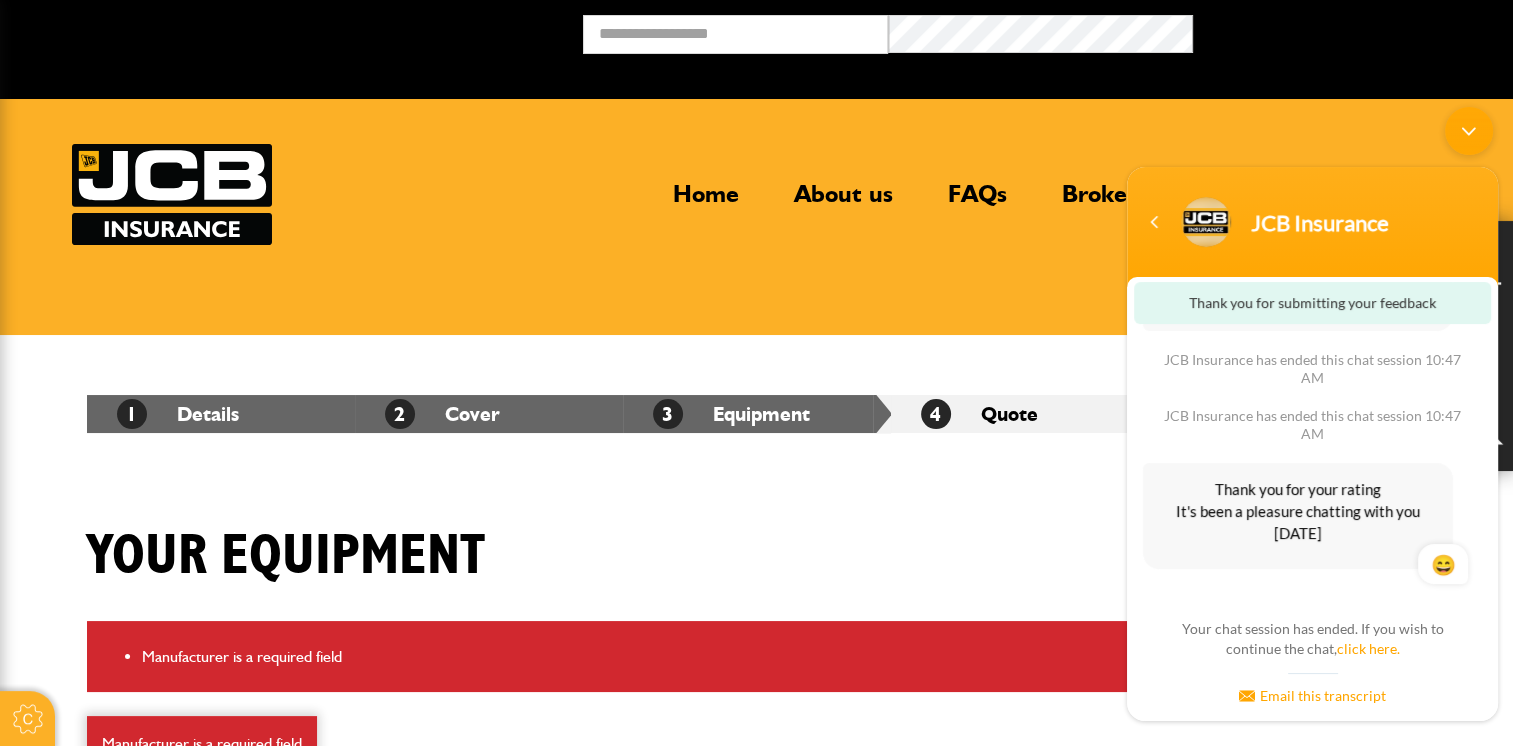 click at bounding box center (1469, 130) 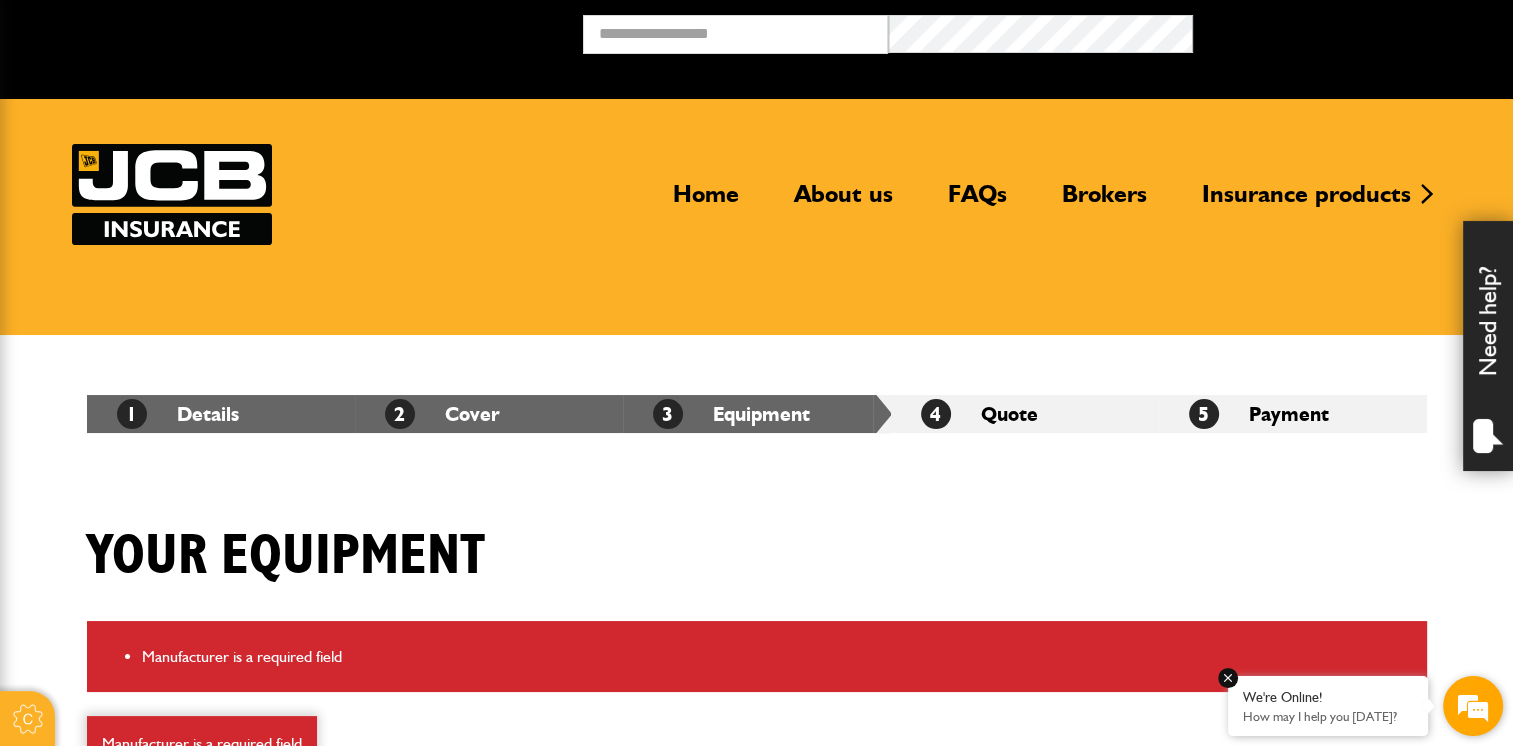 click on "We're Online!" at bounding box center [1328, 697] 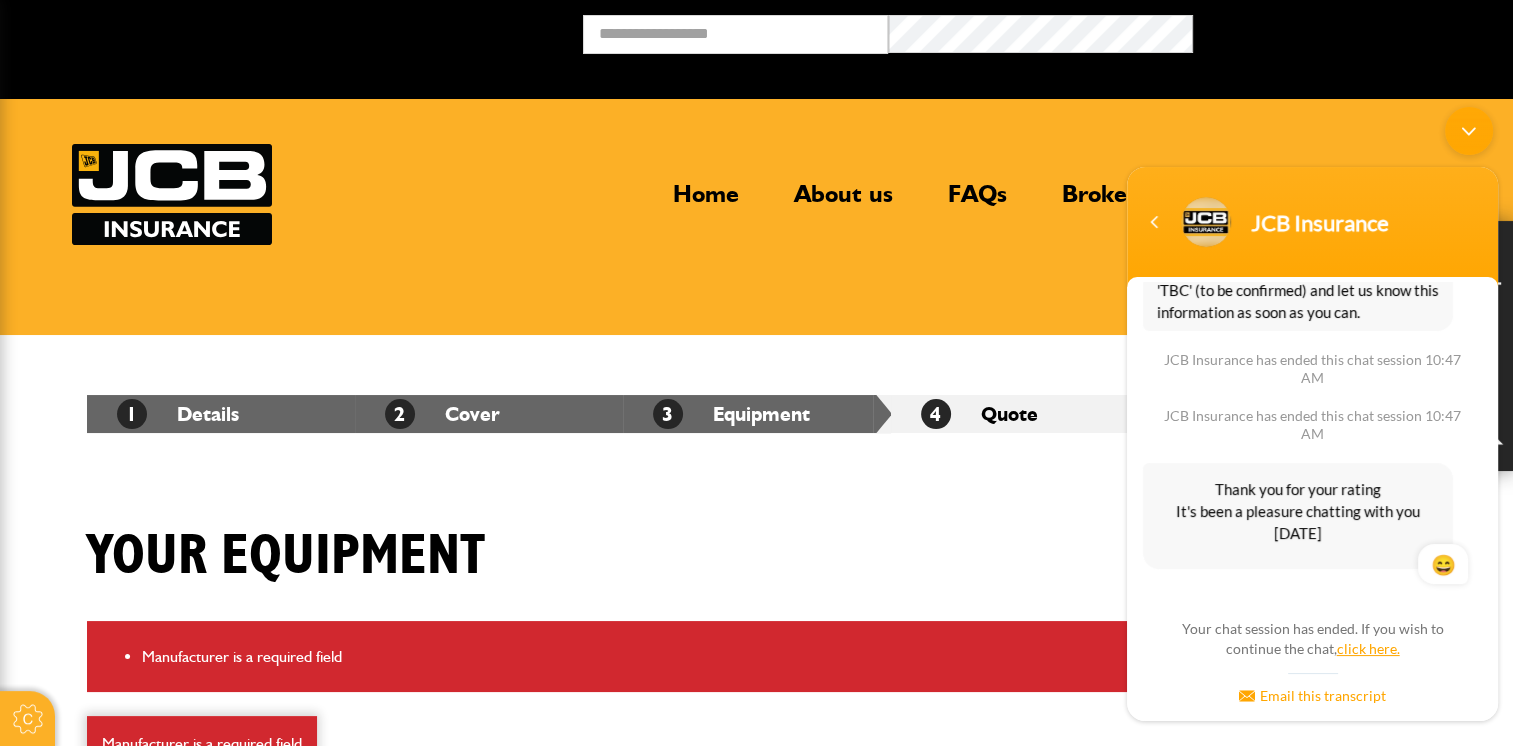 click on "click here." at bounding box center [1368, 647] 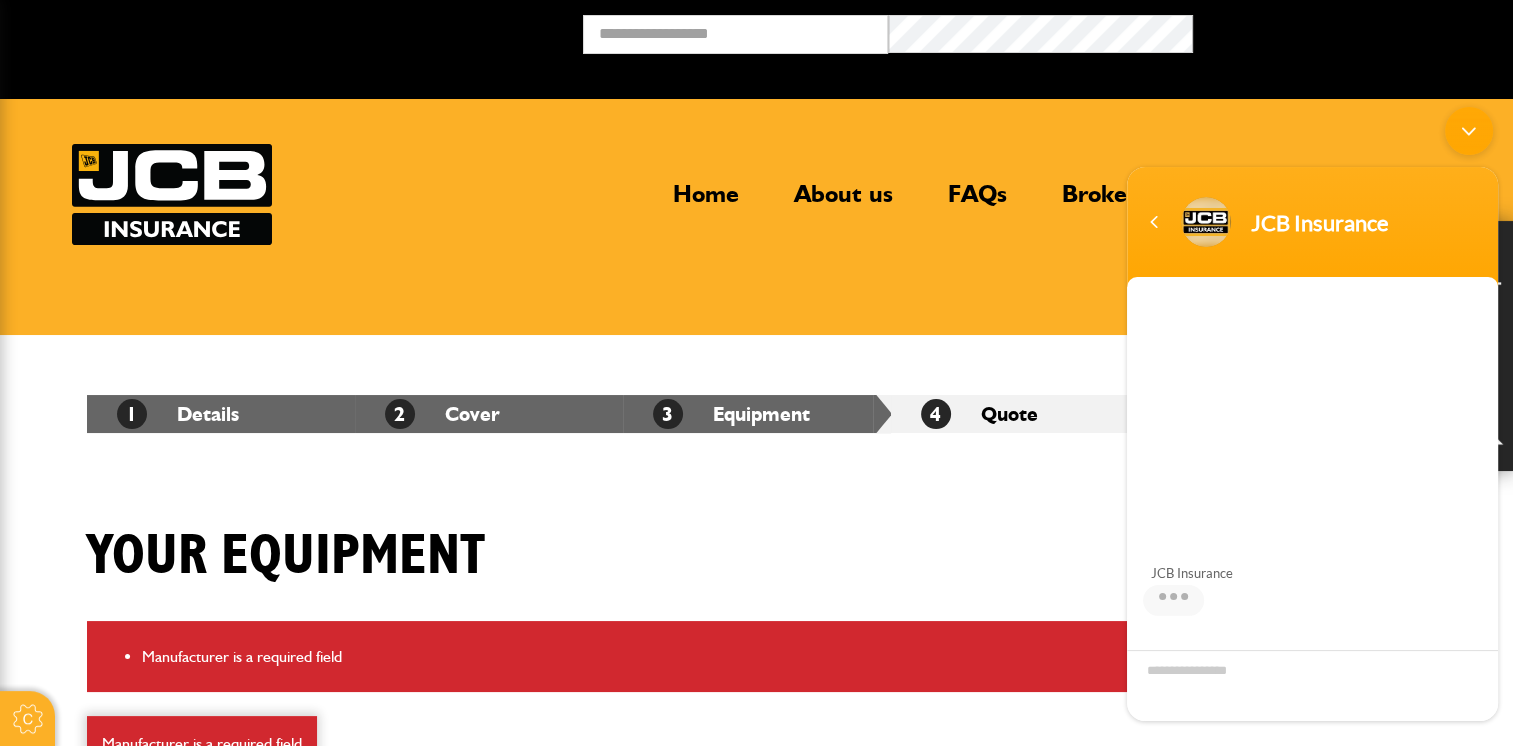 scroll, scrollTop: 159, scrollLeft: 0, axis: vertical 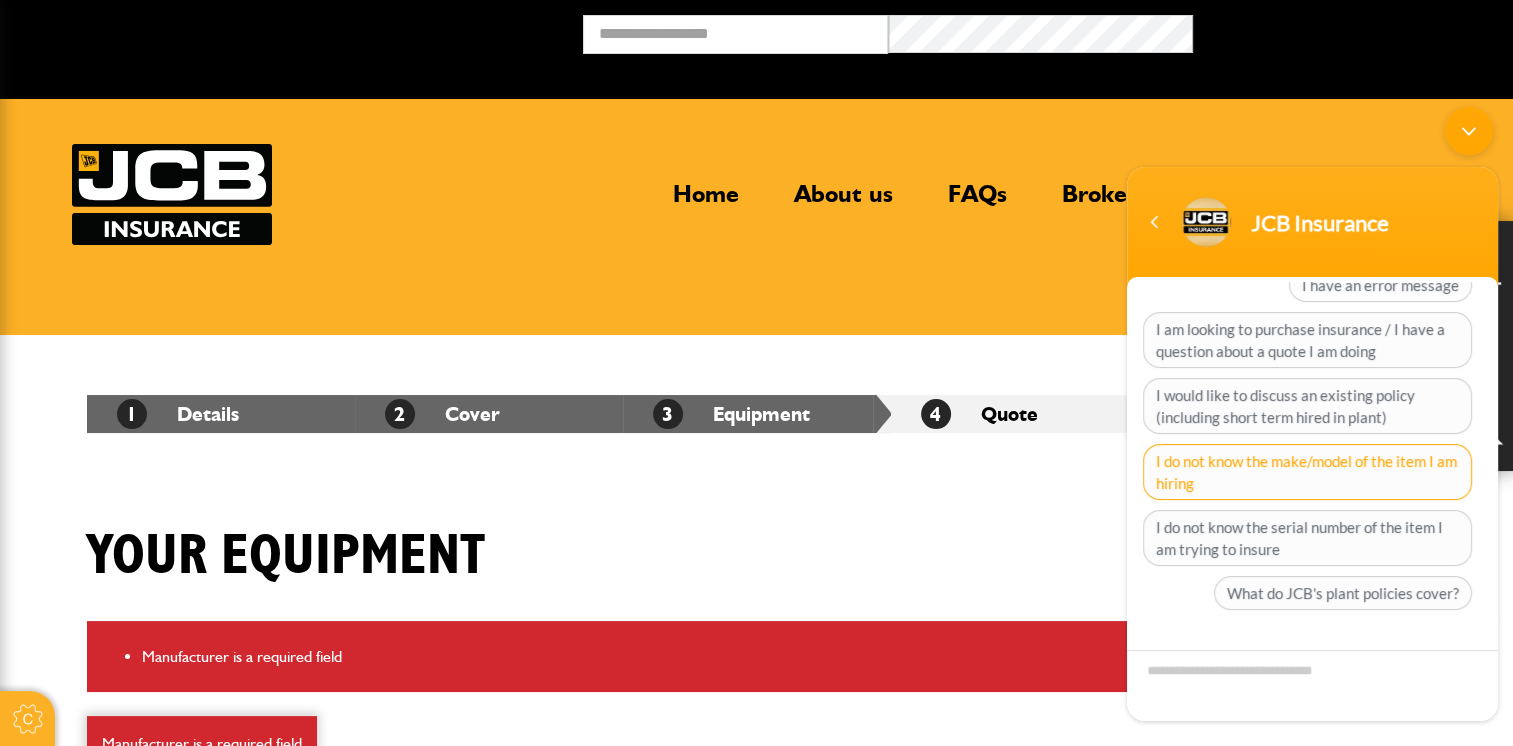 click on "I do not know the make/model of the item I am hiring" at bounding box center [1307, 471] 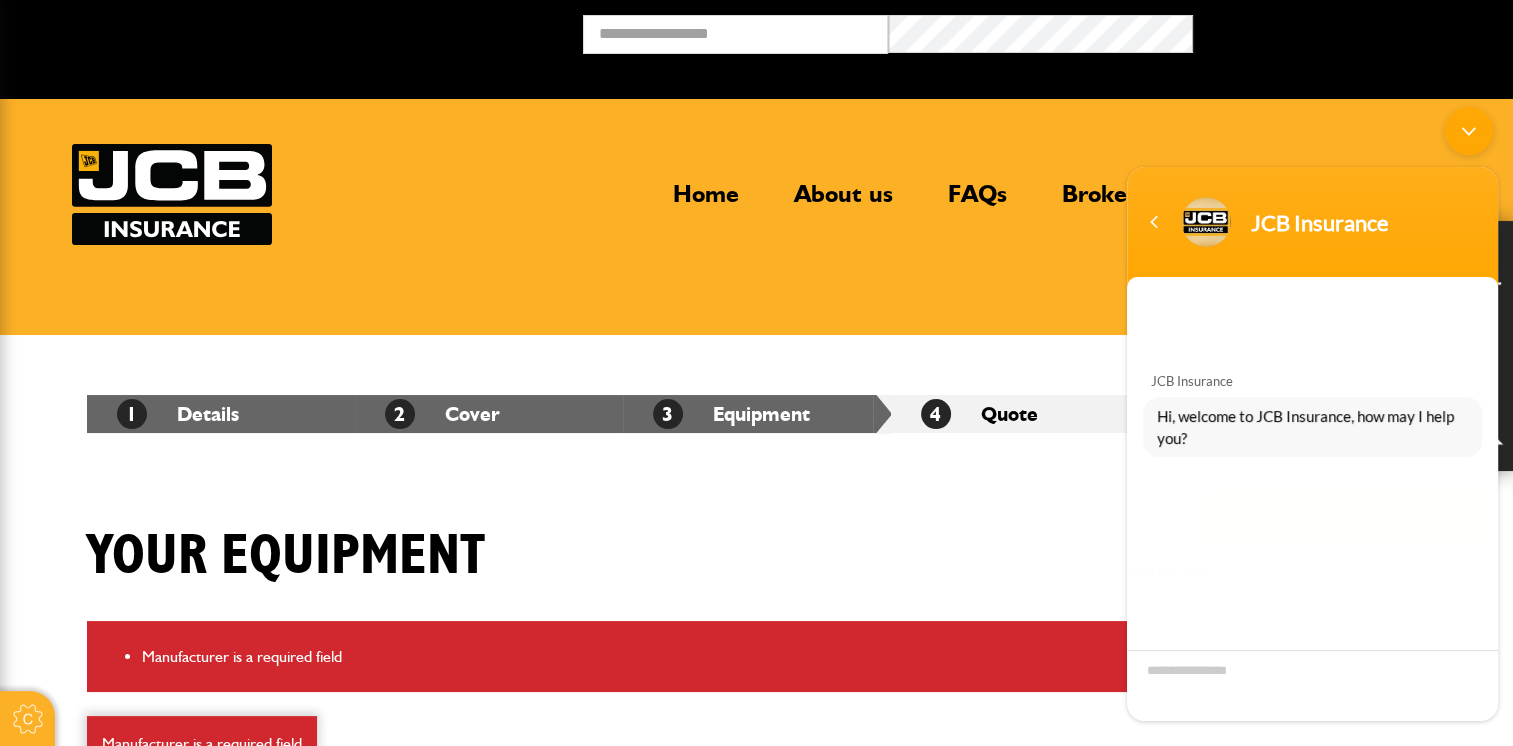 scroll, scrollTop: 0, scrollLeft: 0, axis: both 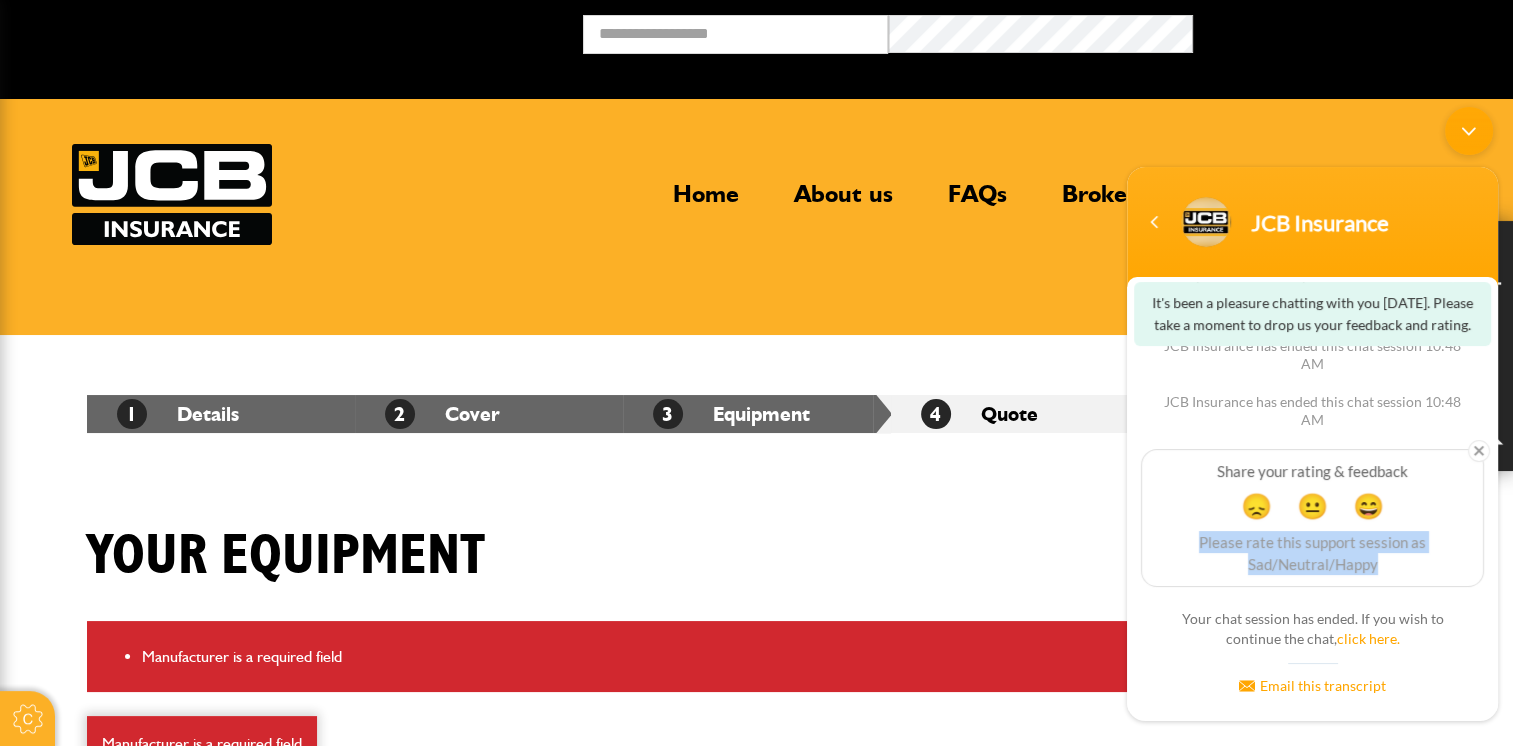 drag, startPoint x: 1498, startPoint y: 443, endPoint x: 1491, endPoint y: 516, distance: 73.33485 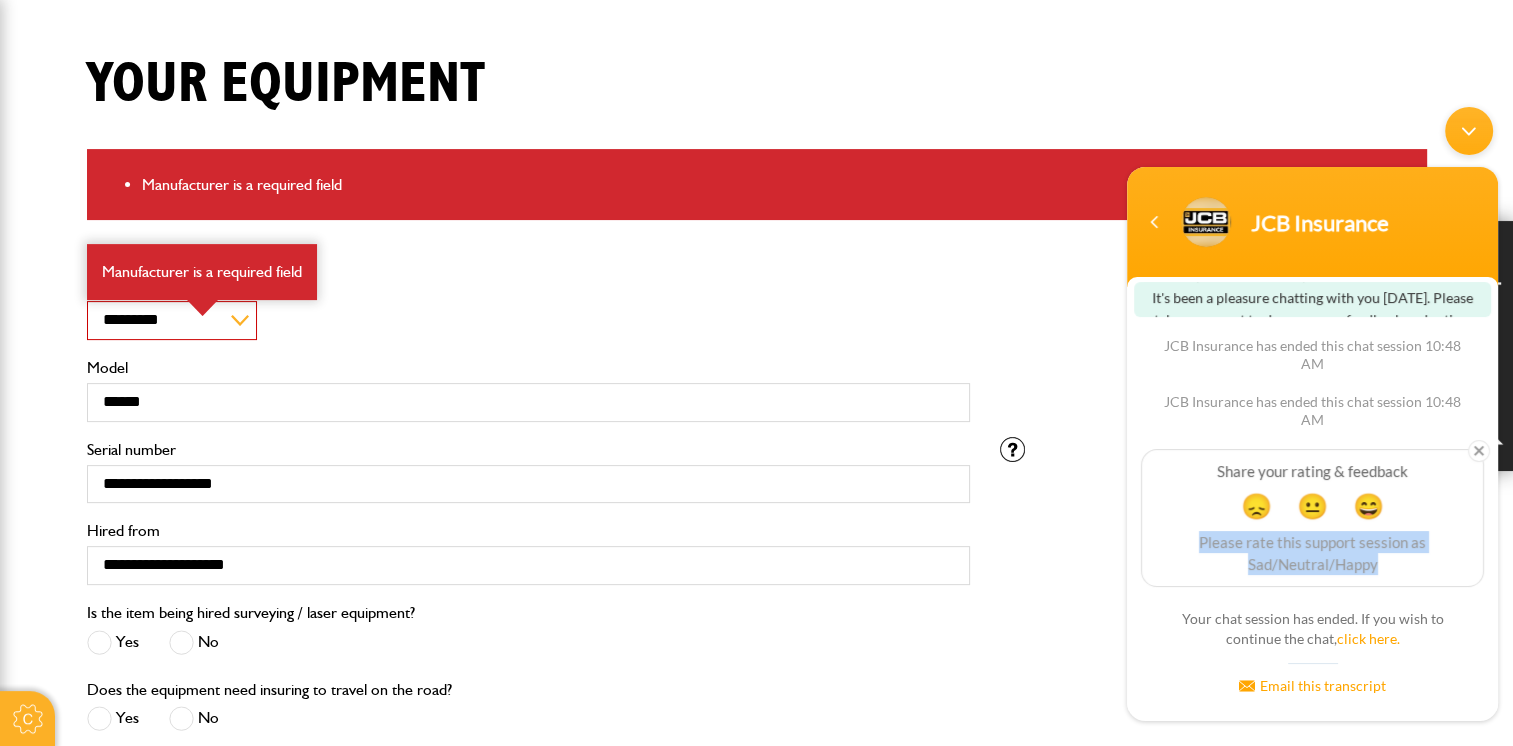 scroll, scrollTop: 491, scrollLeft: 0, axis: vertical 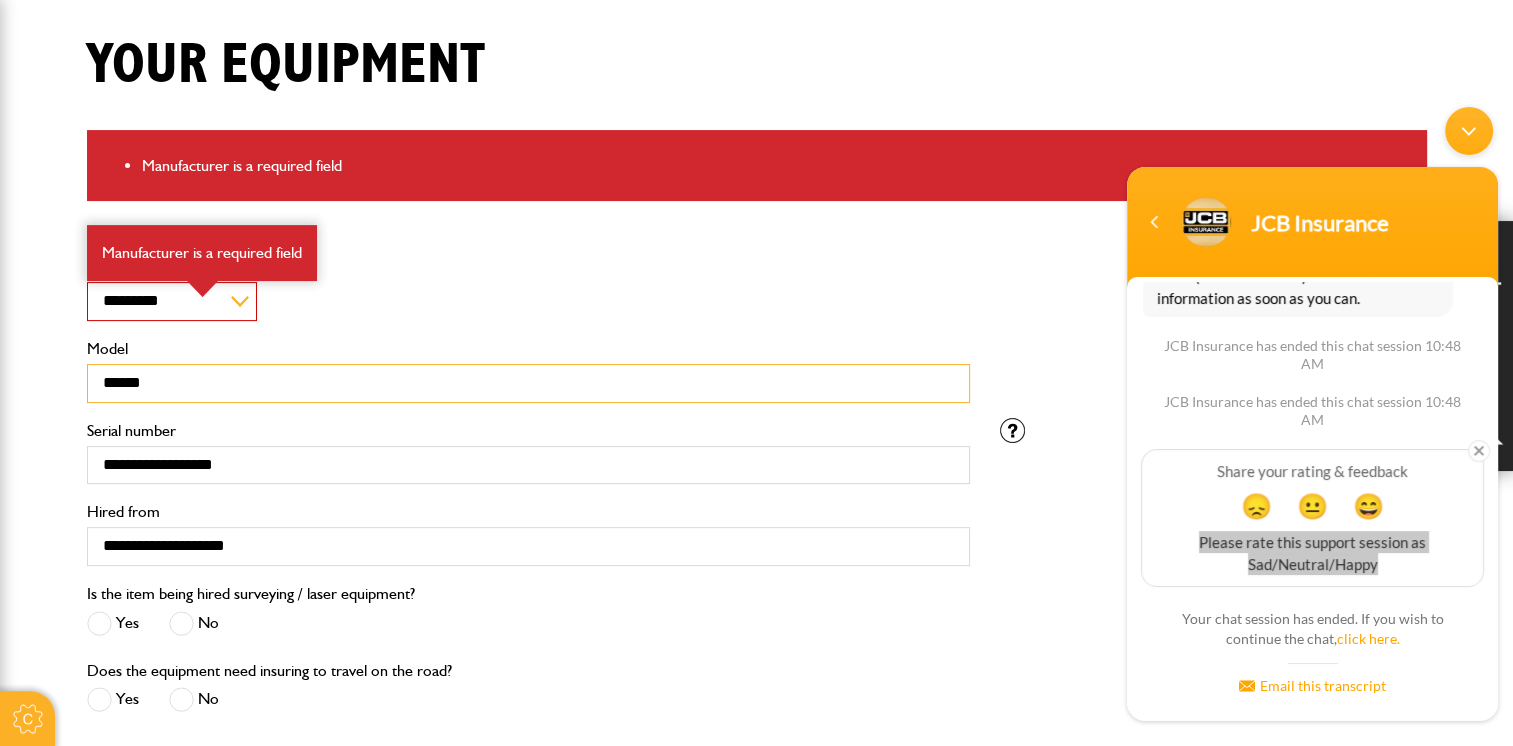 drag, startPoint x: 212, startPoint y: 393, endPoint x: 44, endPoint y: 359, distance: 171.40594 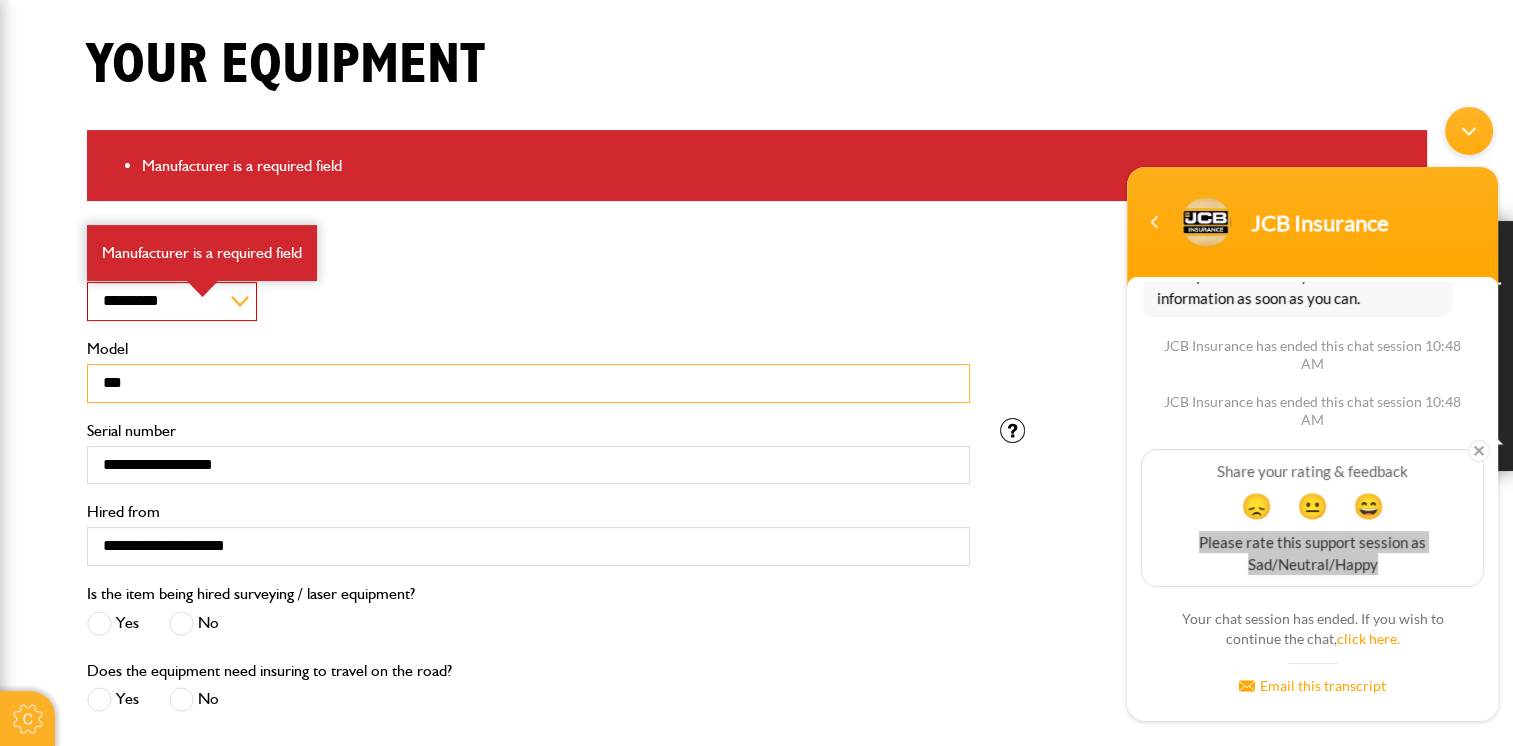 type on "***" 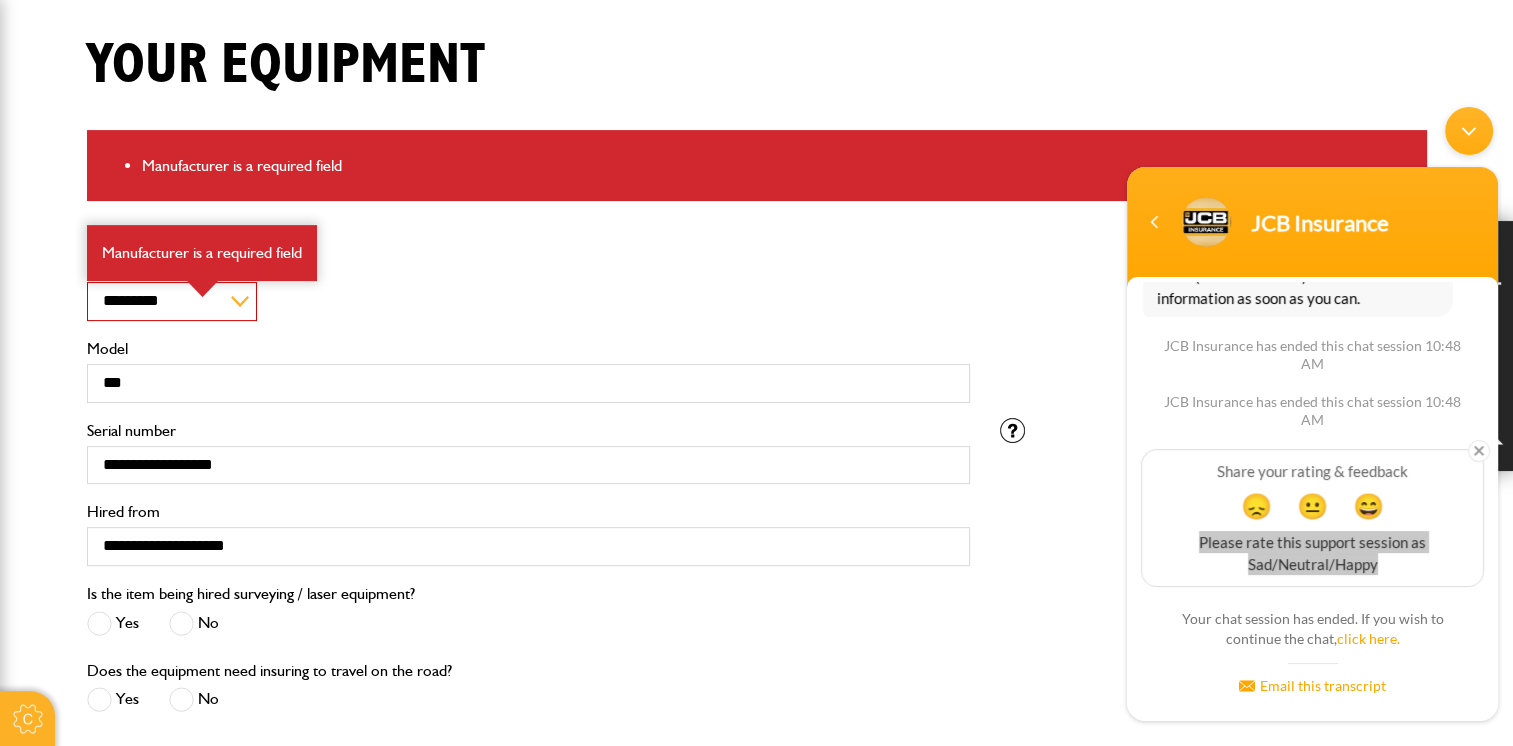 click on "Is the item being hired surveying / laser equipment?
Yes
No" at bounding box center (528, 619) 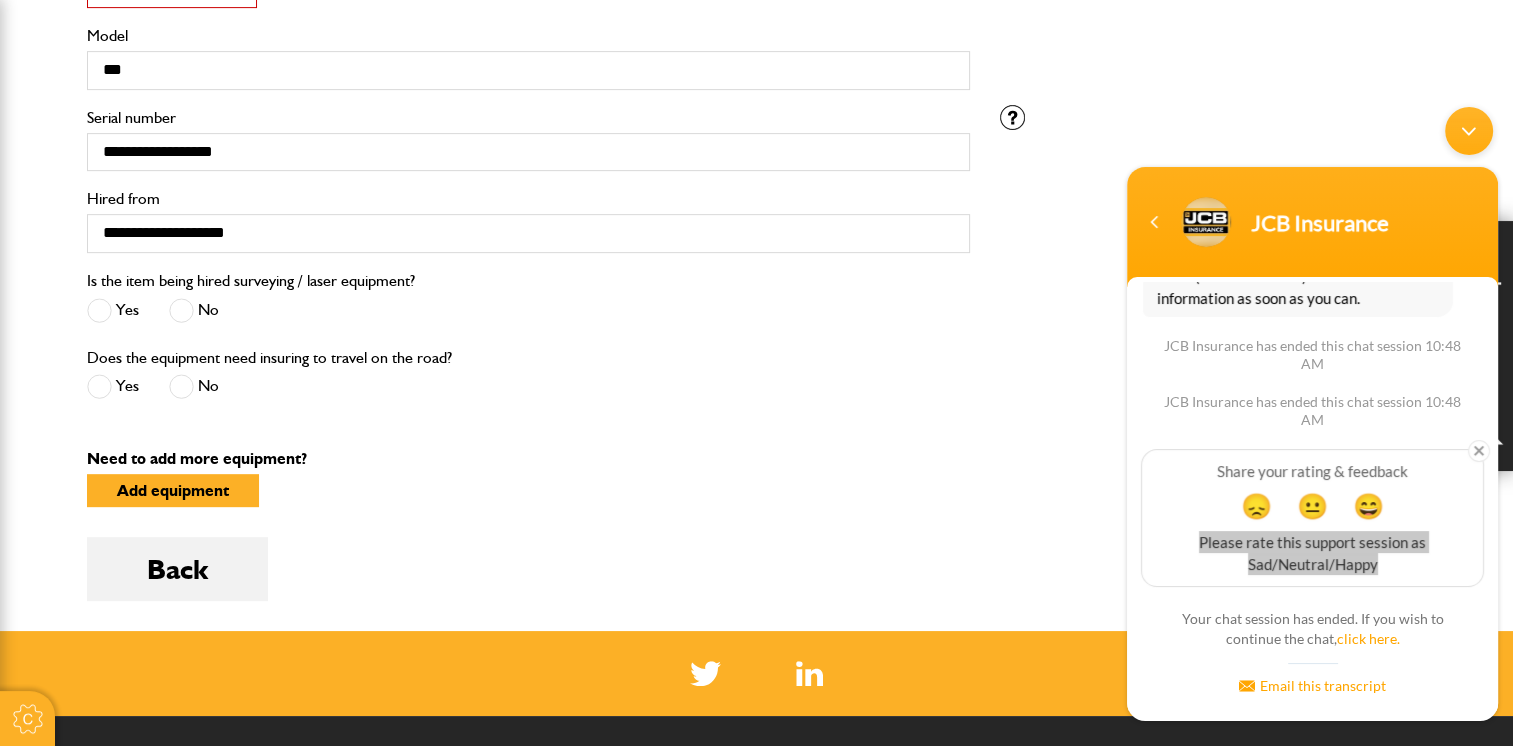 scroll, scrollTop: 806, scrollLeft: 0, axis: vertical 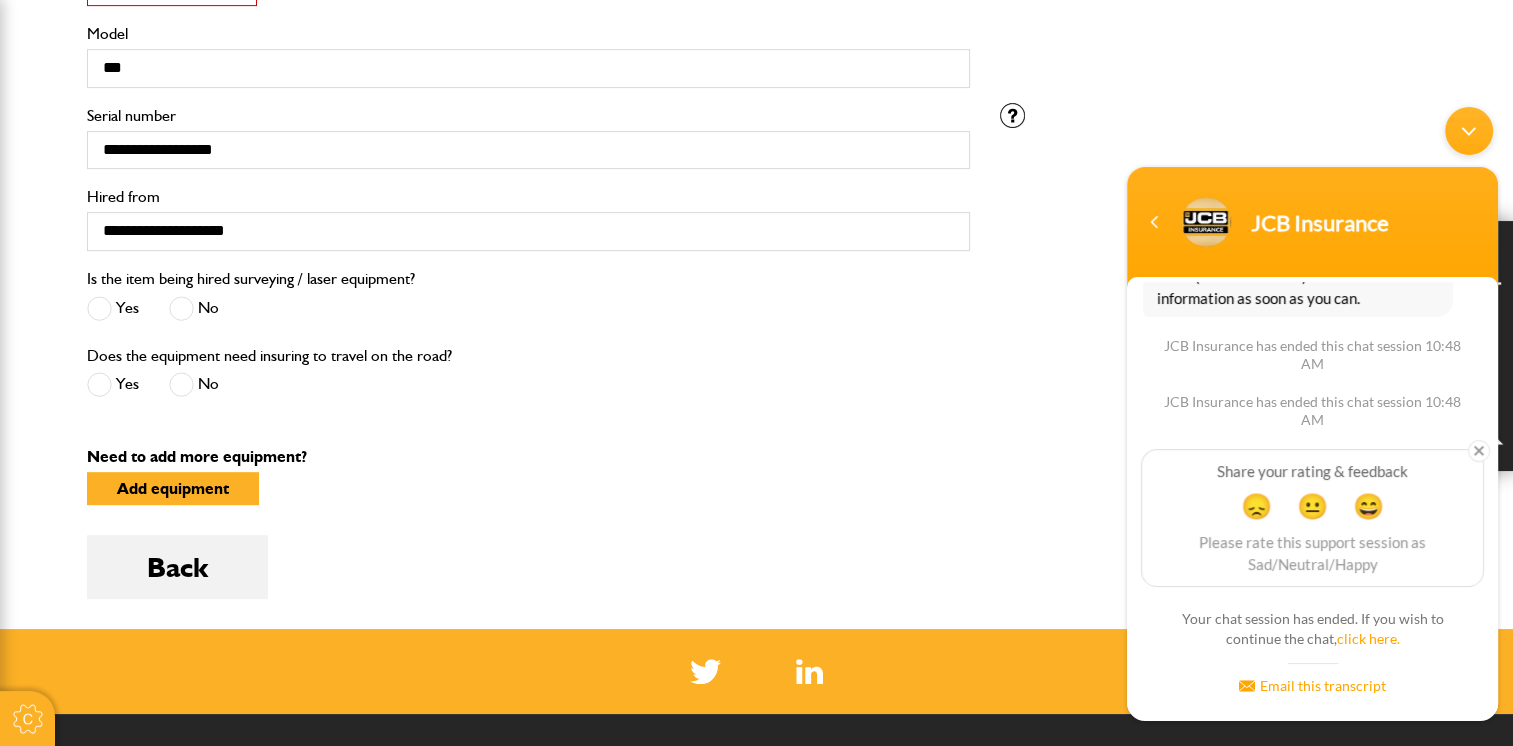 click at bounding box center [1469, 130] 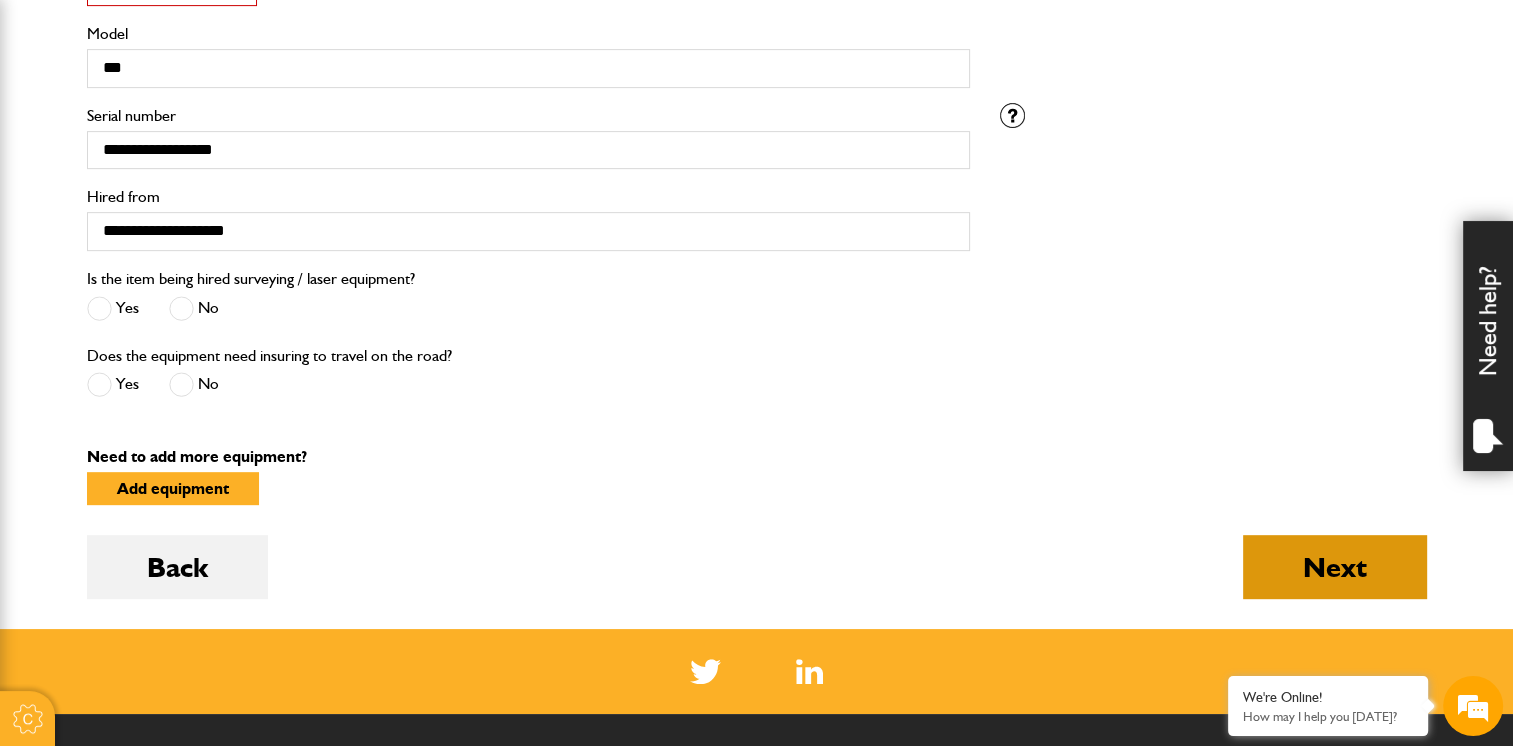 click on "Next" at bounding box center (1335, 567) 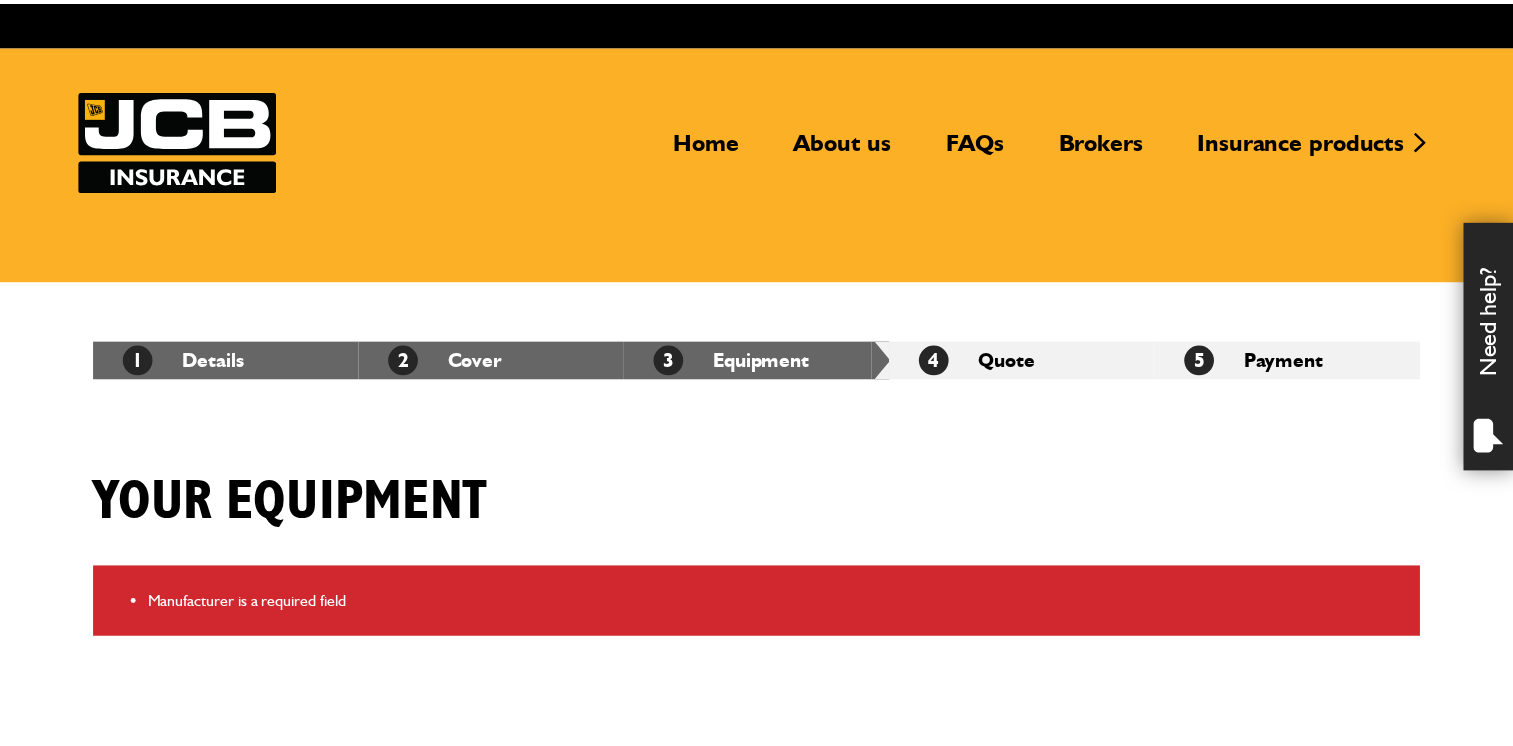 scroll, scrollTop: 0, scrollLeft: 0, axis: both 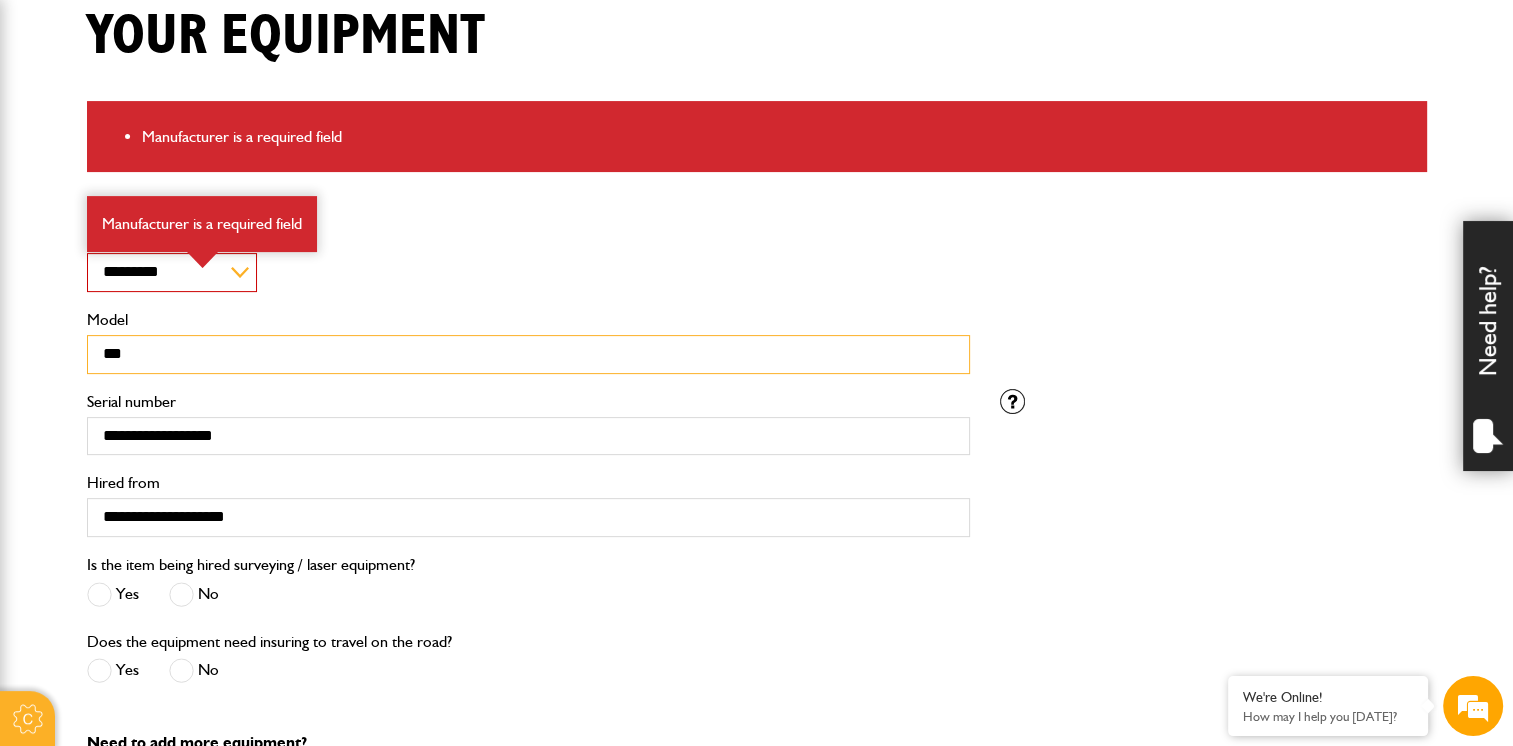 drag, startPoint x: 200, startPoint y: 350, endPoint x: 0, endPoint y: 342, distance: 200.15994 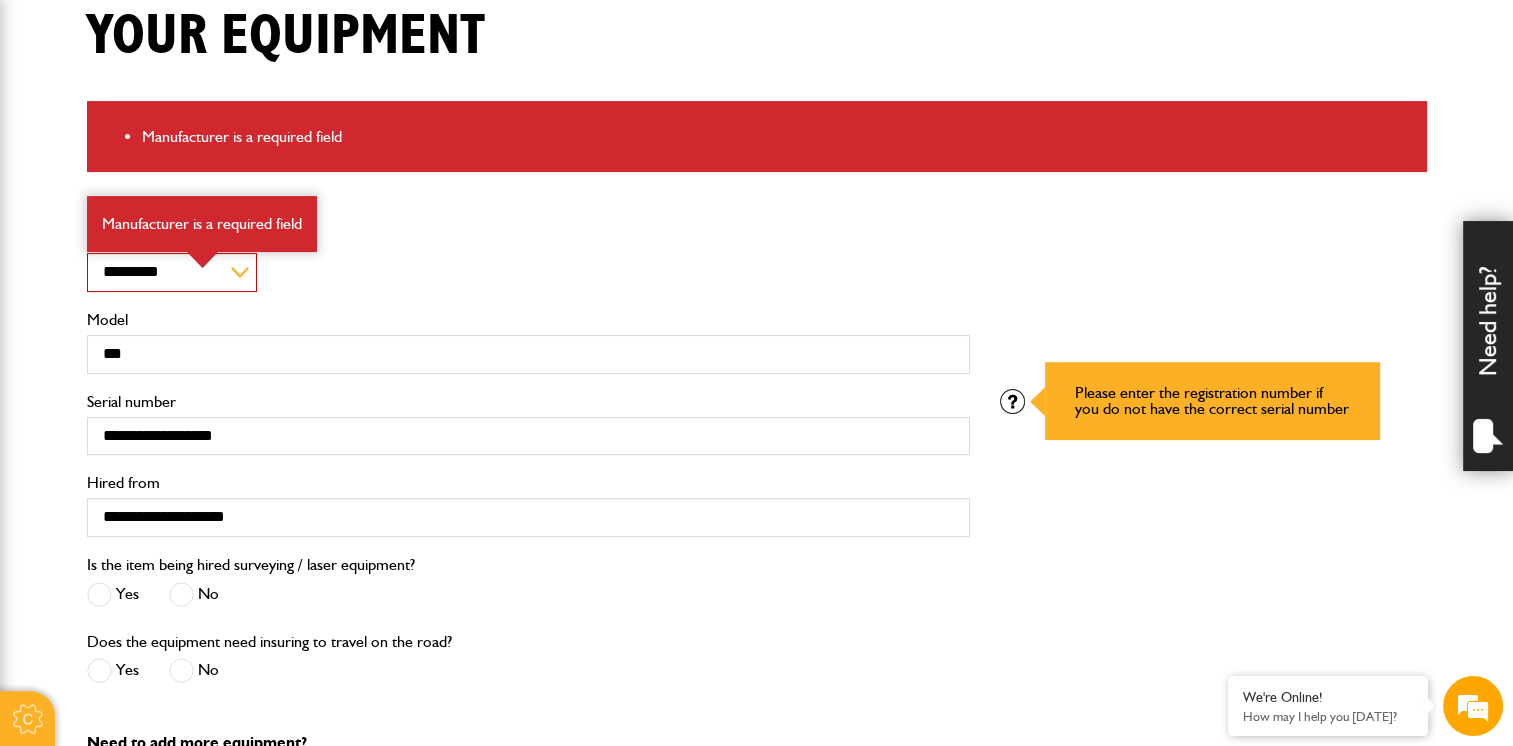 click at bounding box center [1012, 401] 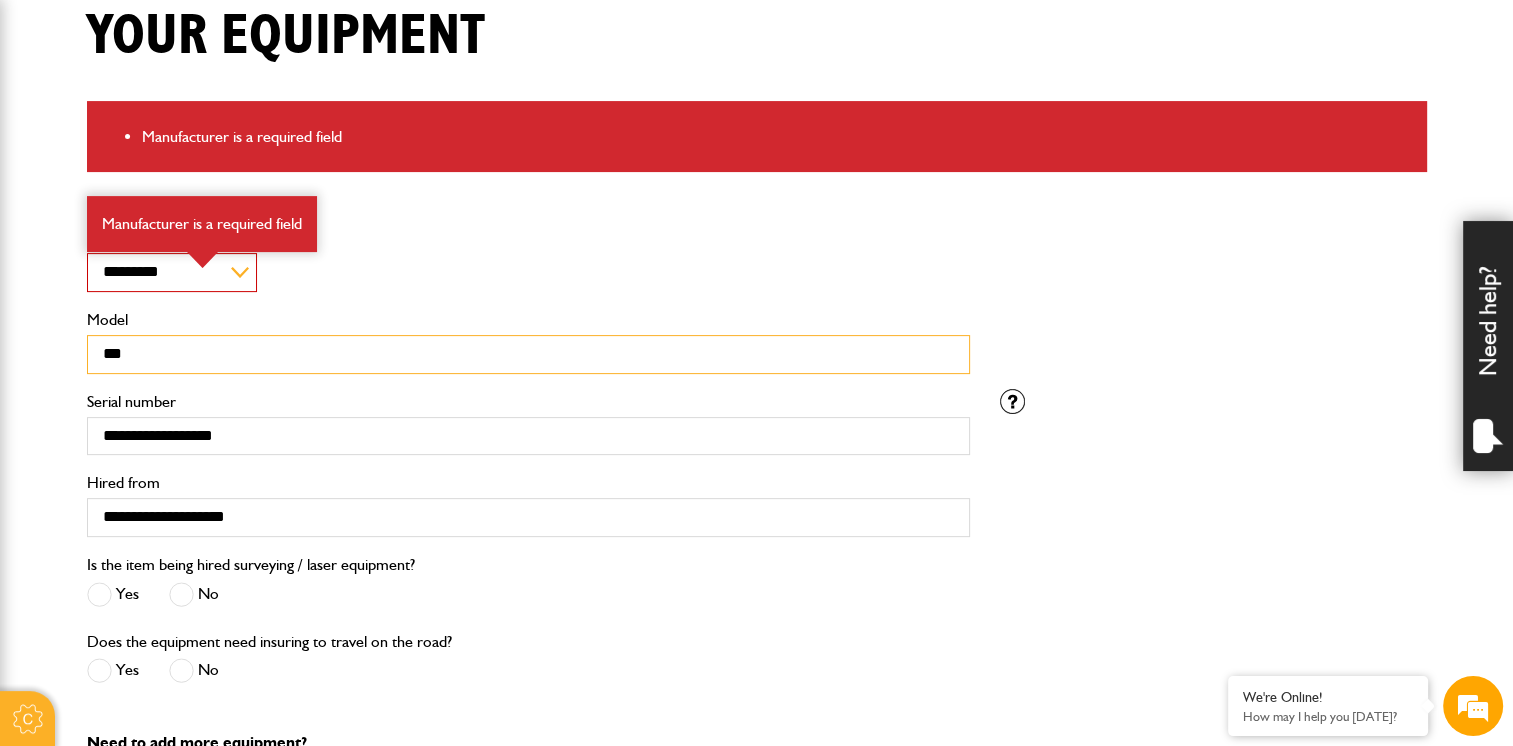drag, startPoint x: 342, startPoint y: 347, endPoint x: 10, endPoint y: 324, distance: 332.79575 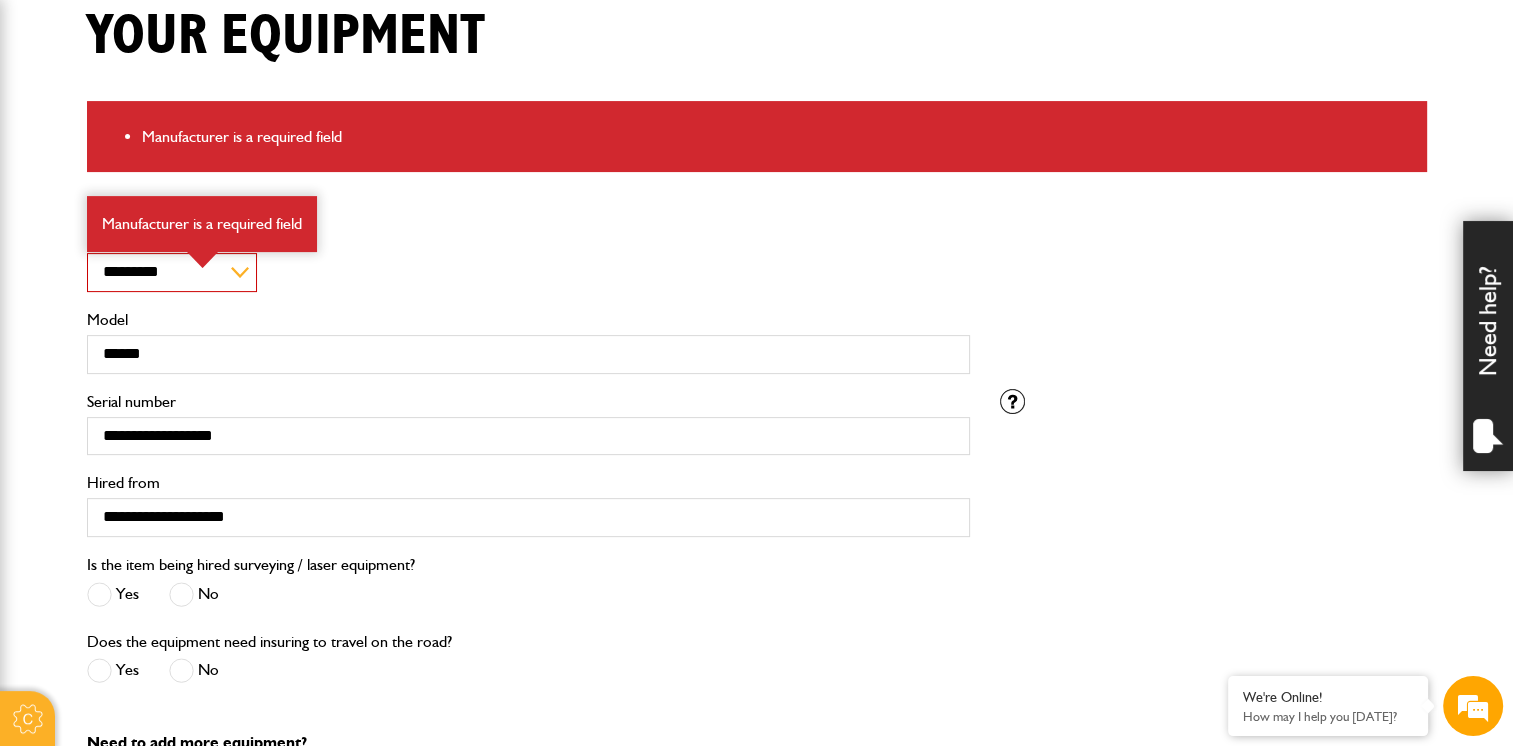 click on "Manufacturer" at bounding box center (528, 238) 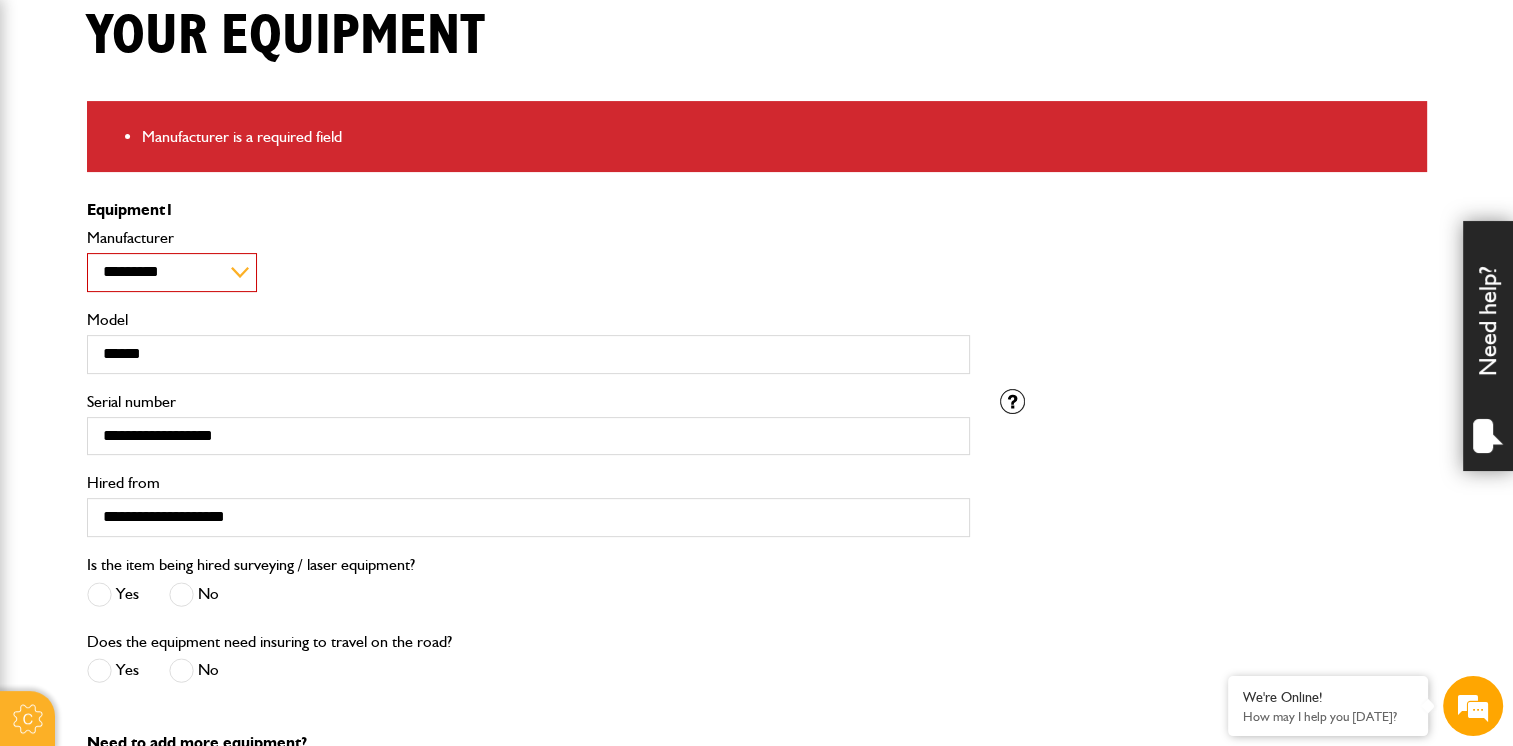 click on "**********" at bounding box center (172, 272) 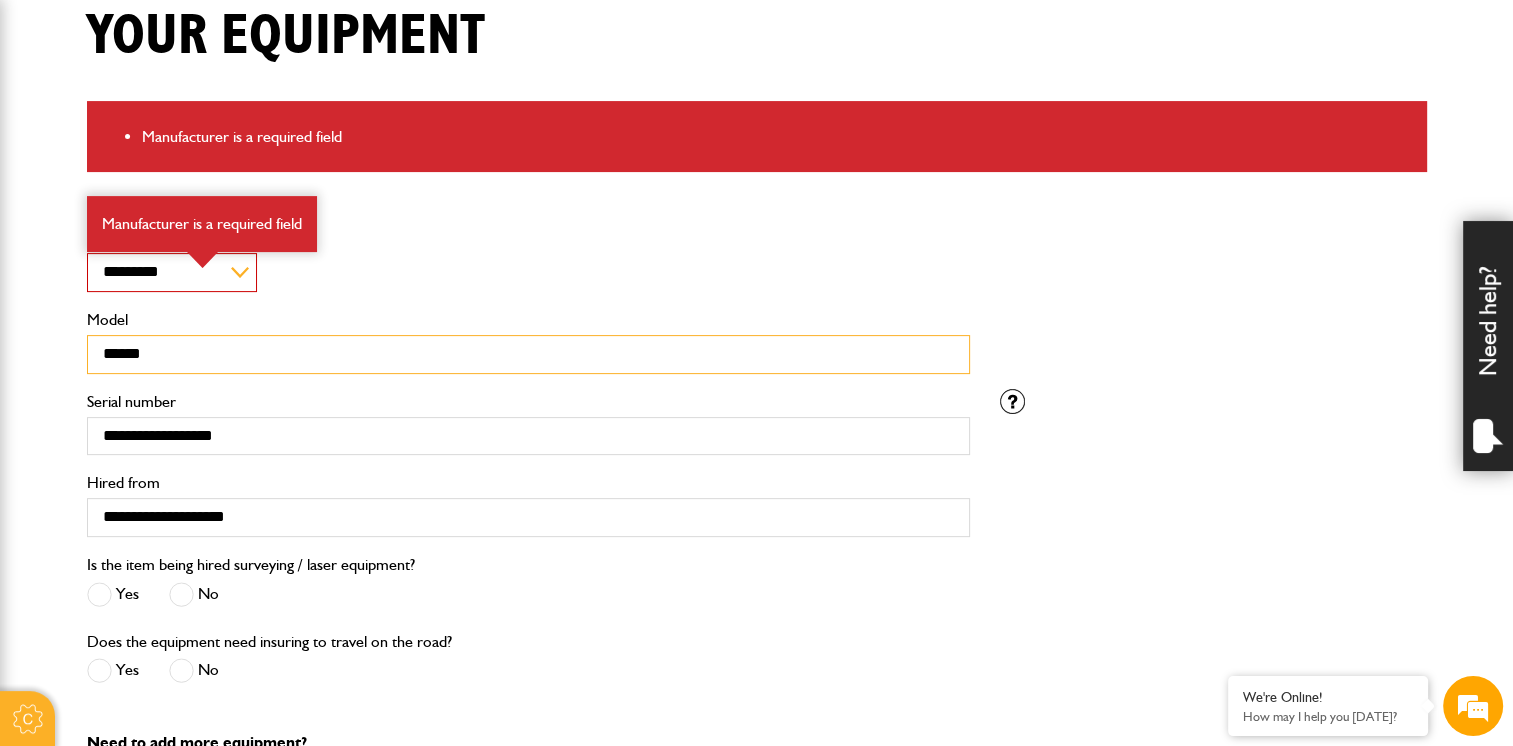 click on "******" at bounding box center (528, 354) 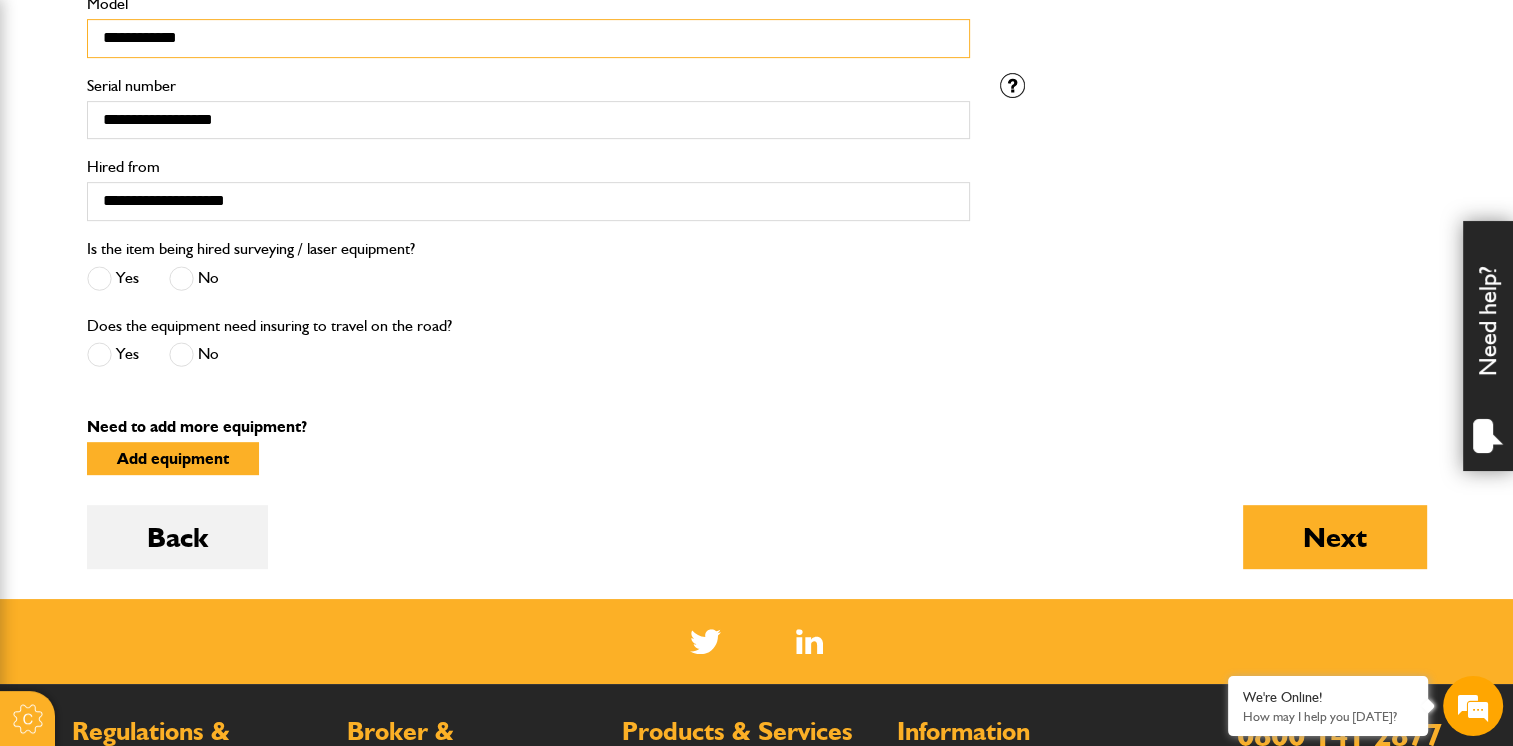 scroll, scrollTop: 840, scrollLeft: 0, axis: vertical 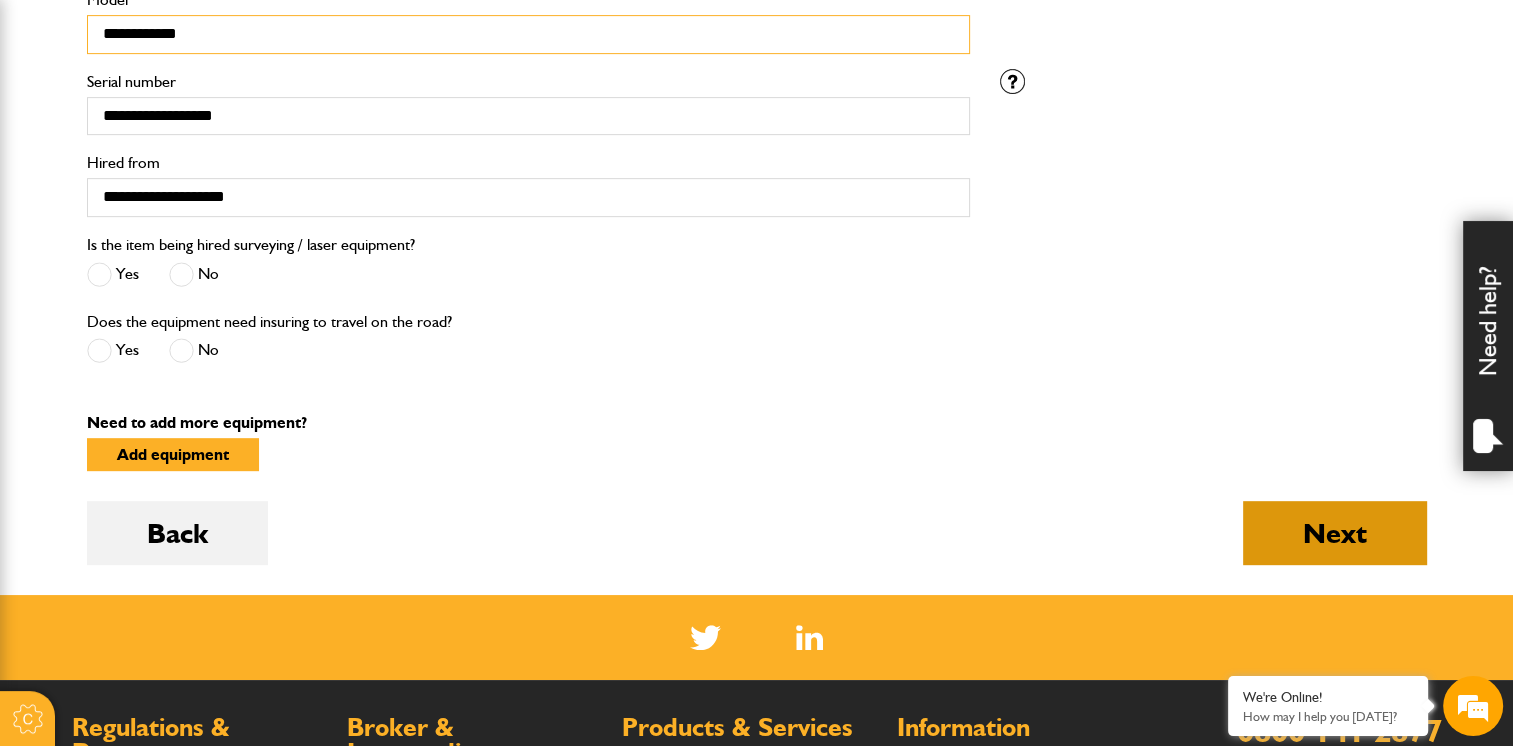 type on "**********" 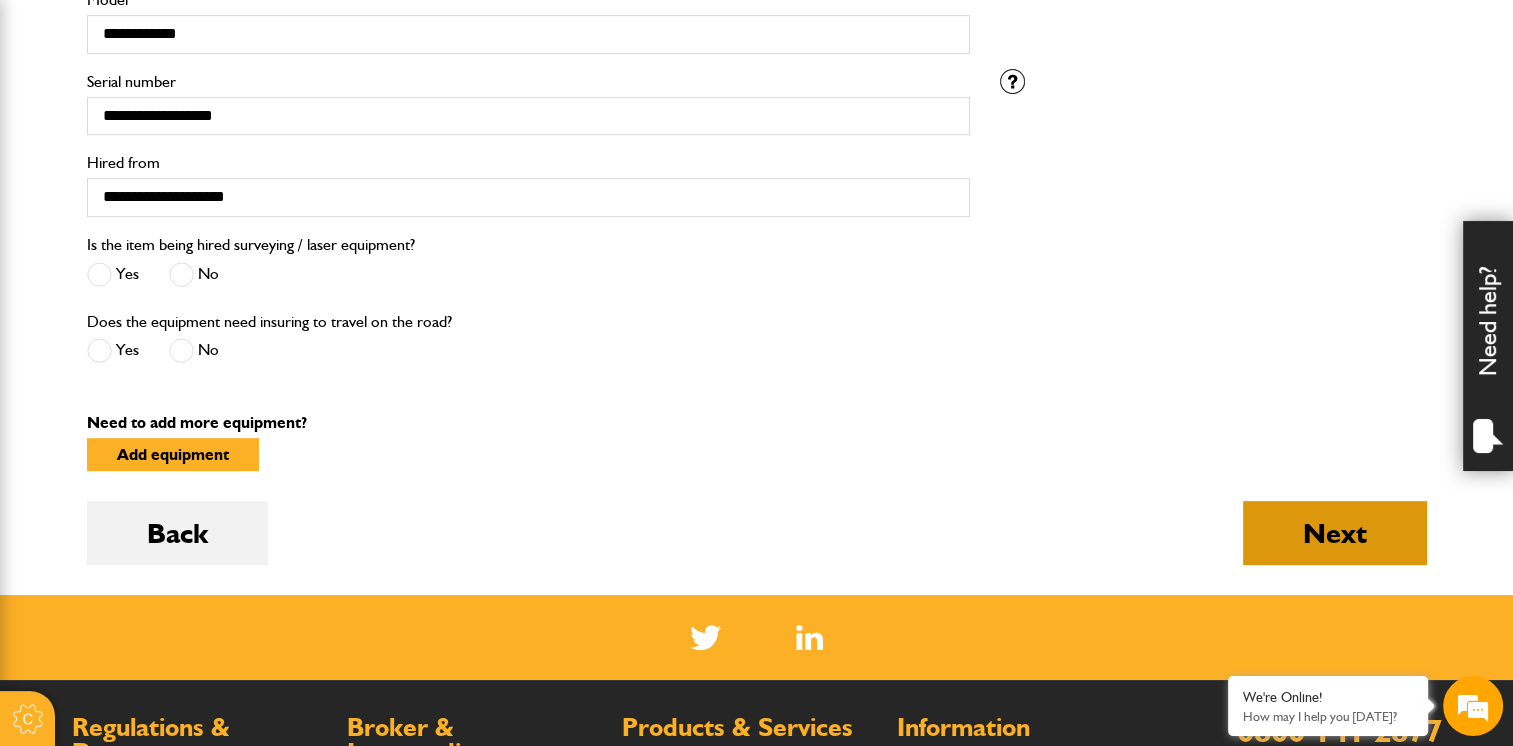 click on "Next" at bounding box center [1335, 533] 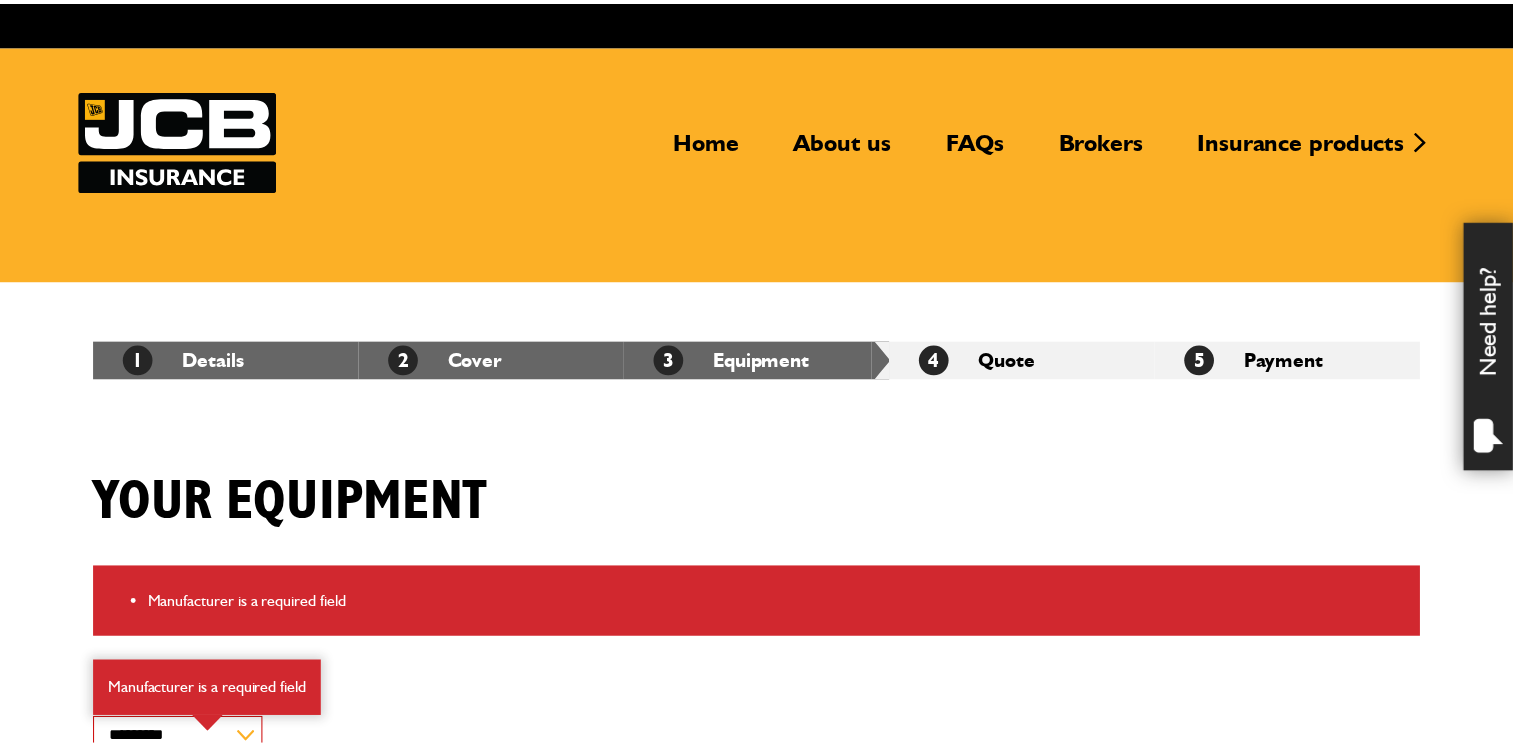 scroll, scrollTop: 0, scrollLeft: 0, axis: both 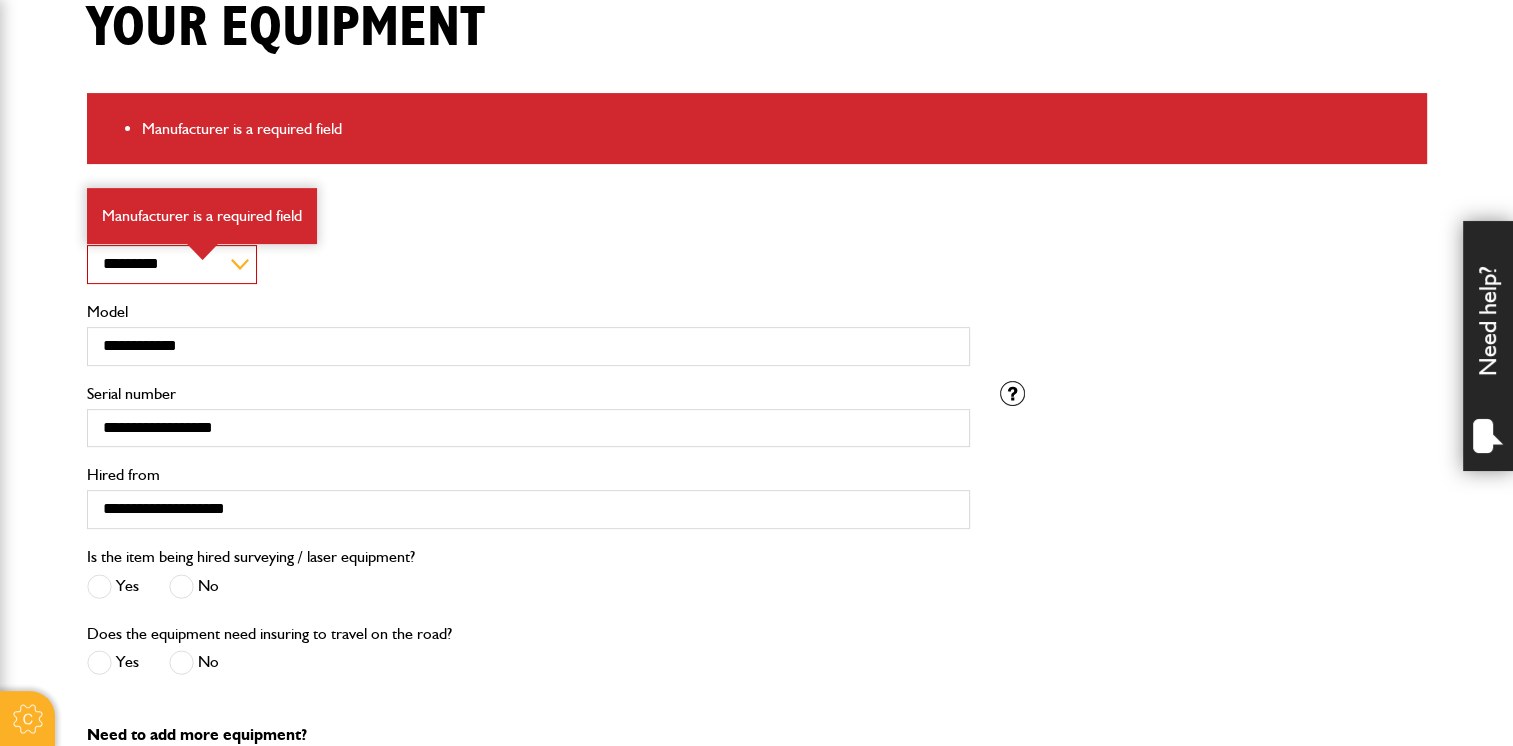 click on "Need help?" at bounding box center [1488, 346] 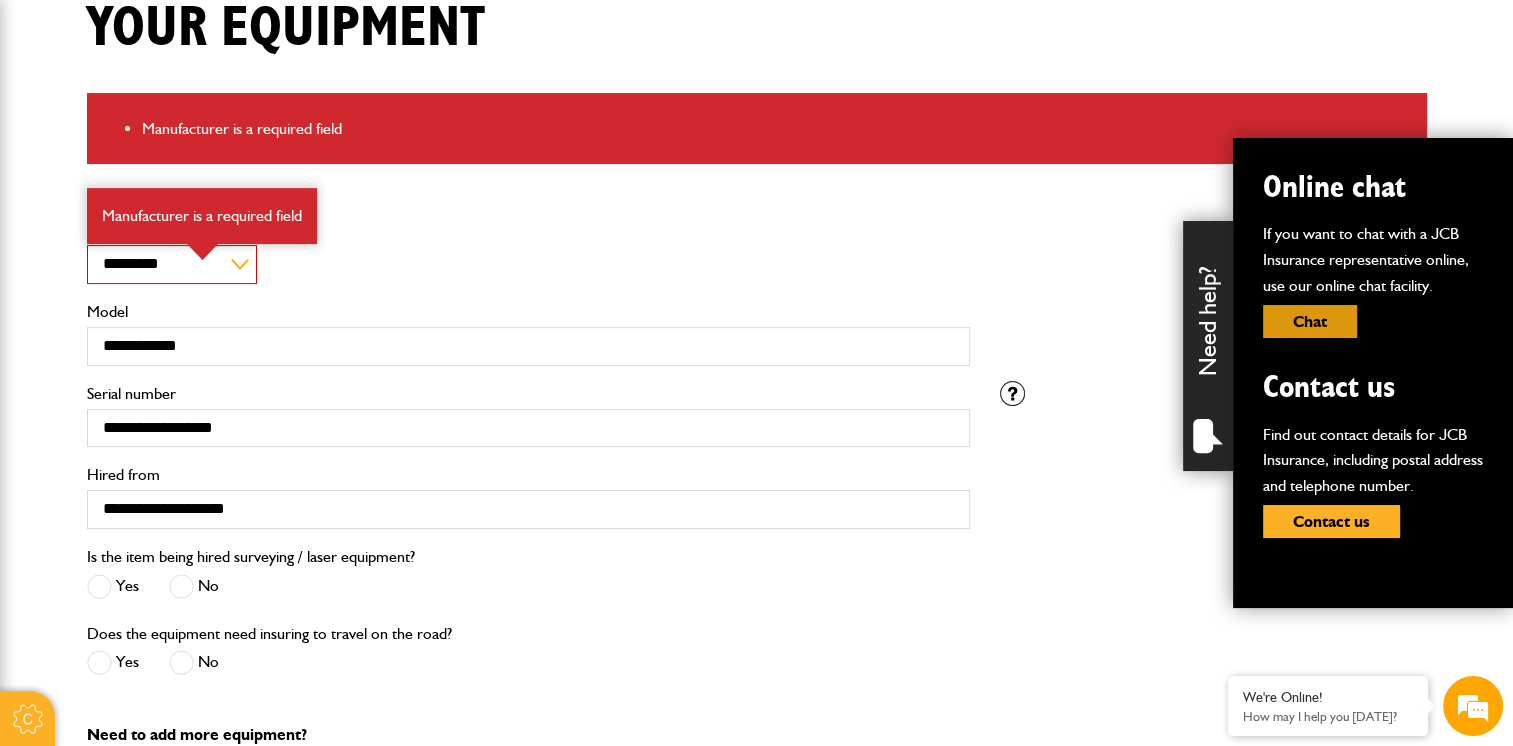 click on "Chat" at bounding box center (1310, 321) 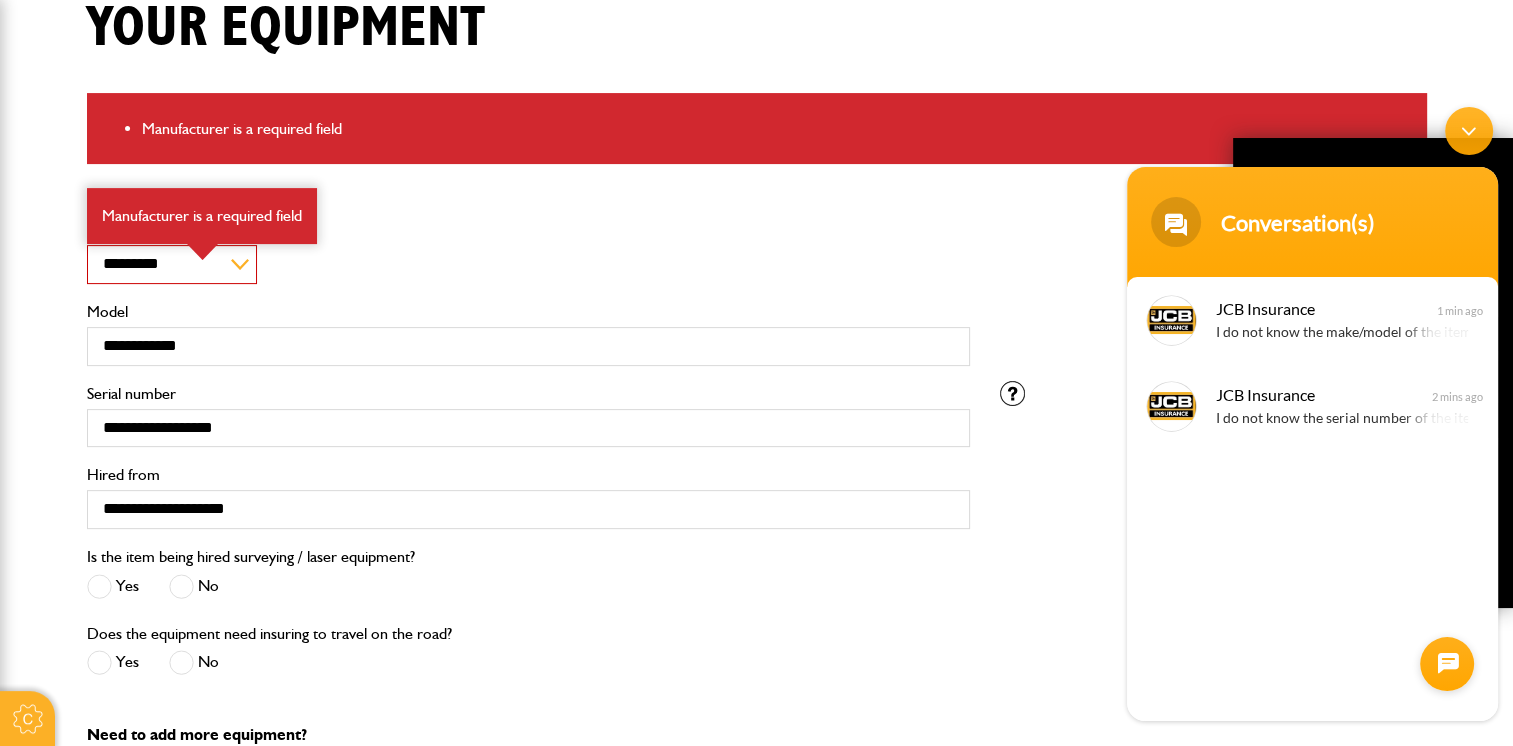 scroll, scrollTop: 0, scrollLeft: 0, axis: both 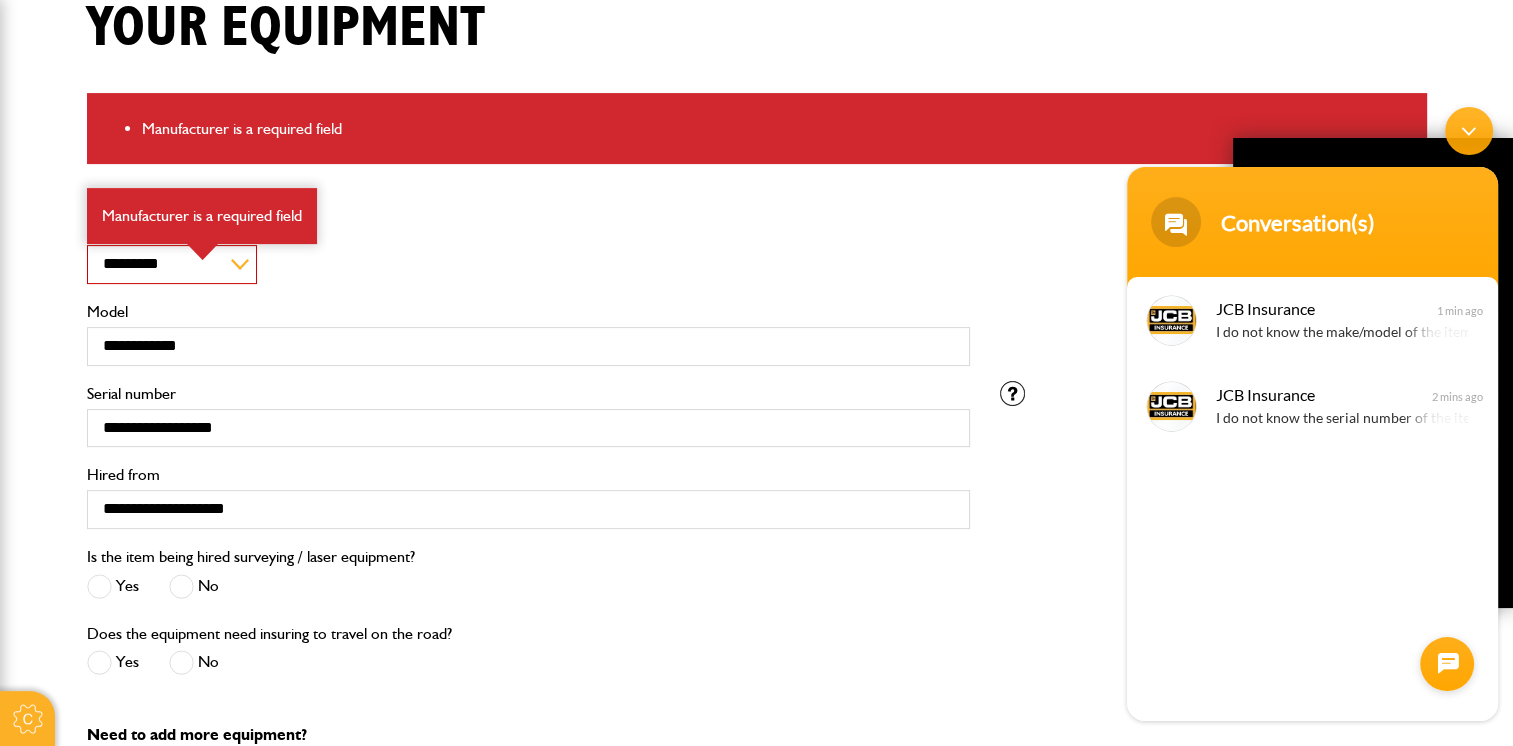 click at bounding box center [1176, 221] 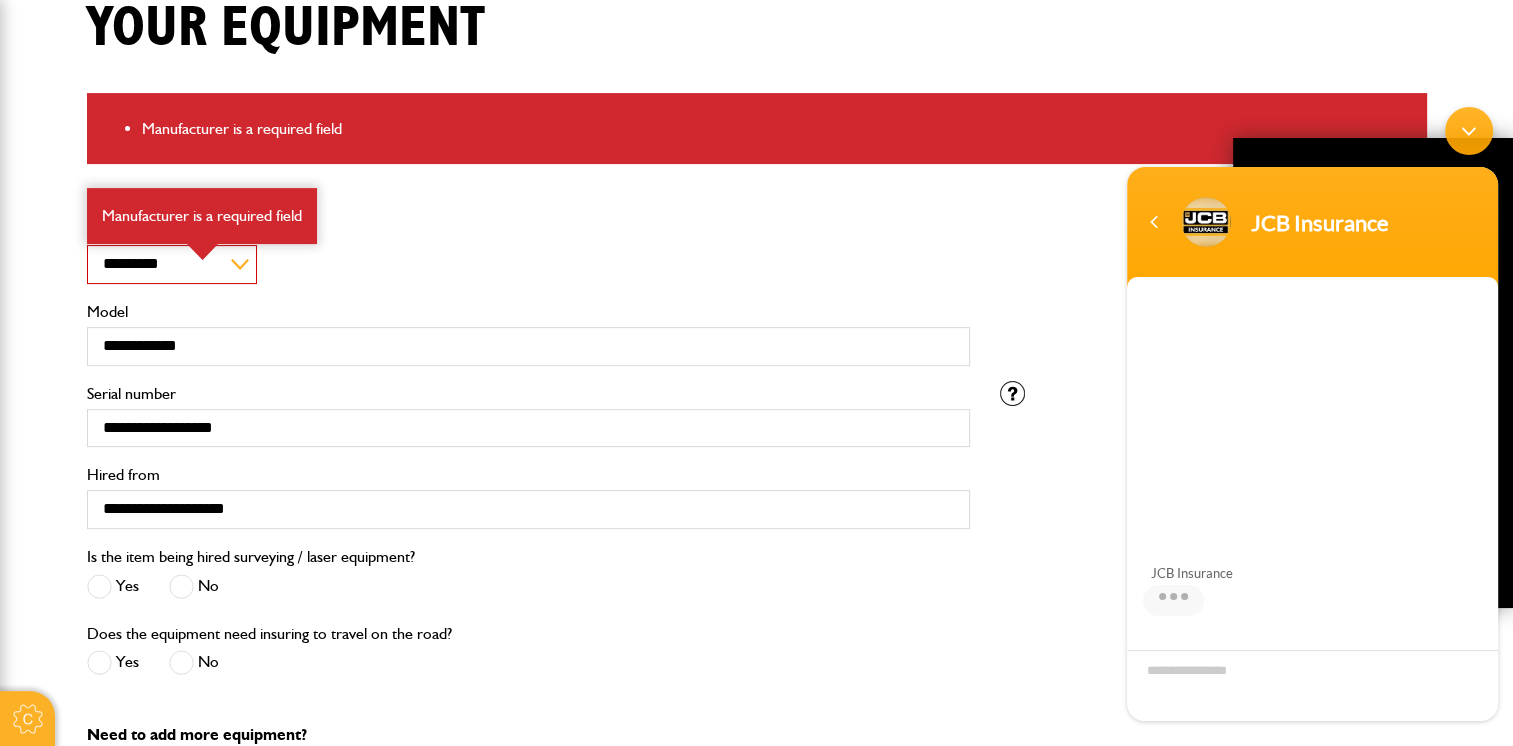 scroll, scrollTop: 159, scrollLeft: 0, axis: vertical 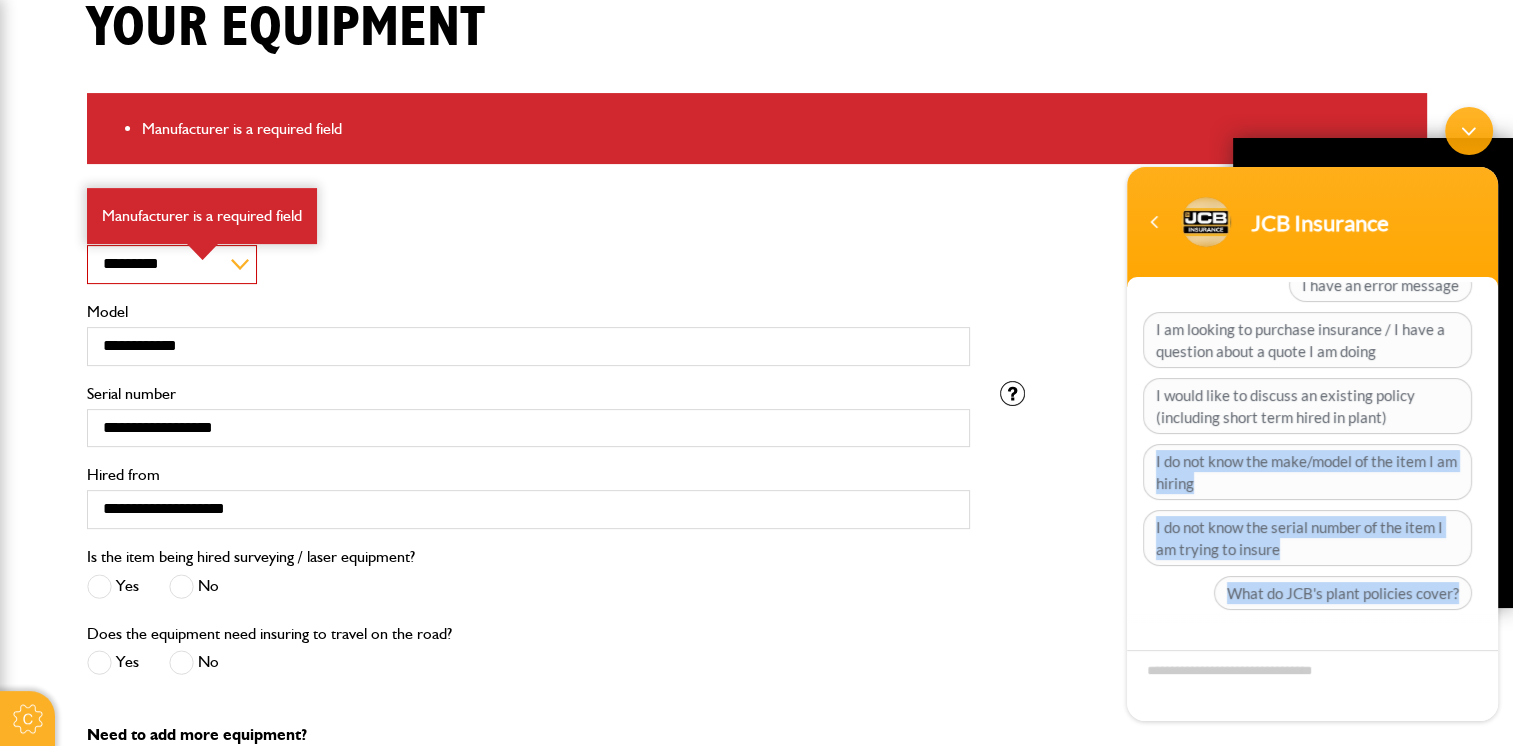 drag, startPoint x: 1493, startPoint y: 390, endPoint x: 1497, endPoint y: 374, distance: 16.492422 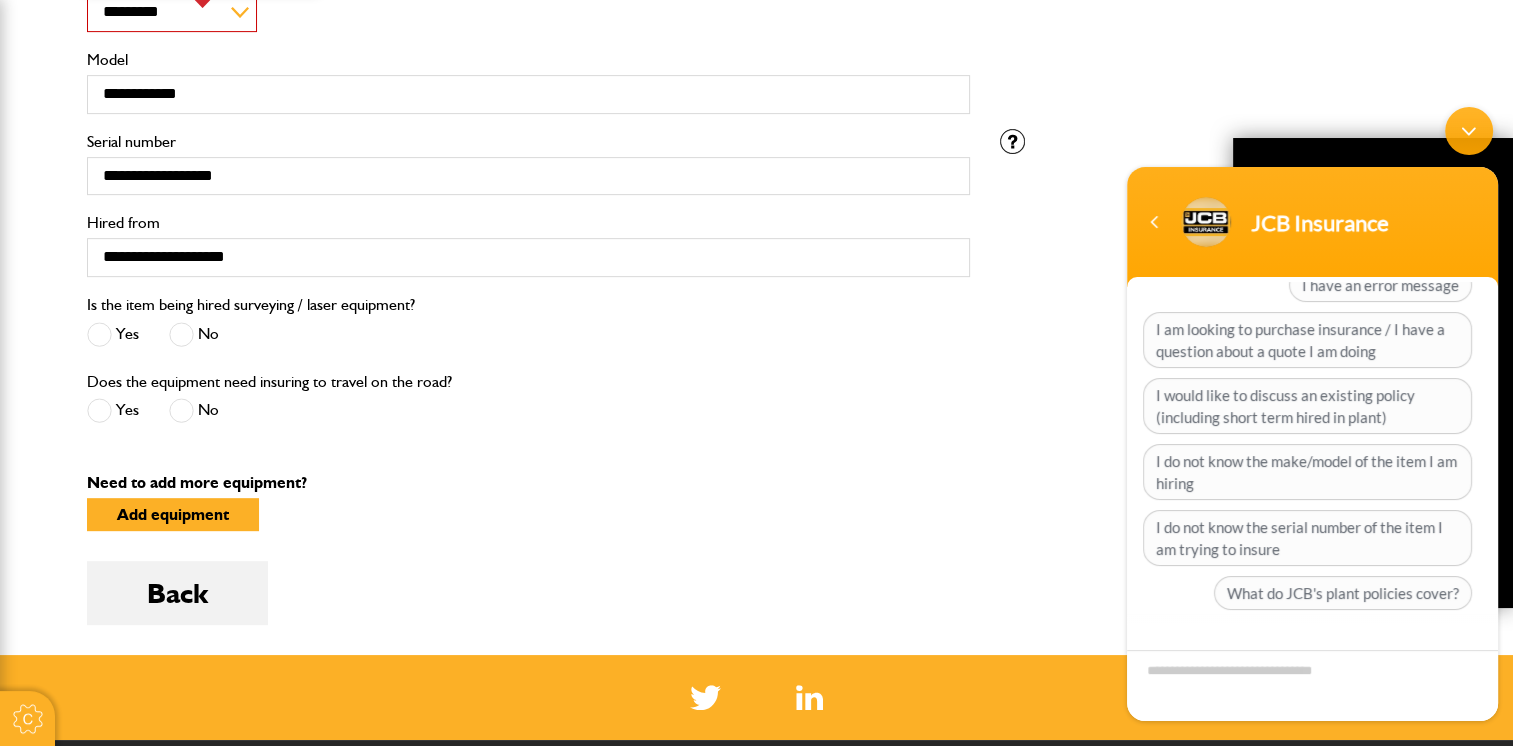 scroll, scrollTop: 788, scrollLeft: 0, axis: vertical 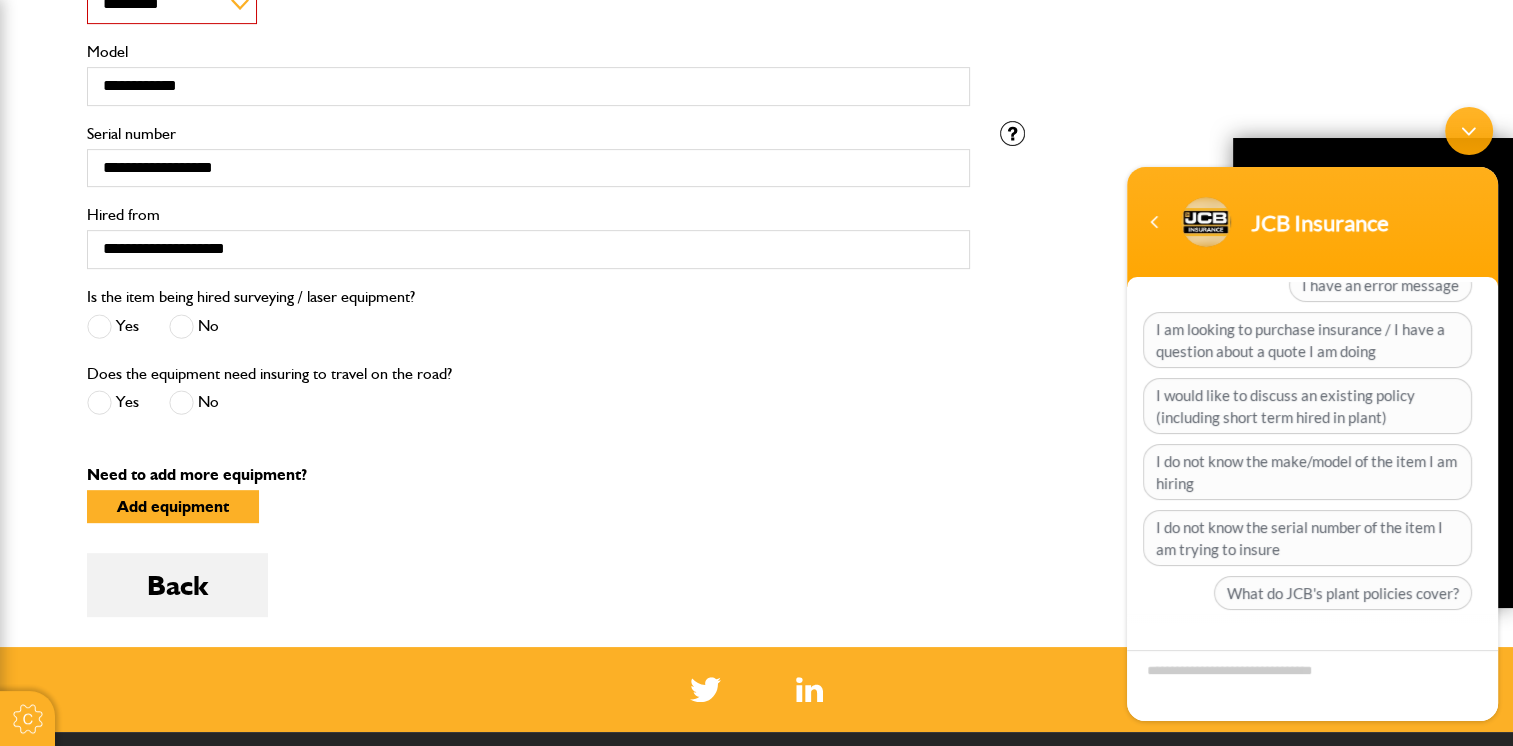 drag, startPoint x: 1516, startPoint y: 434, endPoint x: 352, endPoint y: 463, distance: 1164.3612 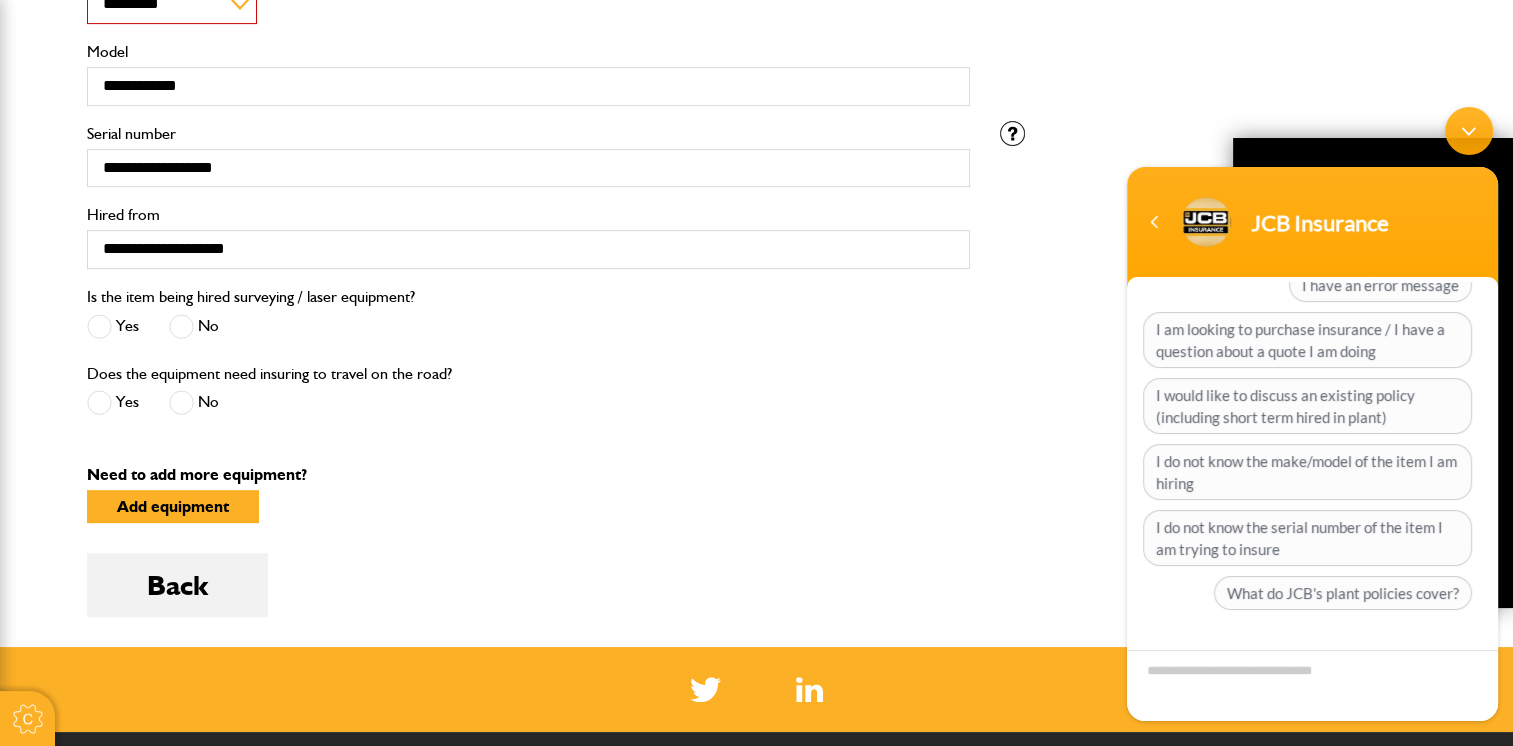 click at bounding box center (1312, 684) 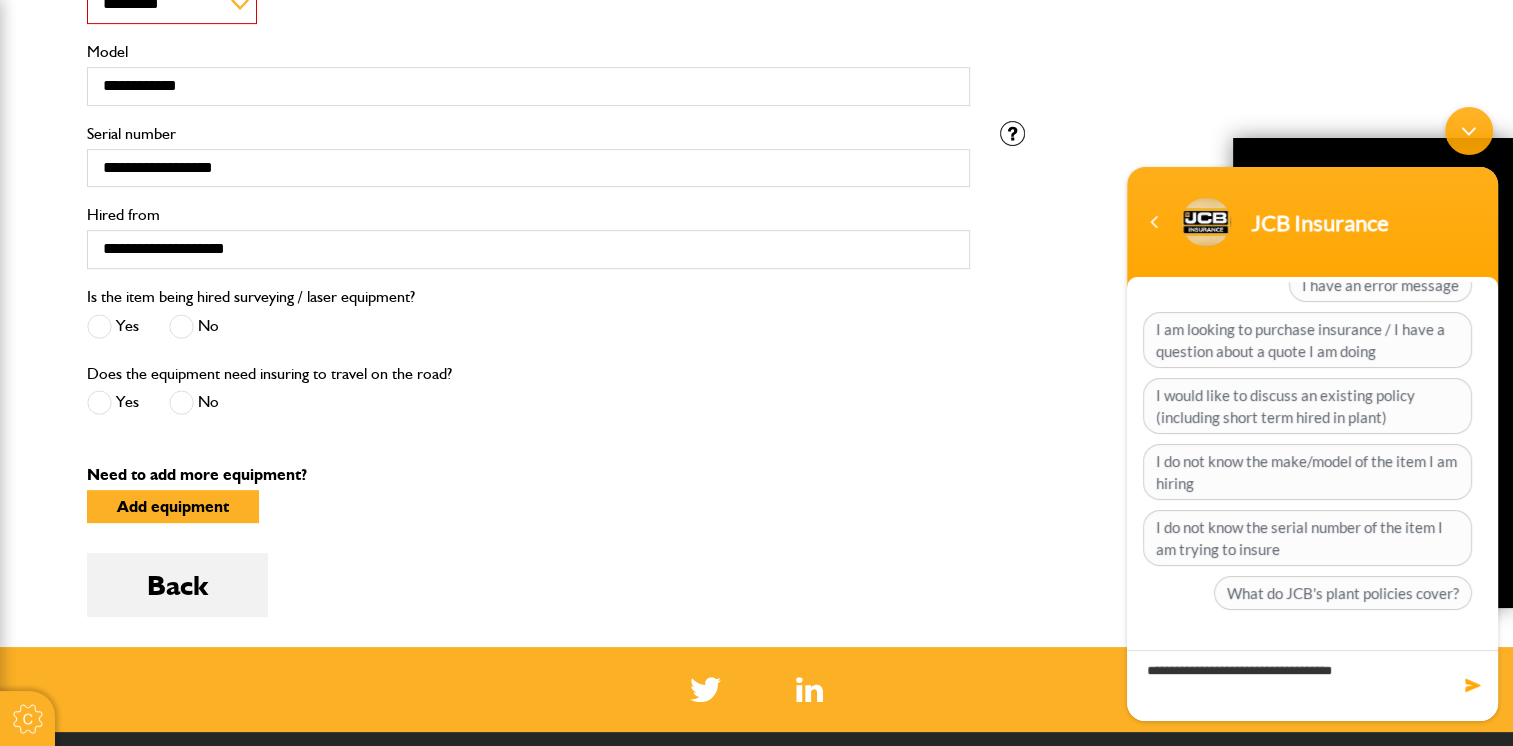 type on "**********" 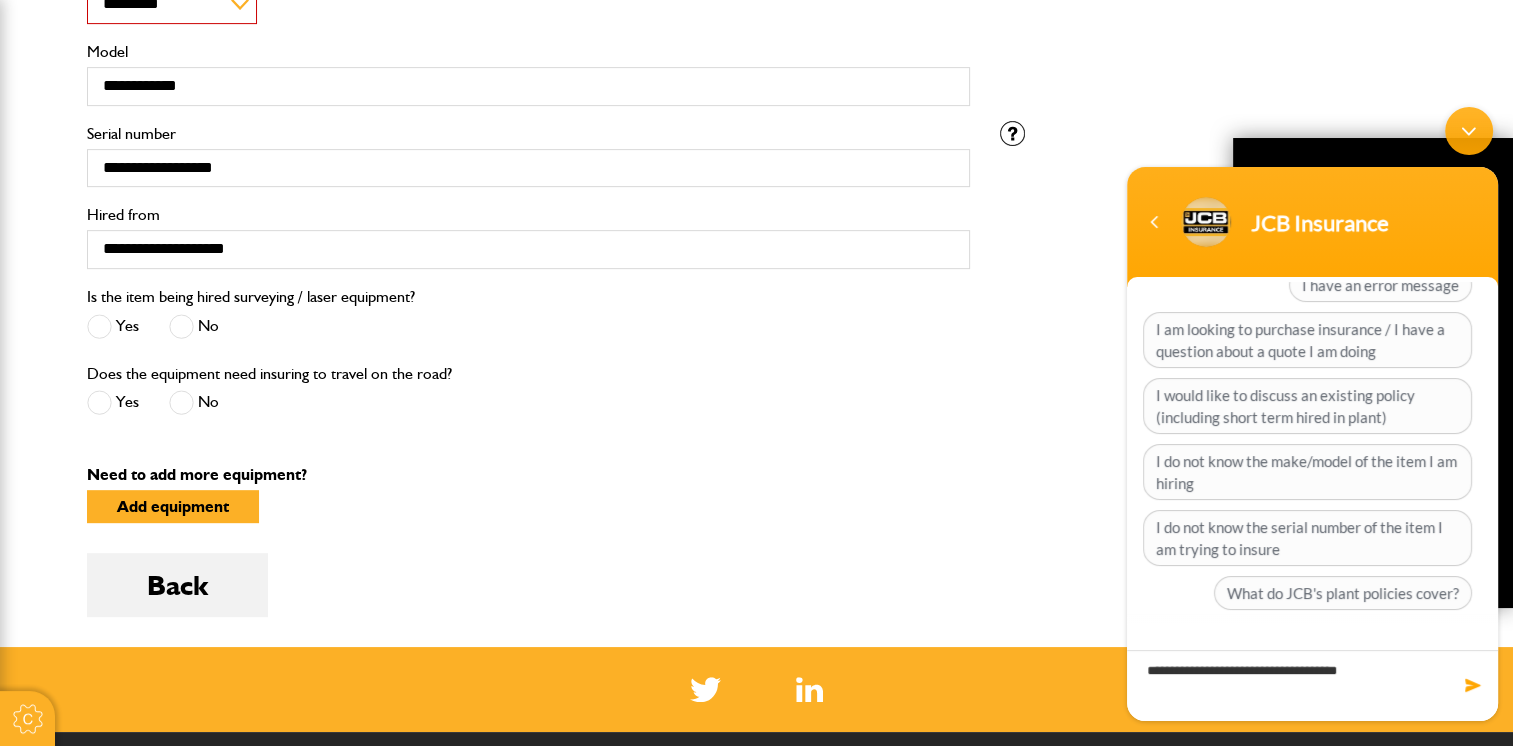 type 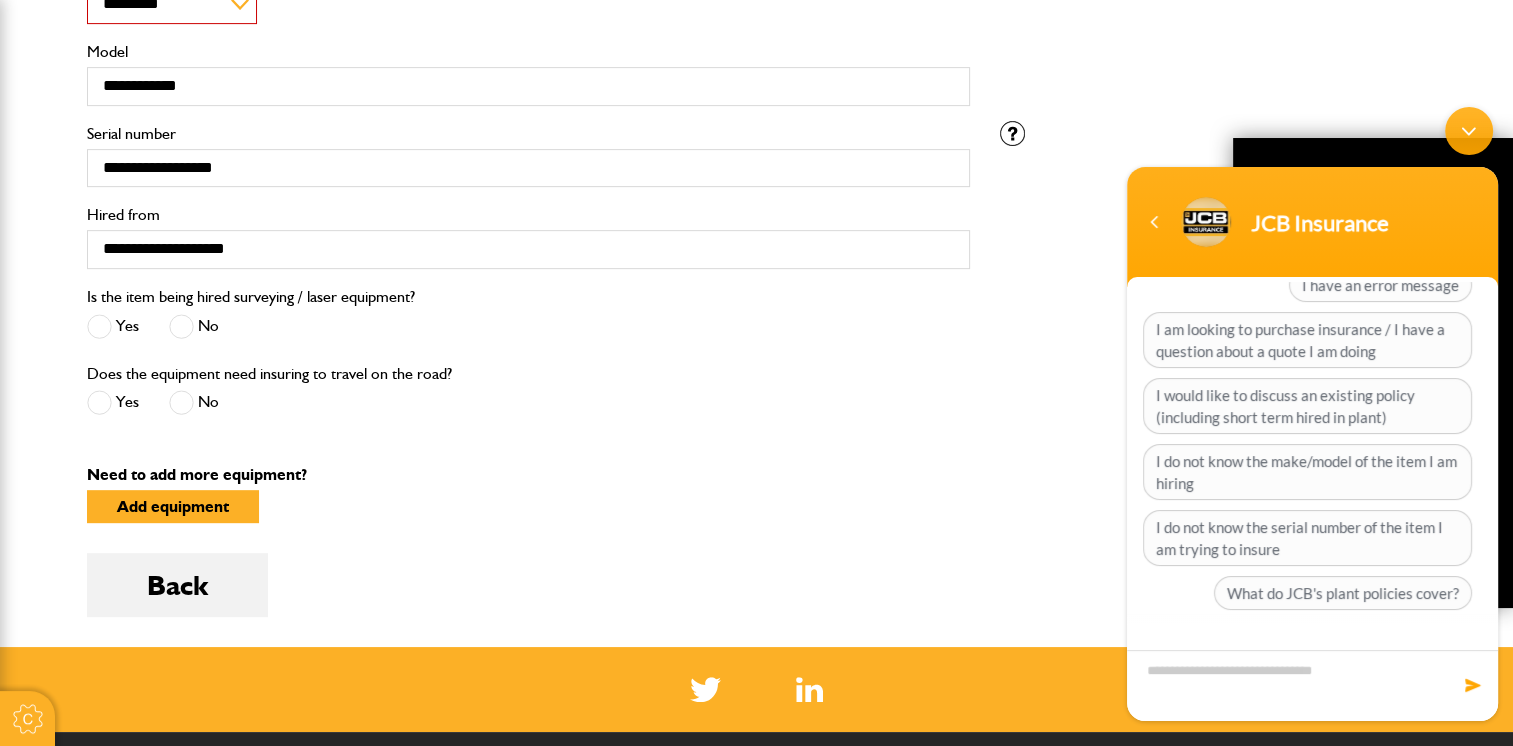 scroll, scrollTop: 295, scrollLeft: 0, axis: vertical 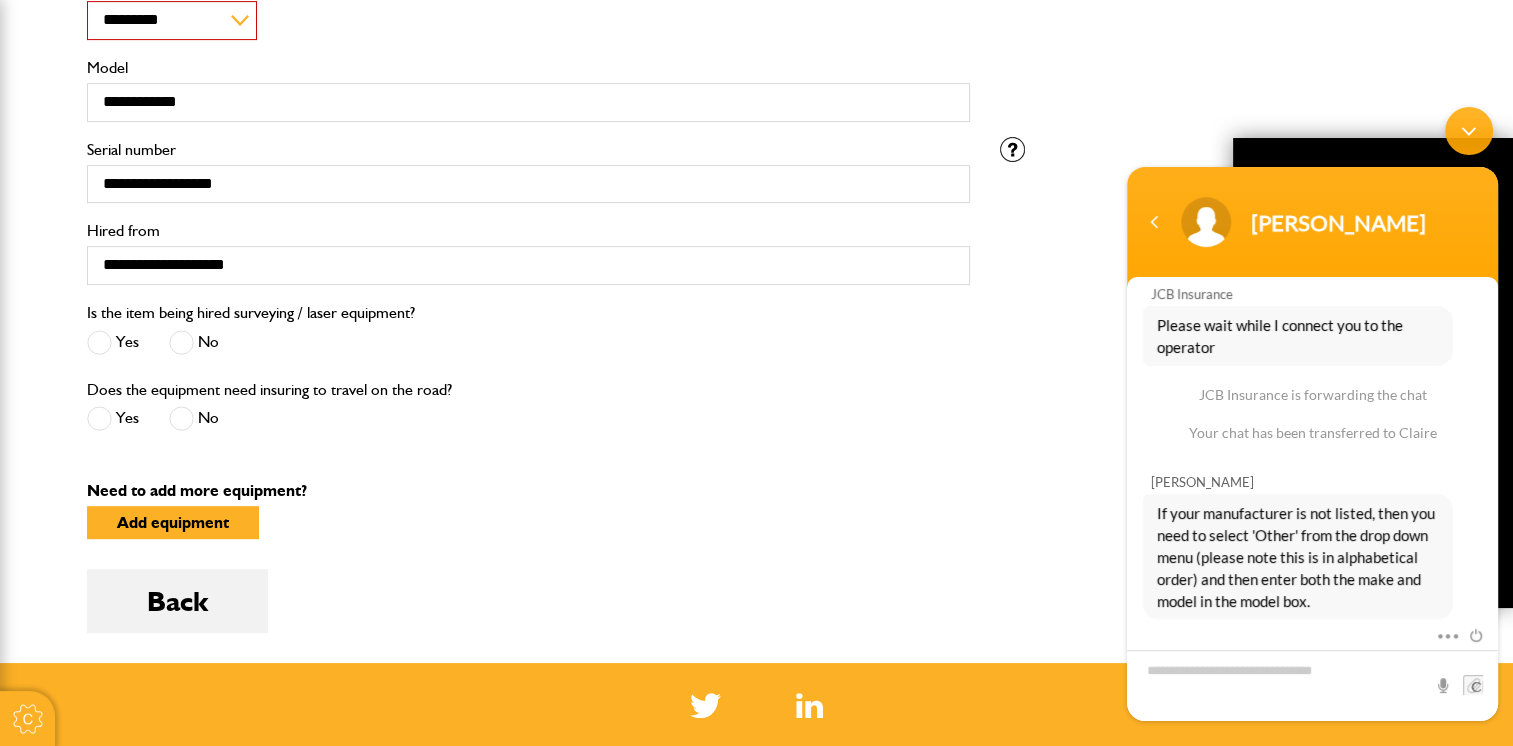 click on "**********" at bounding box center (172, 20) 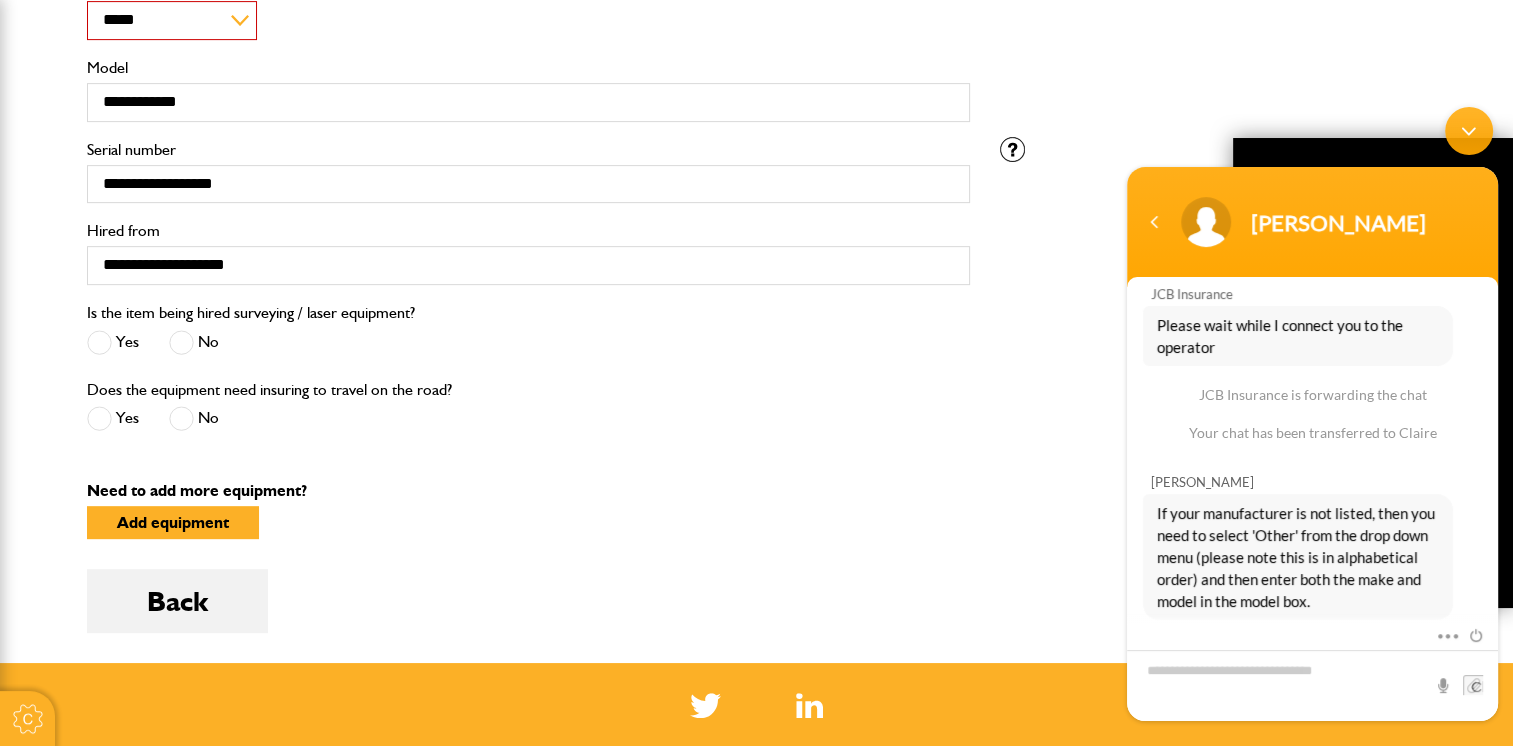 click on "**********" at bounding box center [172, 20] 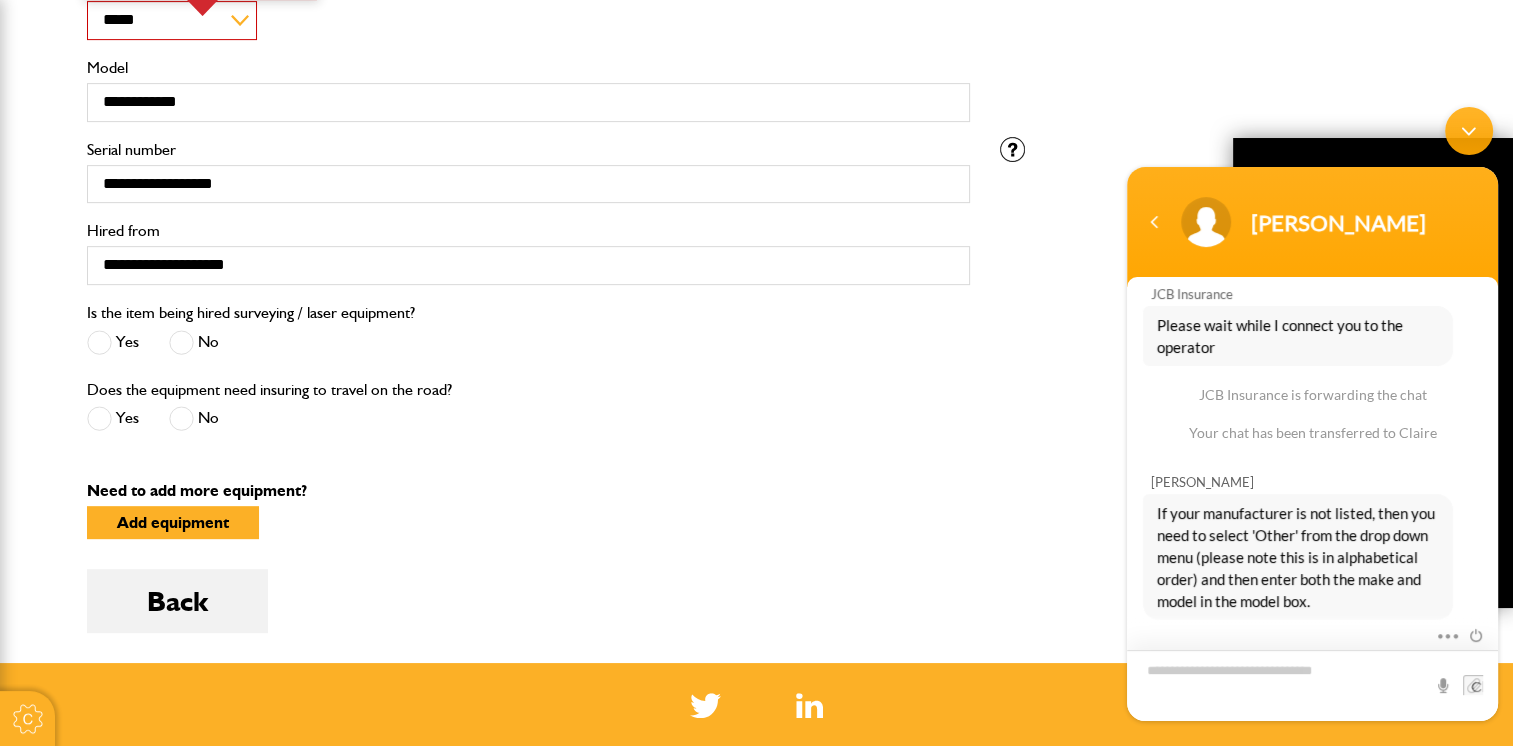 click at bounding box center (1312, 684) 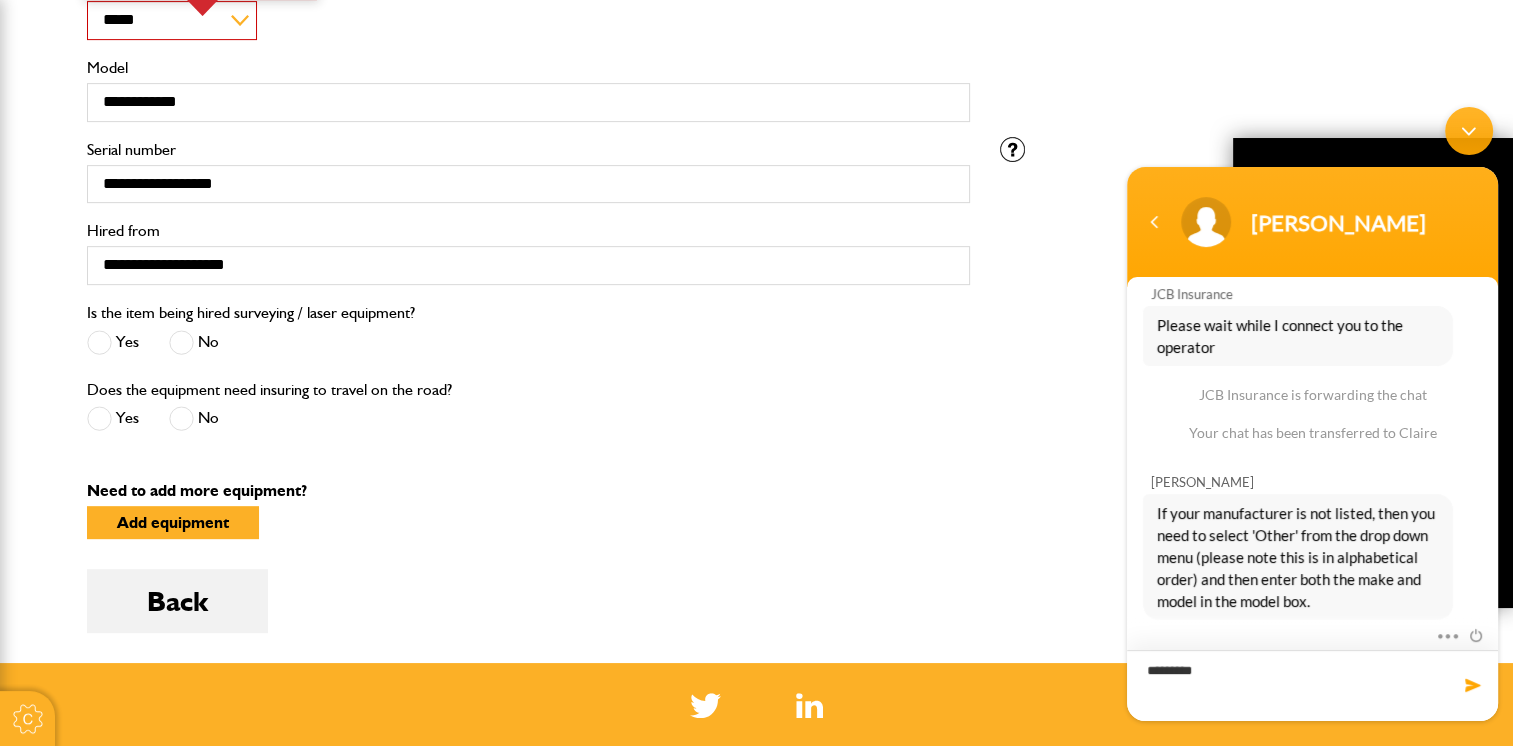 type on "**********" 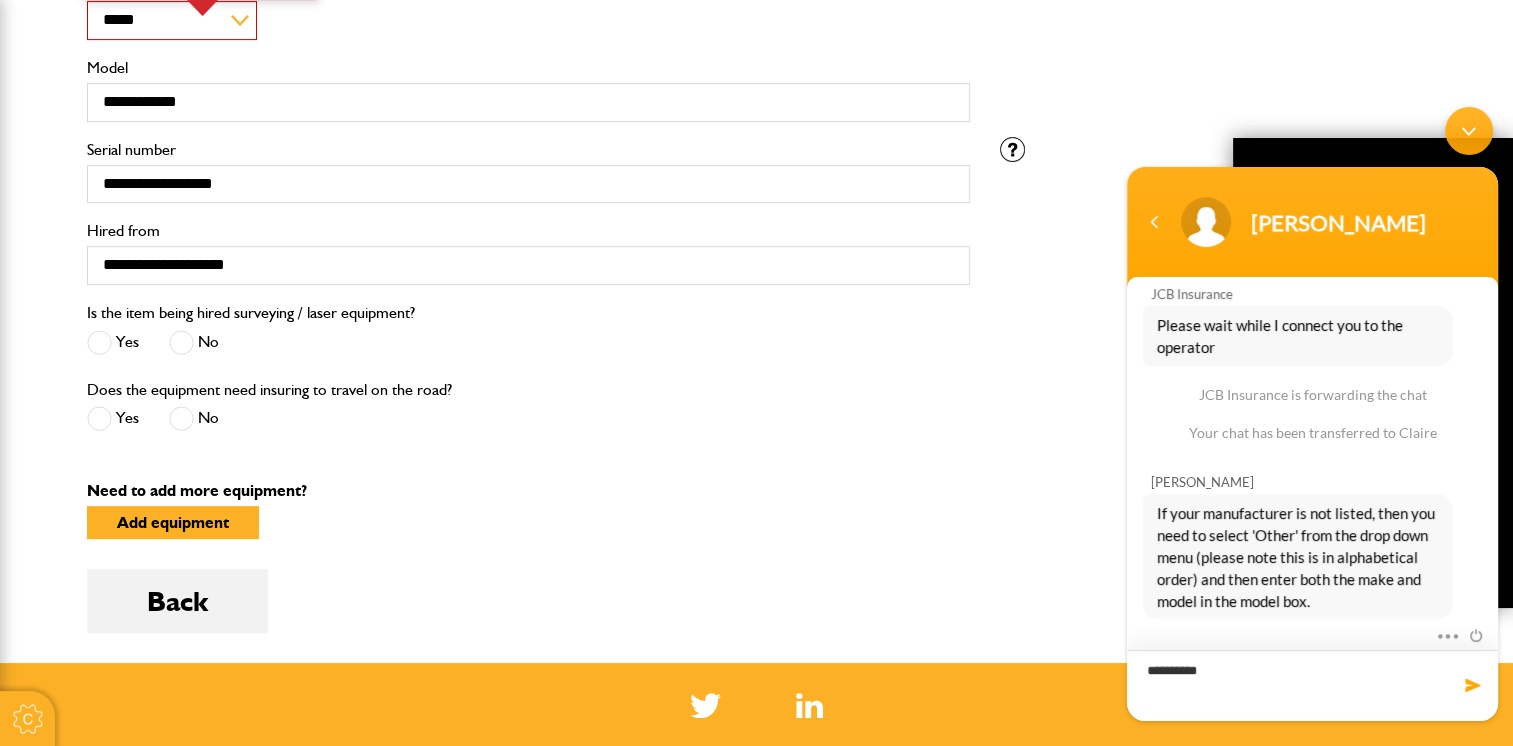 type 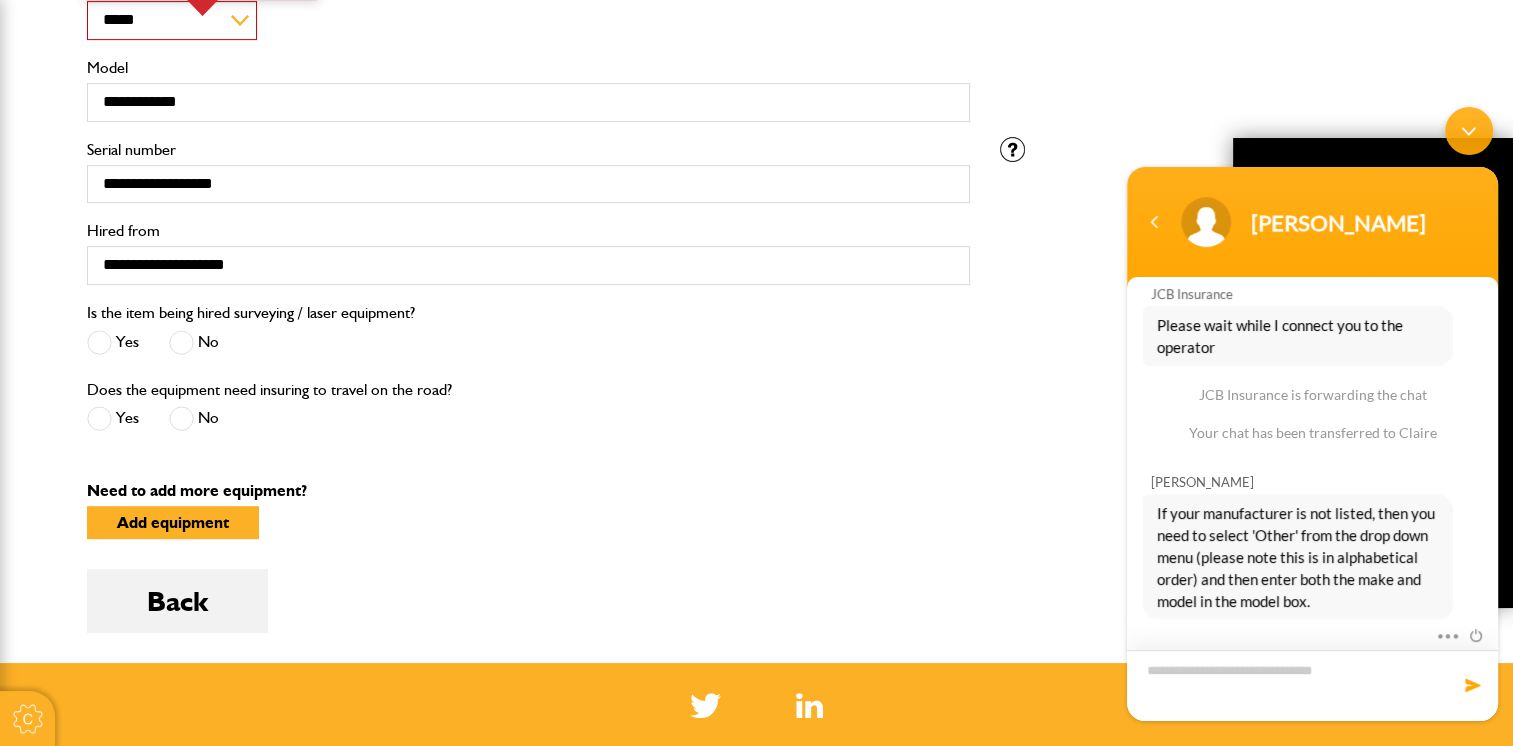 scroll, scrollTop: 254, scrollLeft: 0, axis: vertical 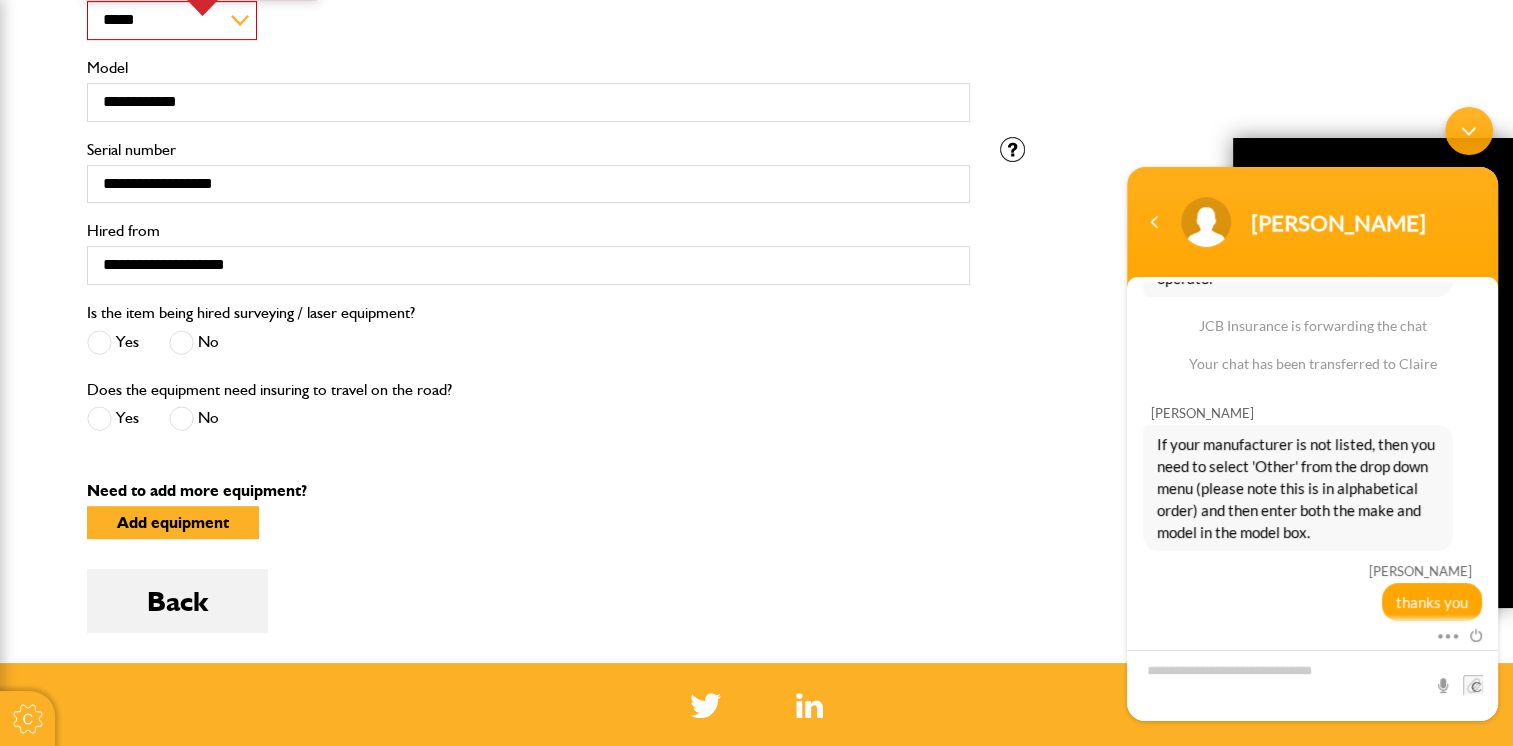 click on "Claire JCB Insurance  Hi, welcome to JCB Insurance, how may I help you?  james  there is no option for kioti tractors JCB Insurance  Please wait while I connect you to the operator JCB Insurance is forwarding the chat Your chat has been transferred to Claire Claire  If your manufacturer is not listed, then you need to select 'Other' from the drop down menu (please note this is in alphabetical order) and then enter both the make and model in the model box.  james  thanks you Mute Send email Claire  thanks you Just now JCB Insurance I do not know the make/model of the item I am hiring 1 min ago JCB Insurance I do not know the serial number of the item I am trying to insure 2 mins ago Send   Claire" at bounding box center [1312, 413] 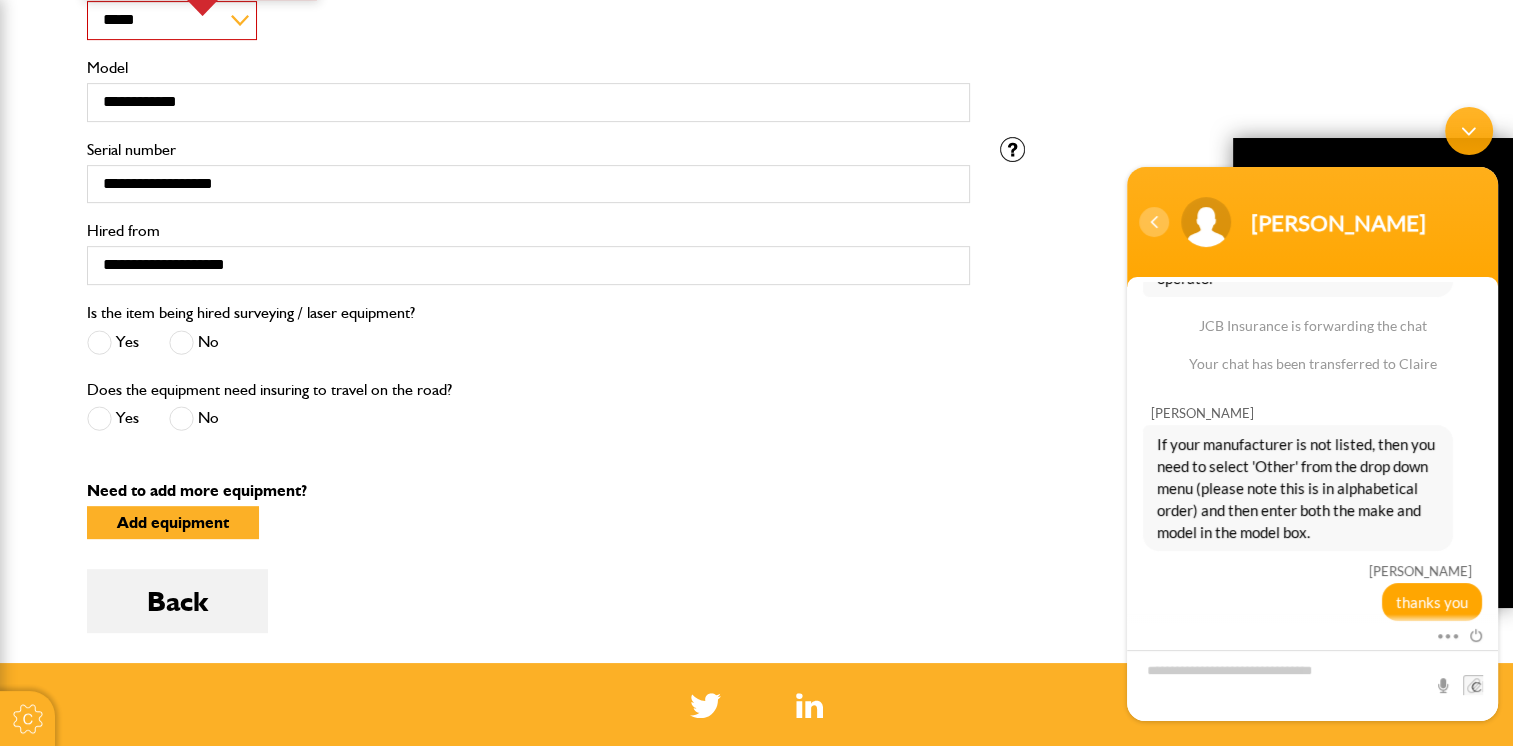 click at bounding box center [1154, 221] 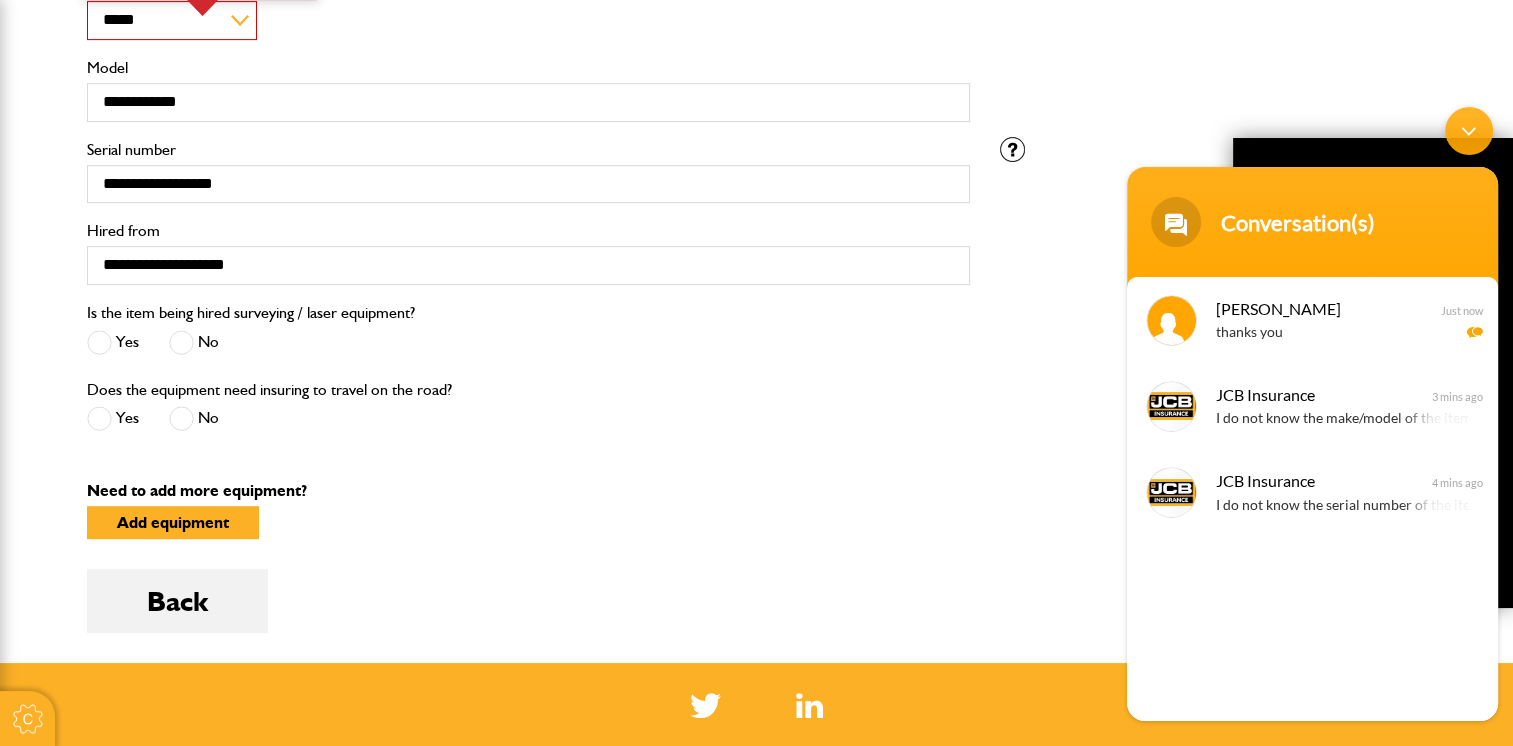 click at bounding box center (1469, 130) 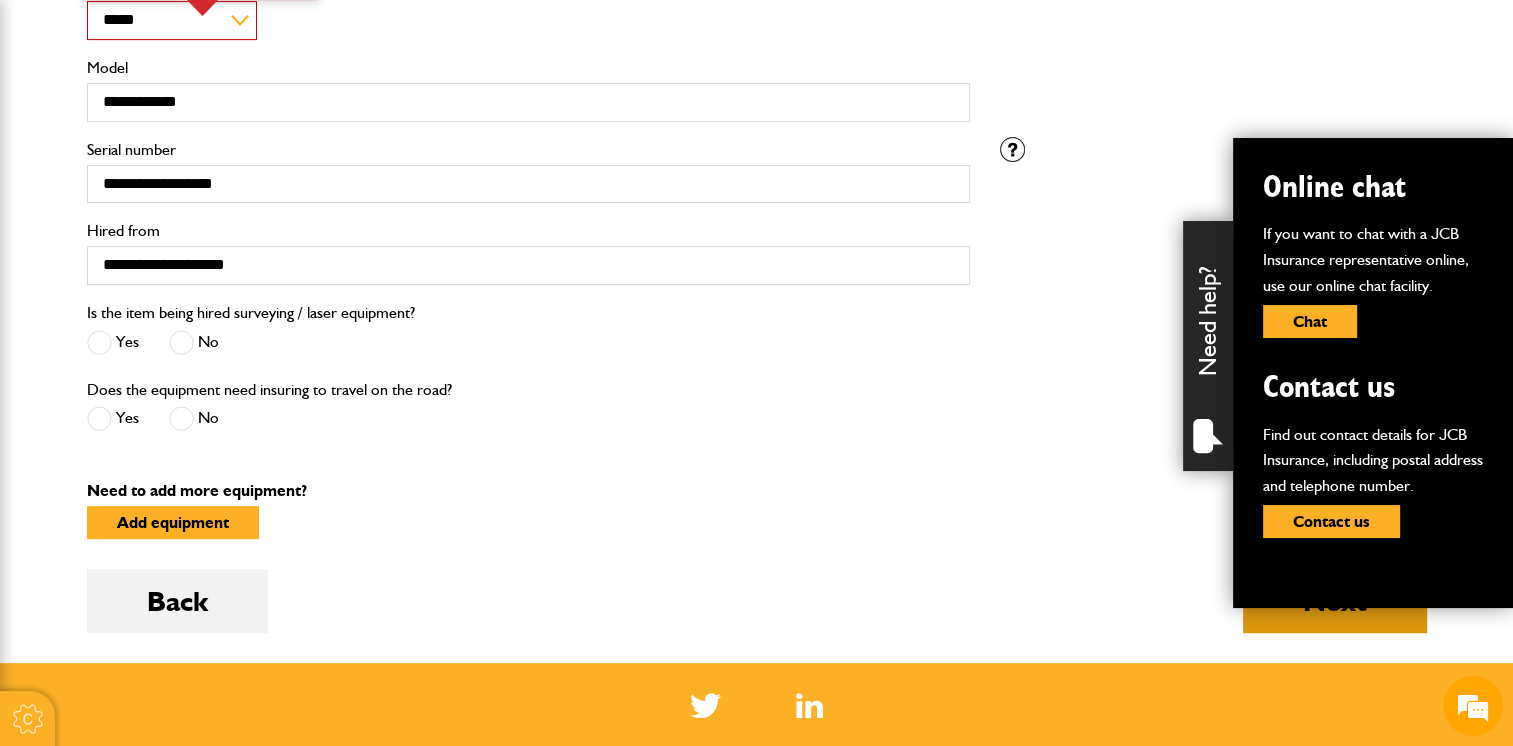 click on "Next" at bounding box center (1335, 601) 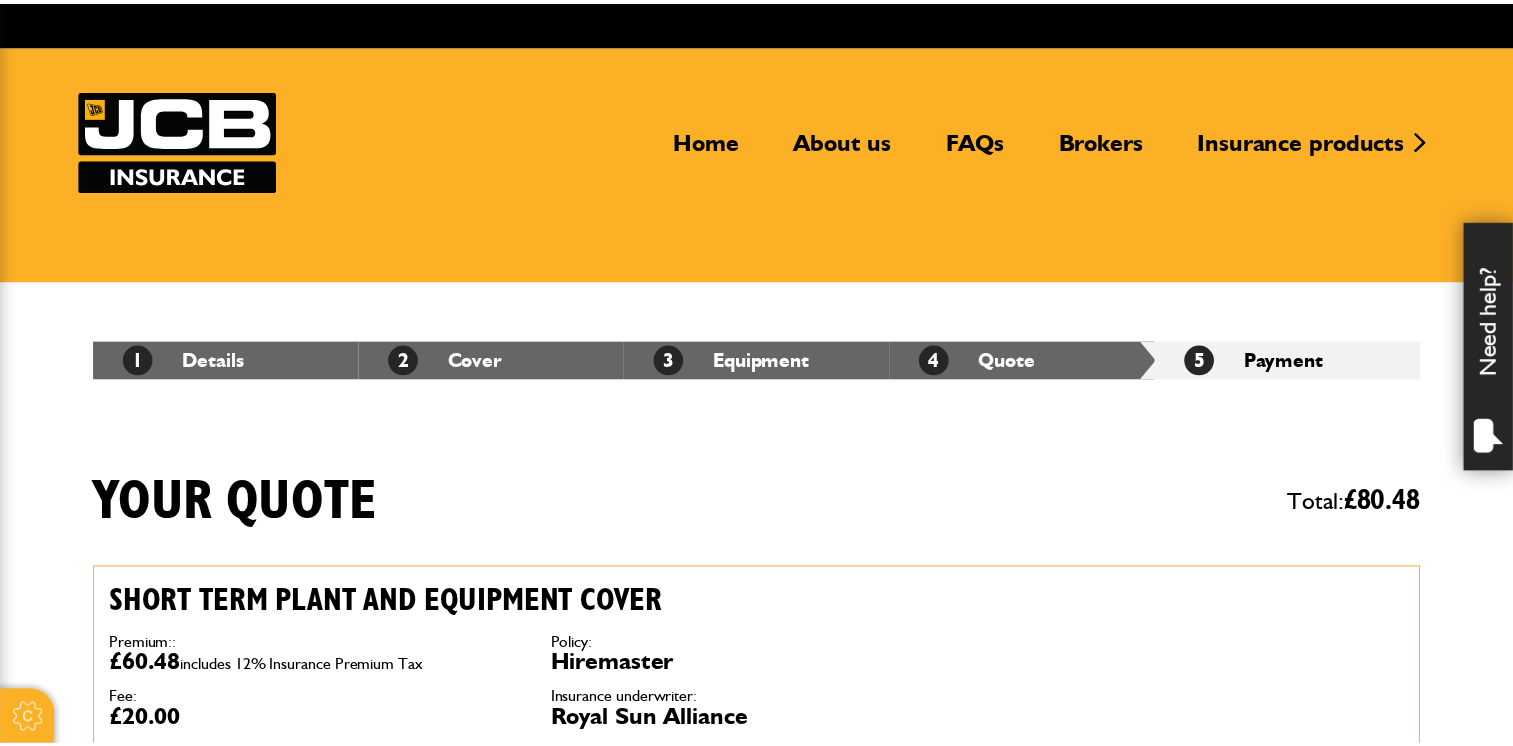 scroll, scrollTop: 0, scrollLeft: 0, axis: both 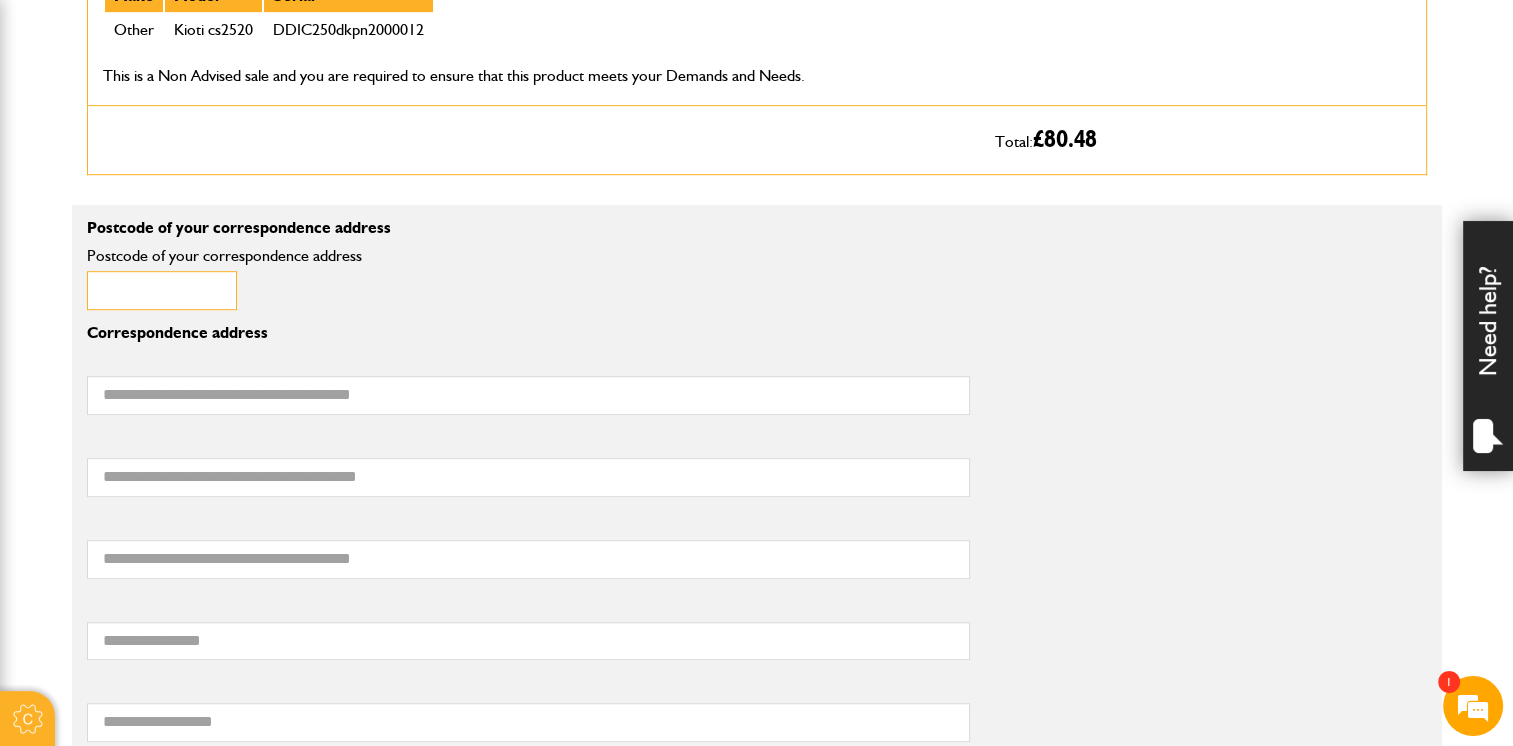 click on "Postcode of your correspondence address" at bounding box center (162, 290) 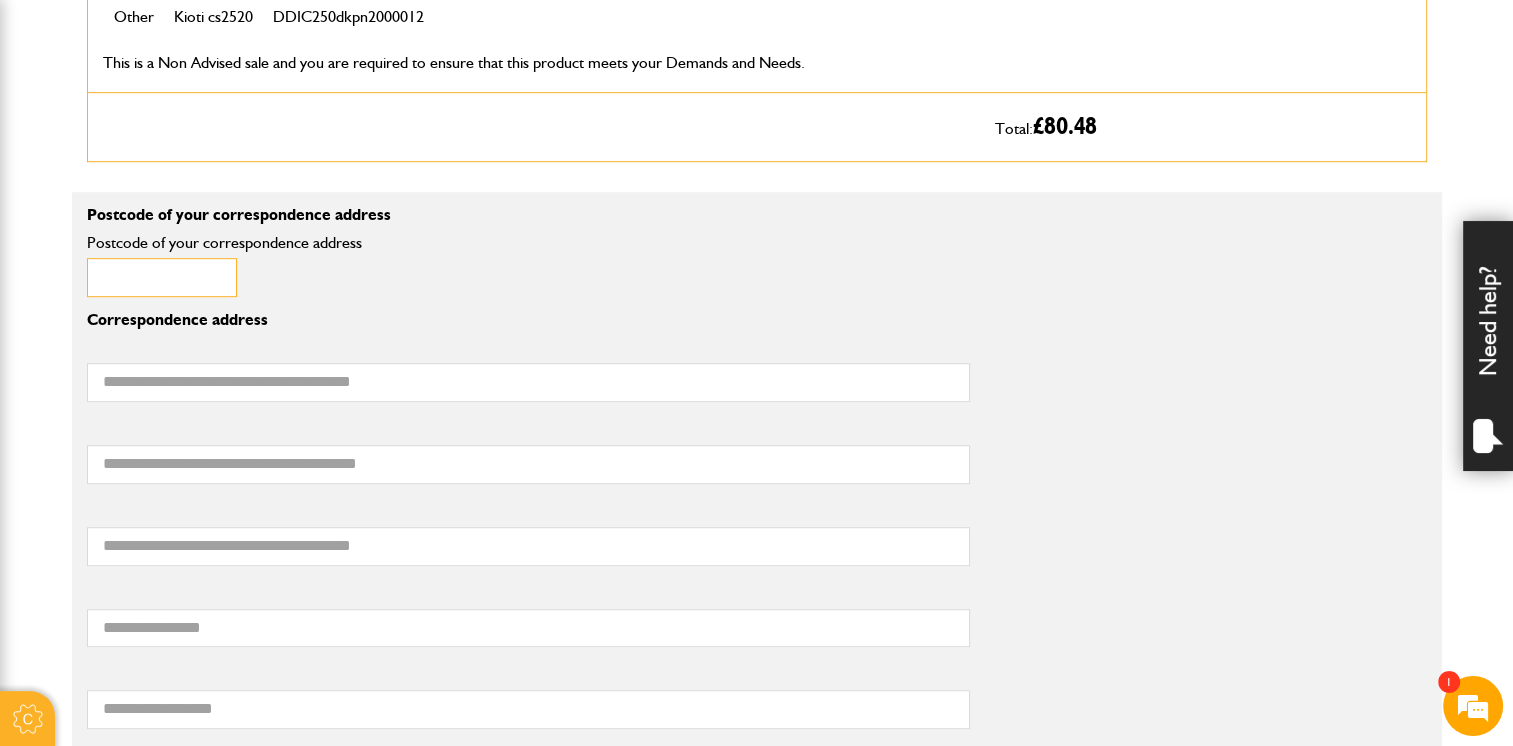 scroll, scrollTop: 1248, scrollLeft: 0, axis: vertical 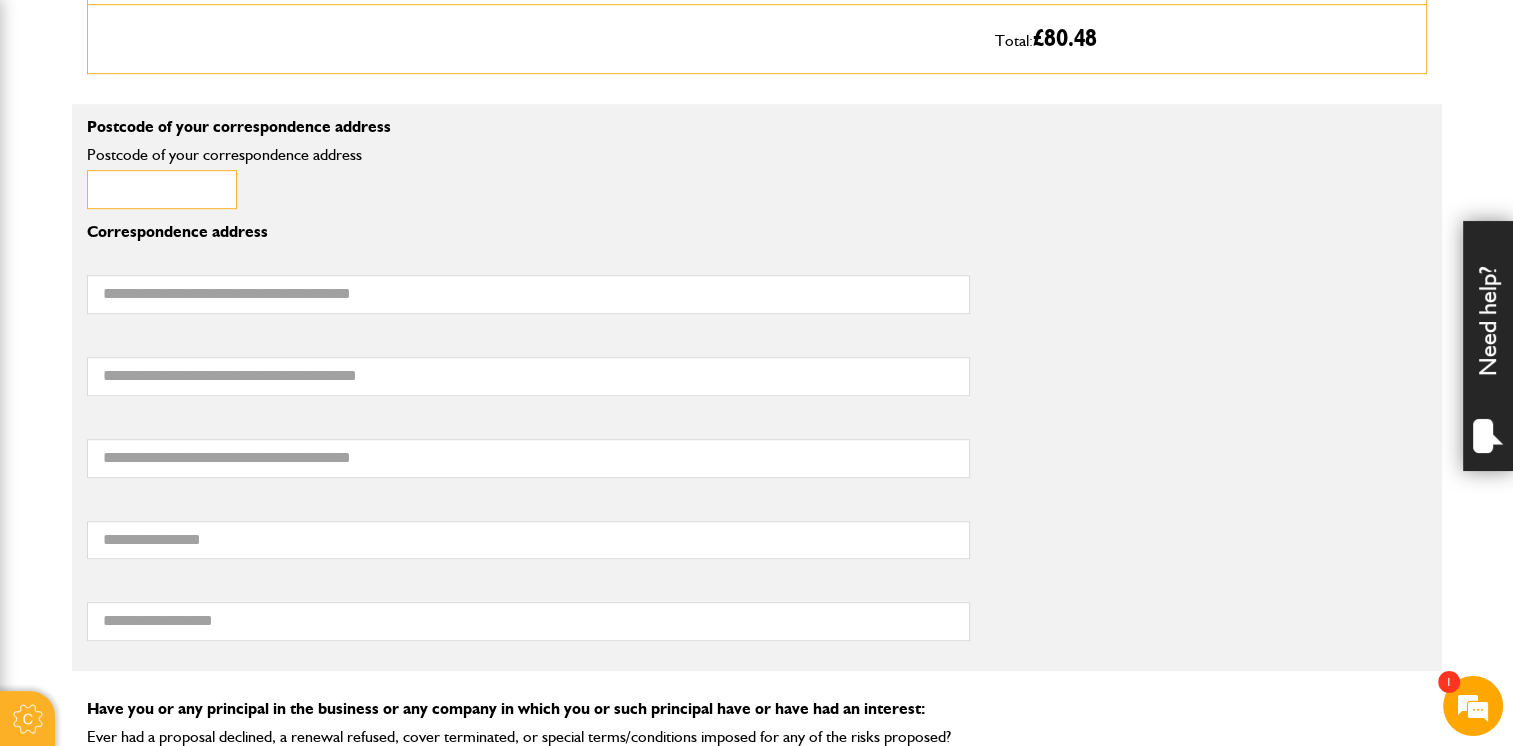click on "Postcode of your correspondence address" at bounding box center (162, 189) 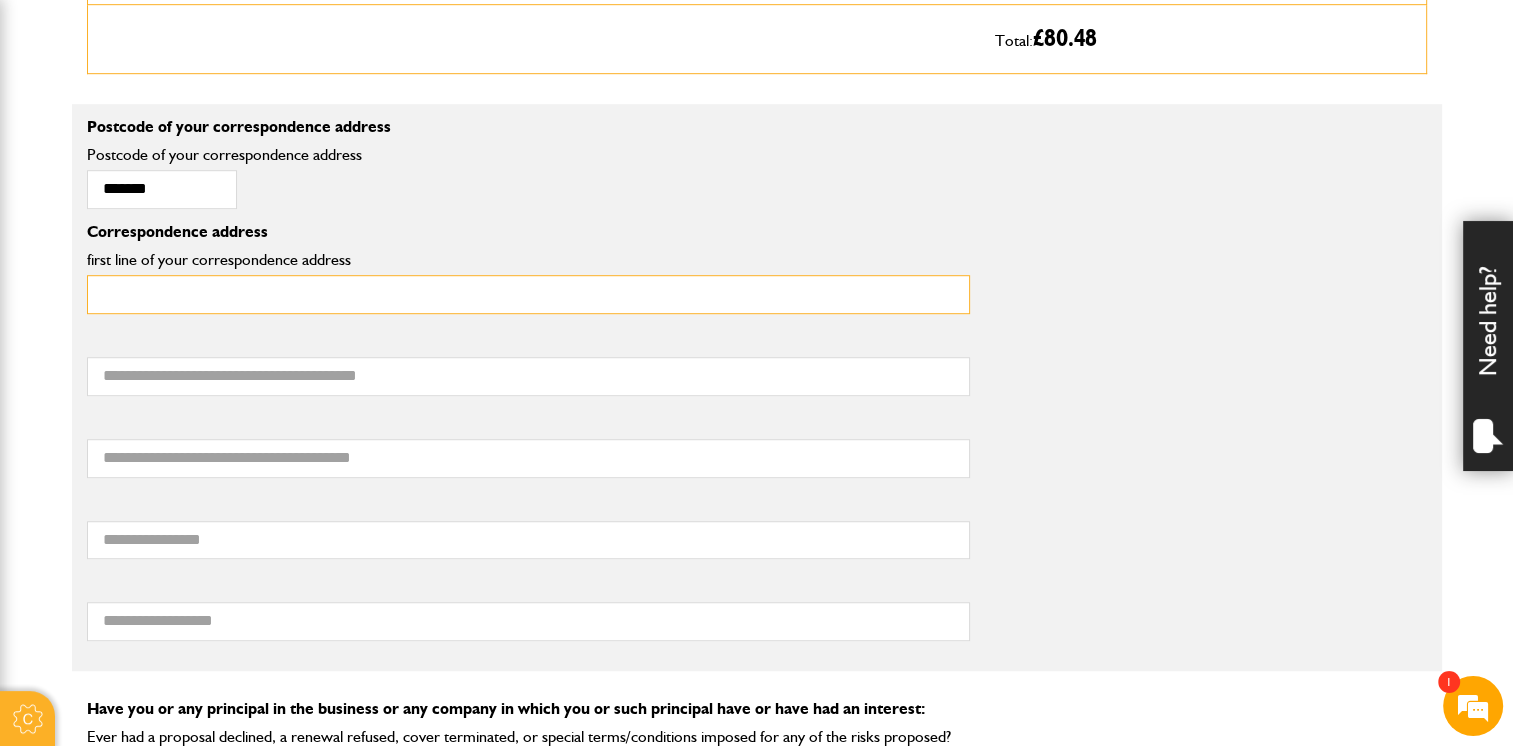 click on "first line of your correspondence address" at bounding box center (528, 294) 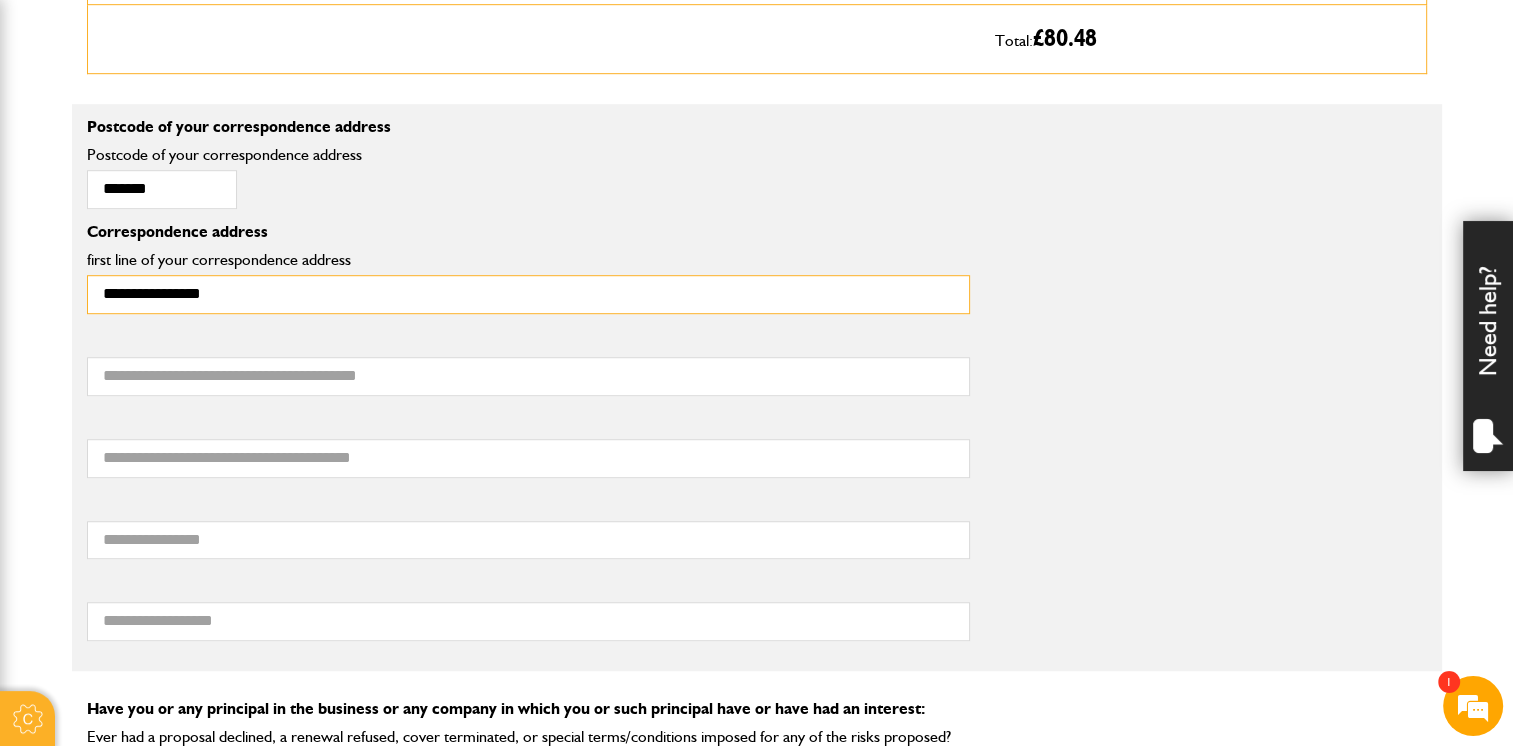 type on "**********" 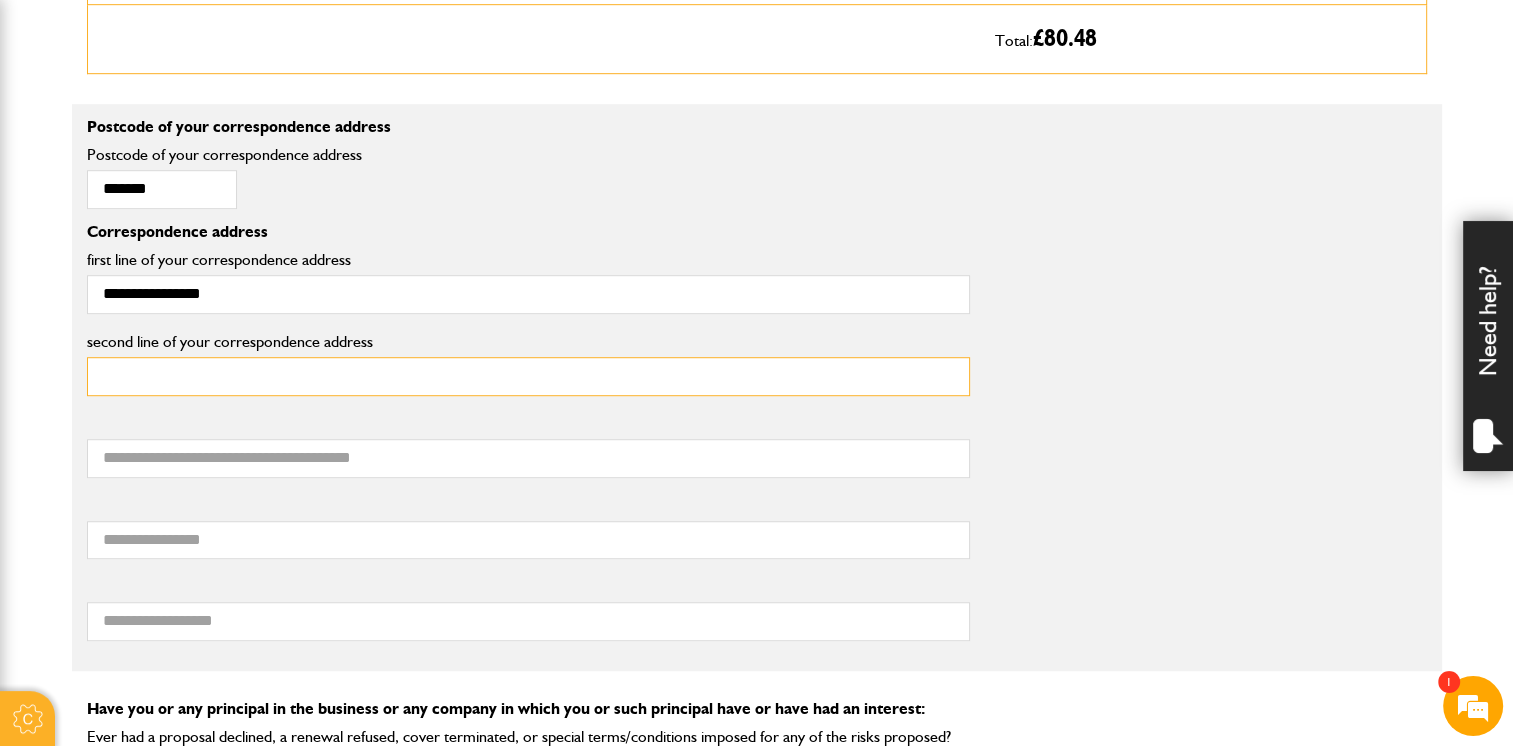 click on "second line of your correspondence address" at bounding box center [528, 376] 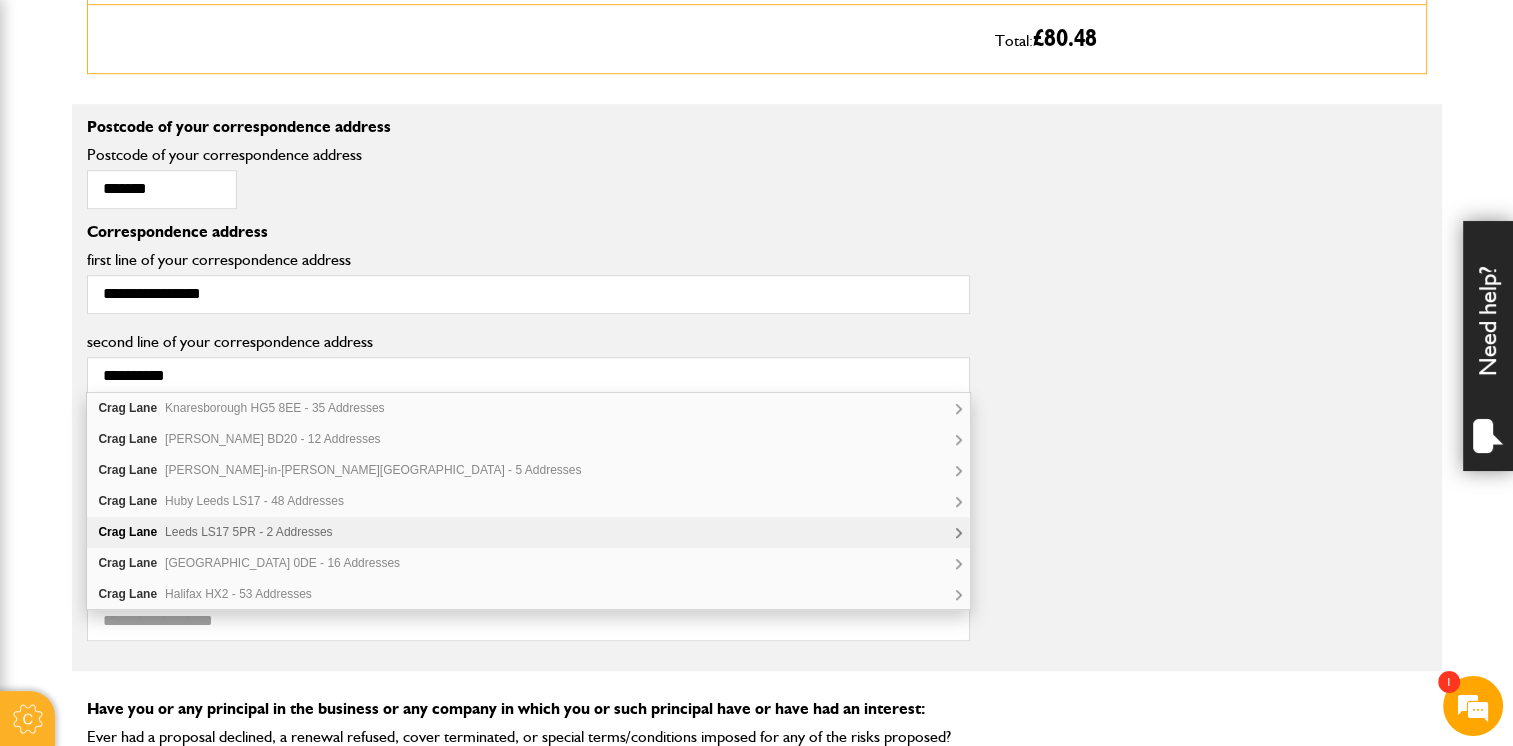click on "Lane" at bounding box center (143, 532) 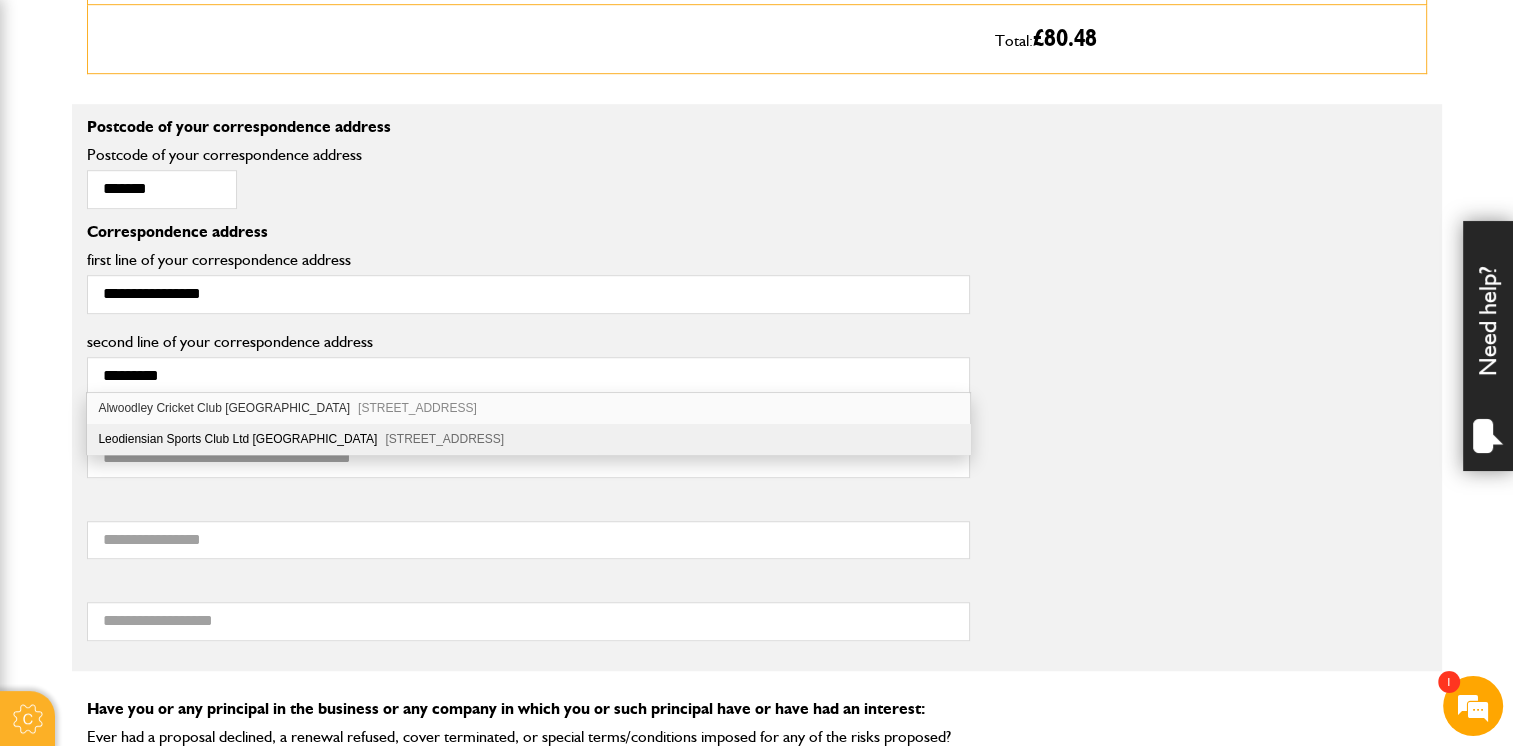click on "Leodiensian Sports Club Ltd Crag Lane Leeds LS17 5PR" at bounding box center (528, 439) 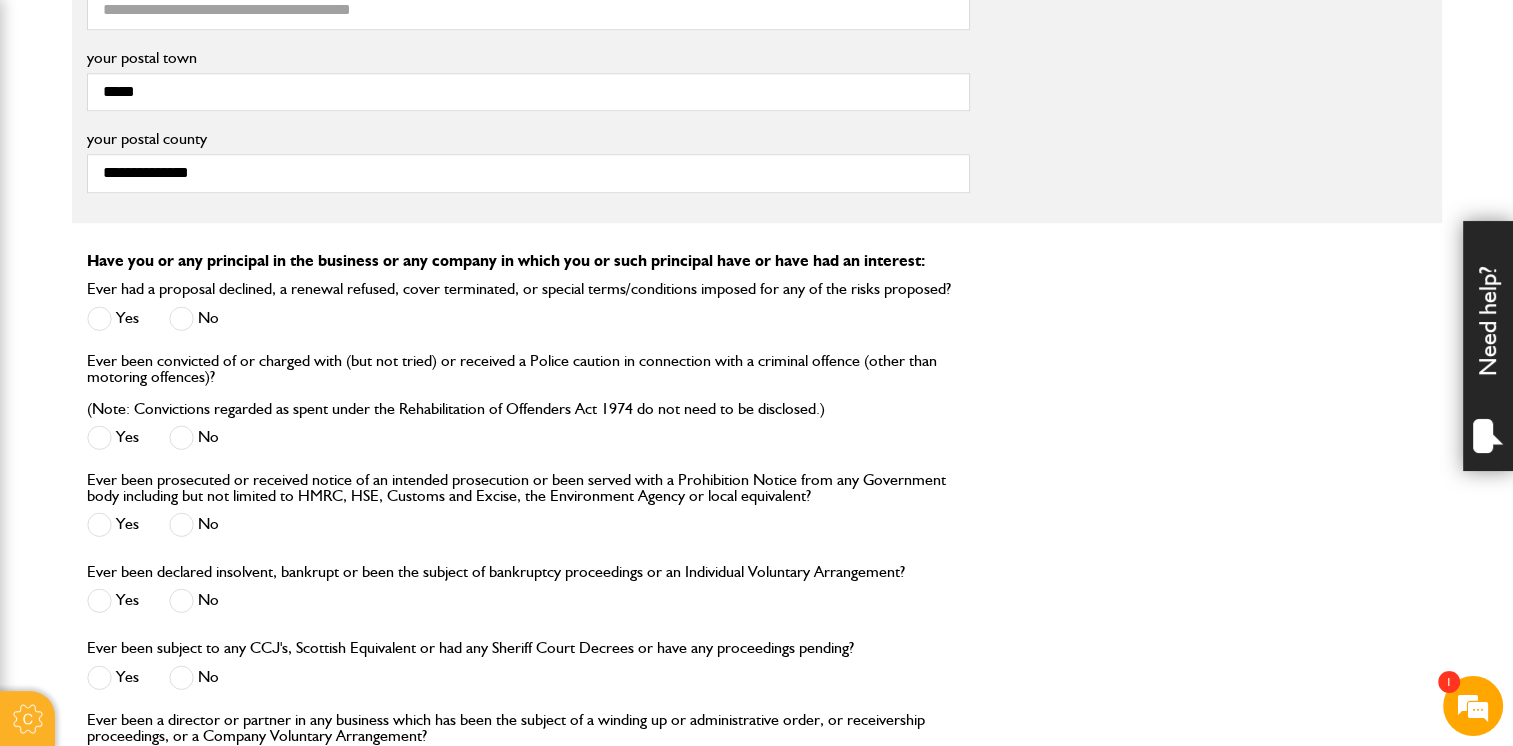 scroll, scrollTop: 1728, scrollLeft: 0, axis: vertical 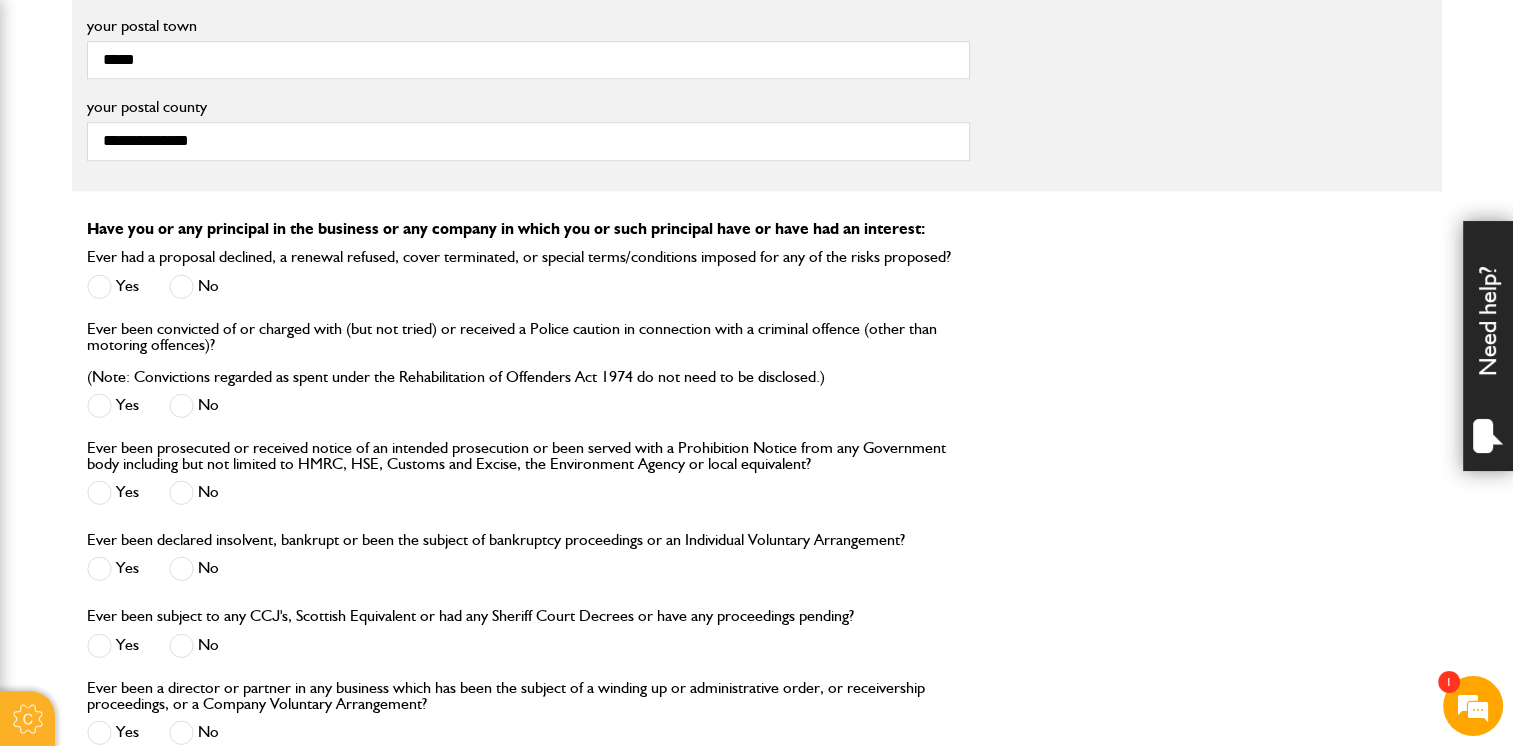 click at bounding box center [181, 286] 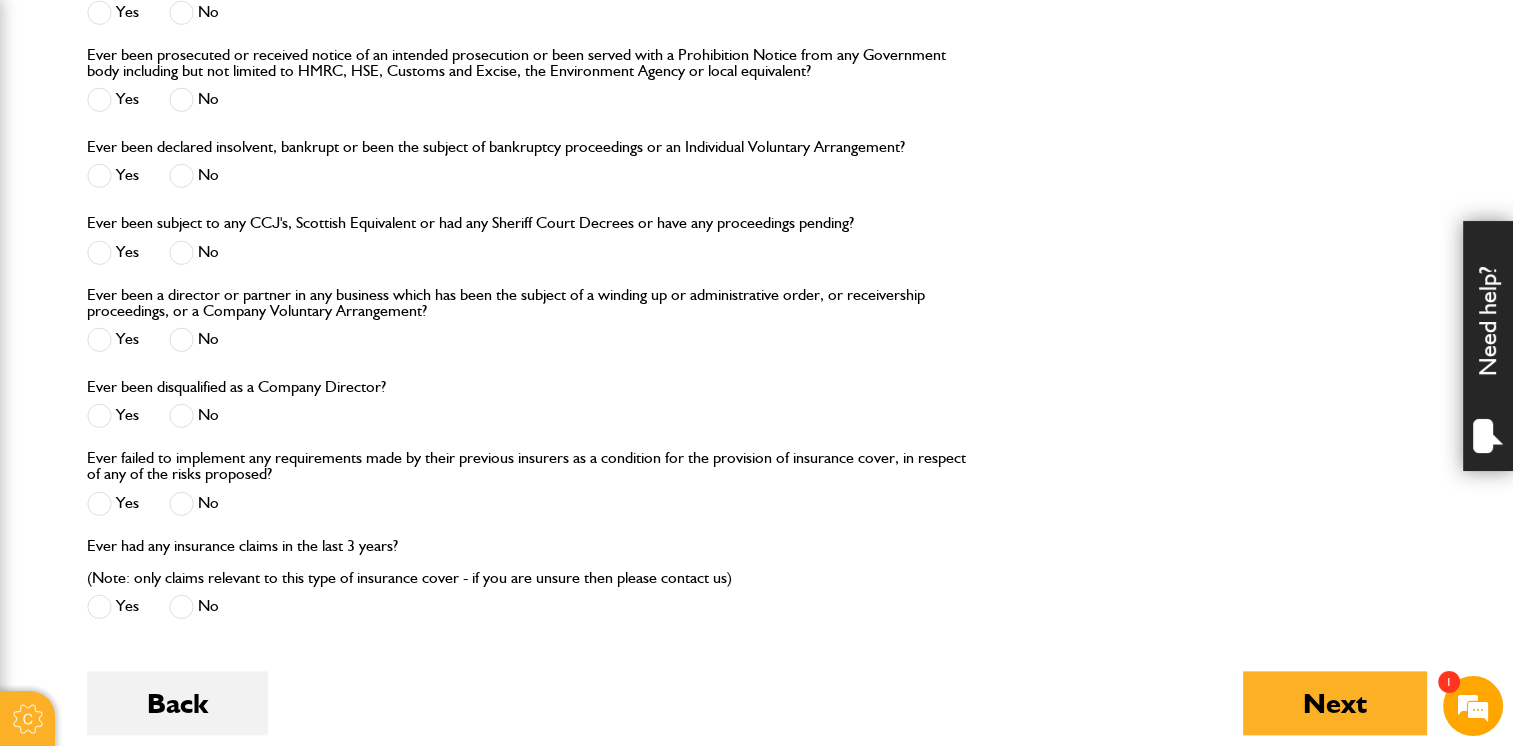 scroll, scrollTop: 2125, scrollLeft: 0, axis: vertical 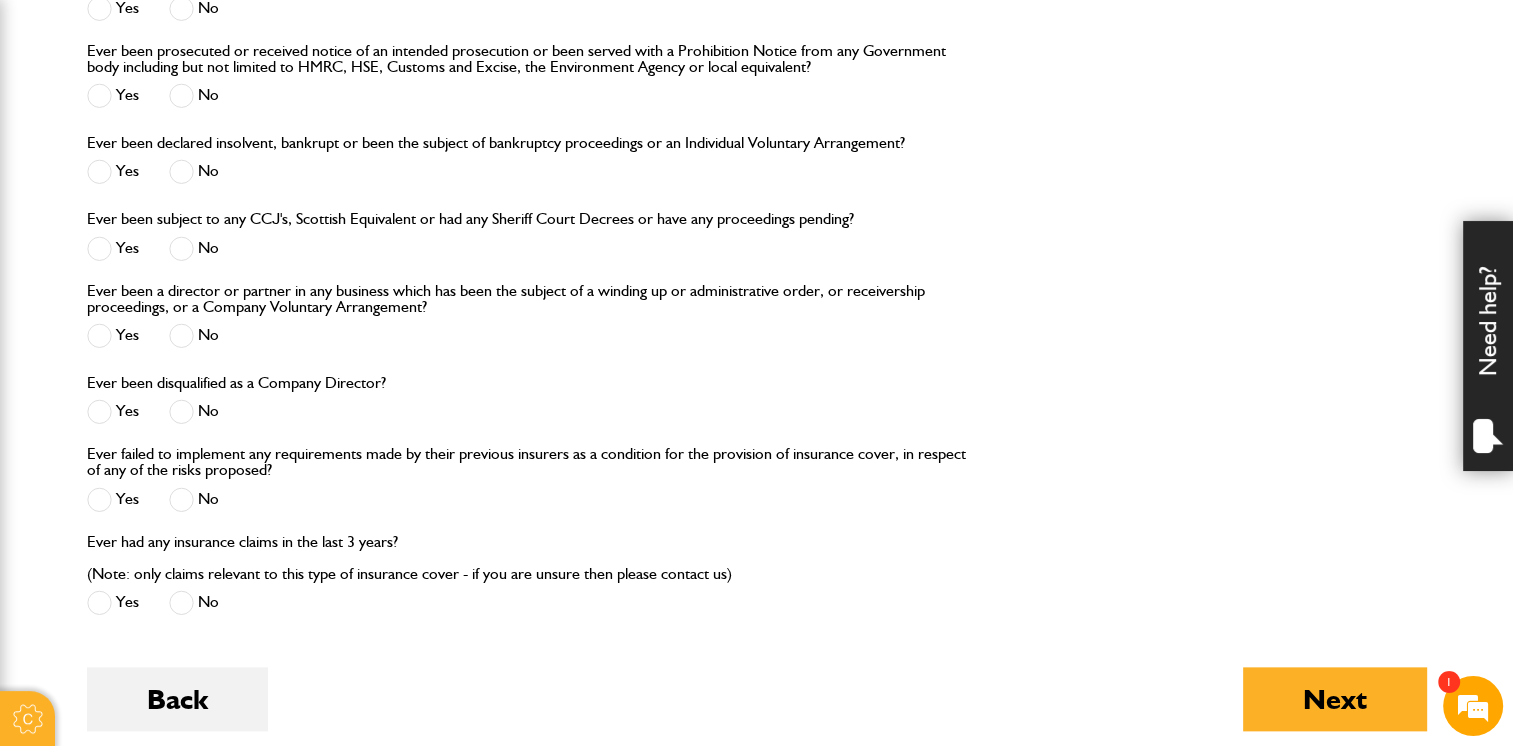 click at bounding box center [181, 411] 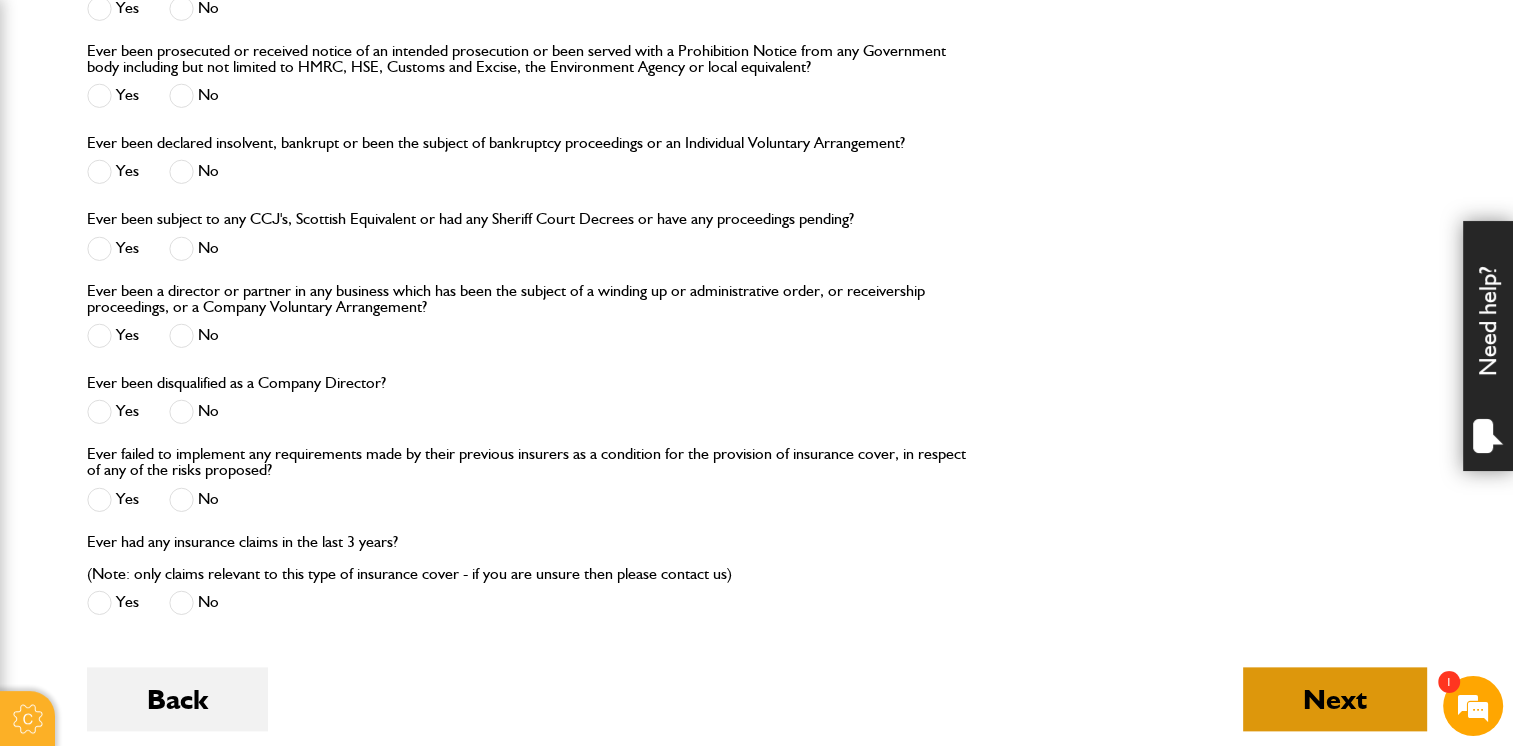 click on "Next" at bounding box center (1335, 699) 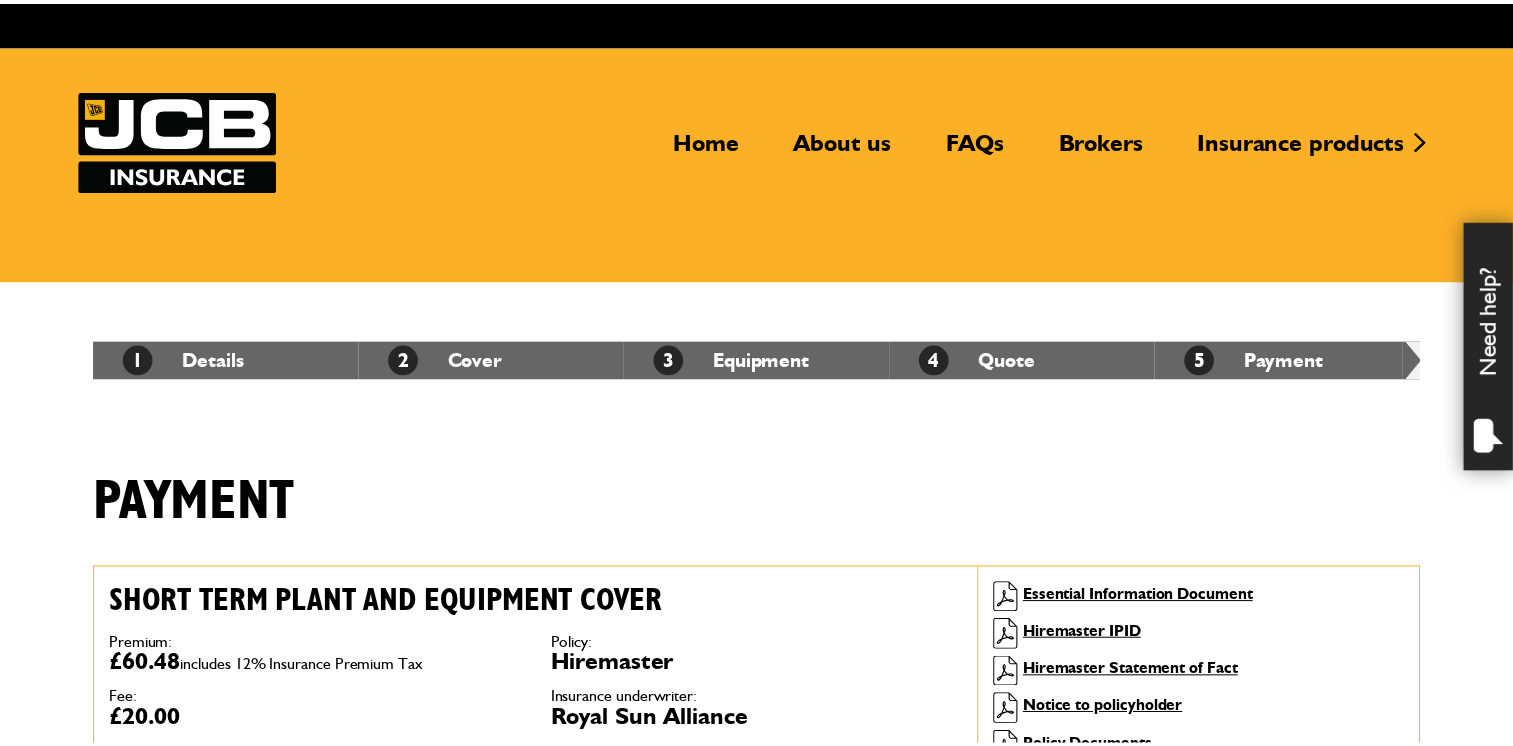 scroll, scrollTop: 0, scrollLeft: 0, axis: both 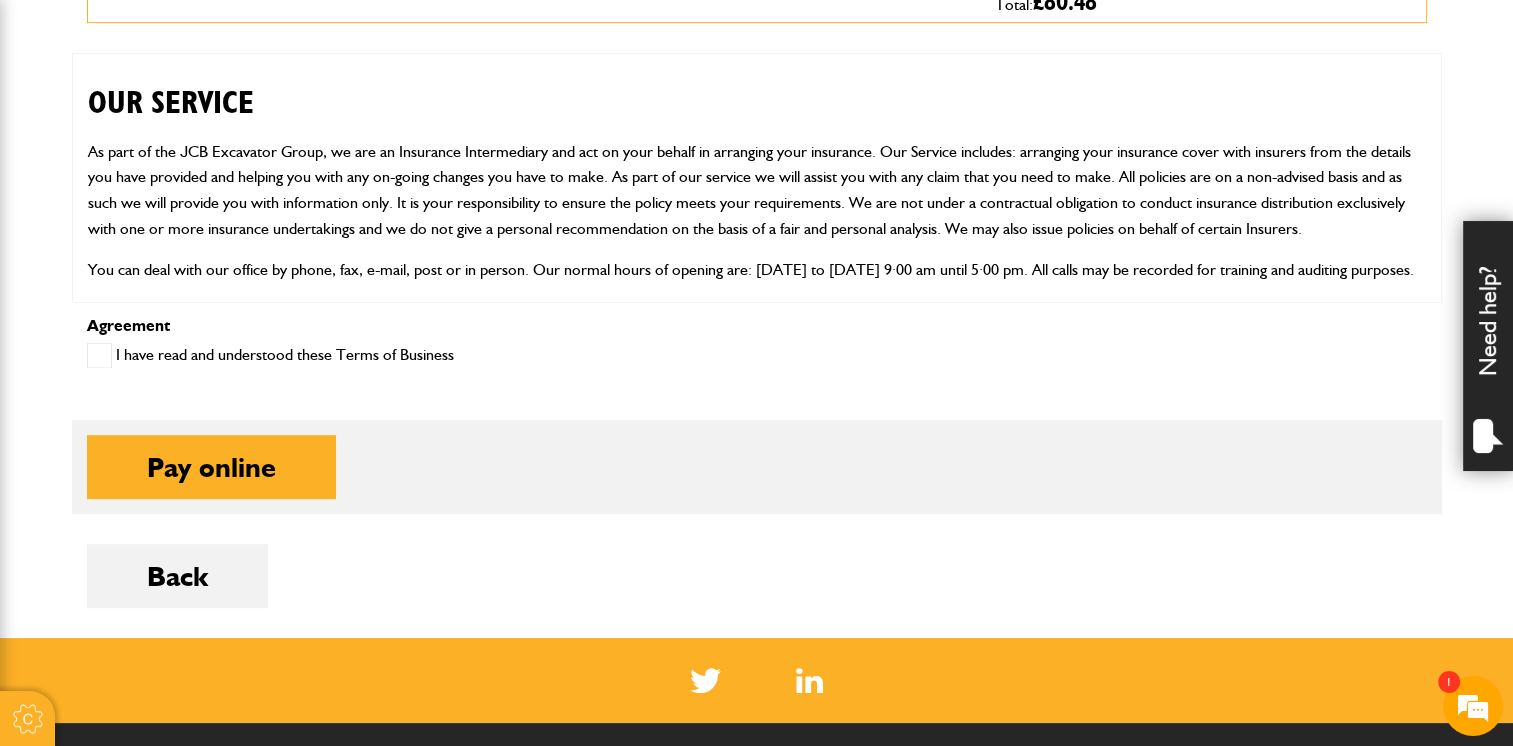 click at bounding box center [99, 355] 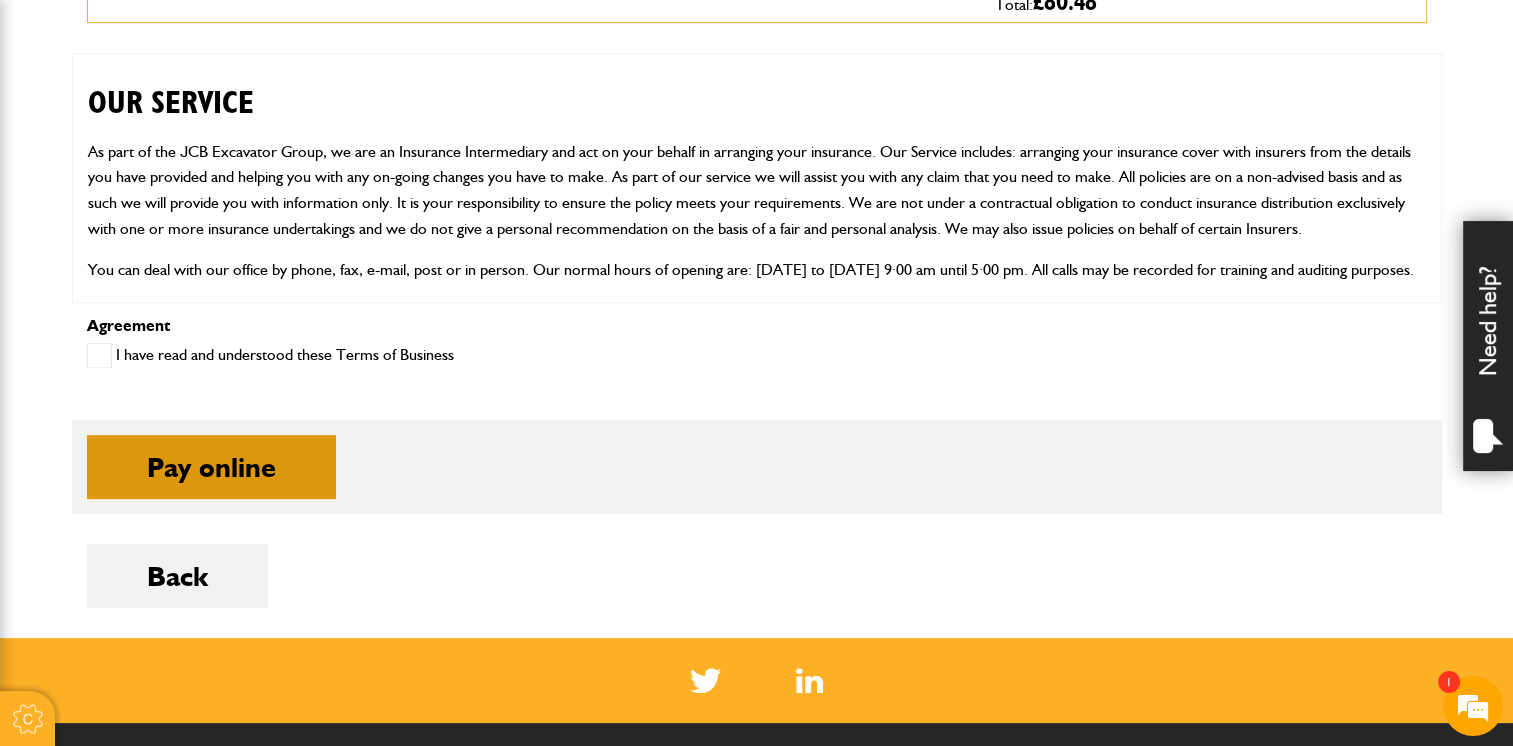 click on "Pay online" at bounding box center [211, 467] 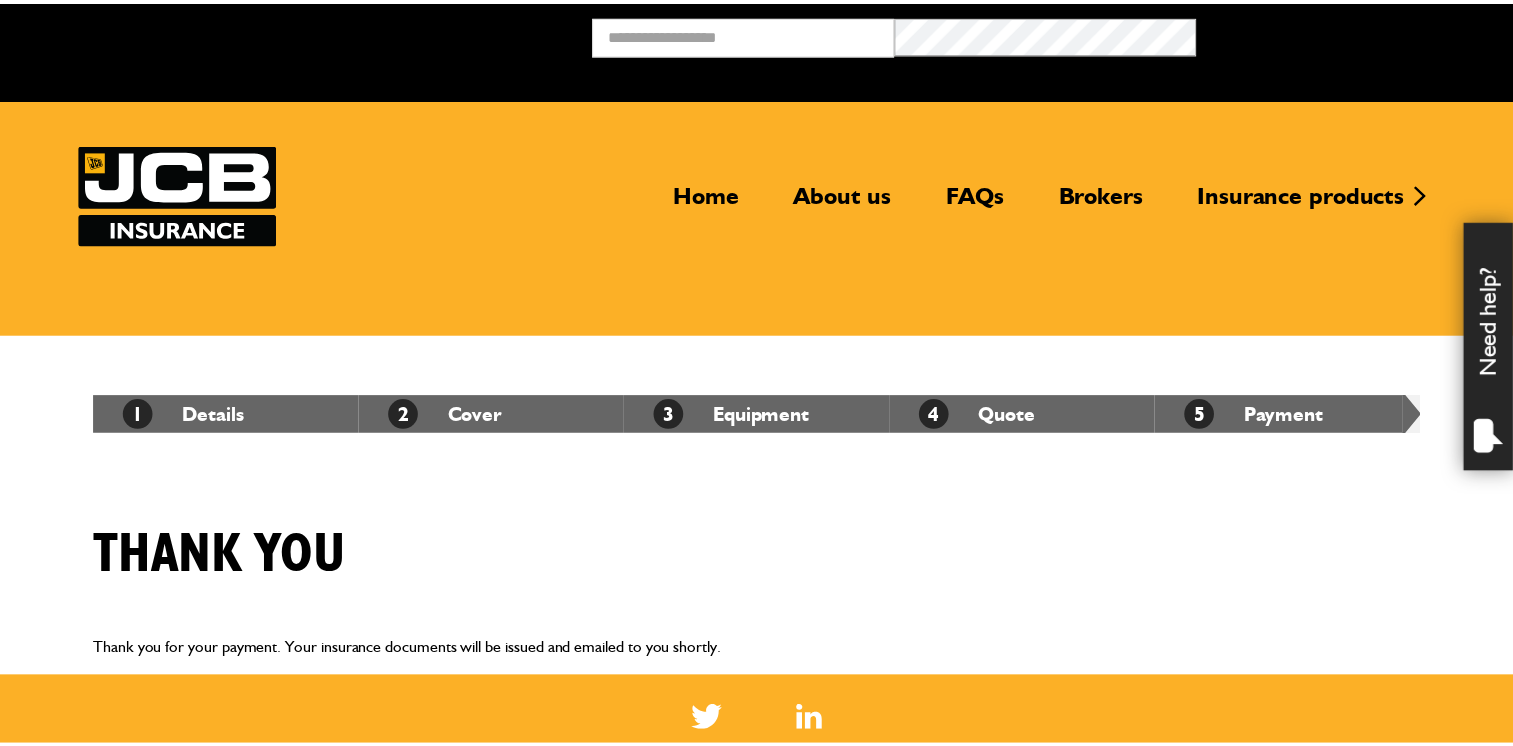 scroll, scrollTop: 0, scrollLeft: 0, axis: both 